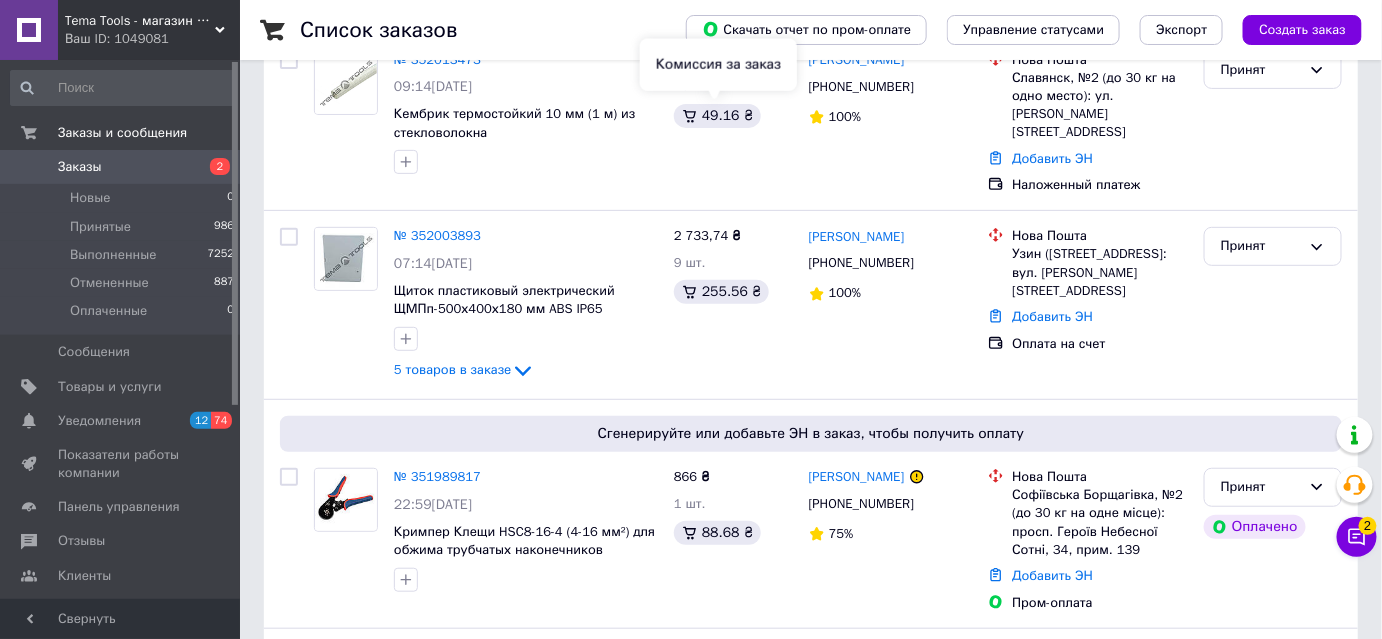 scroll, scrollTop: 0, scrollLeft: 0, axis: both 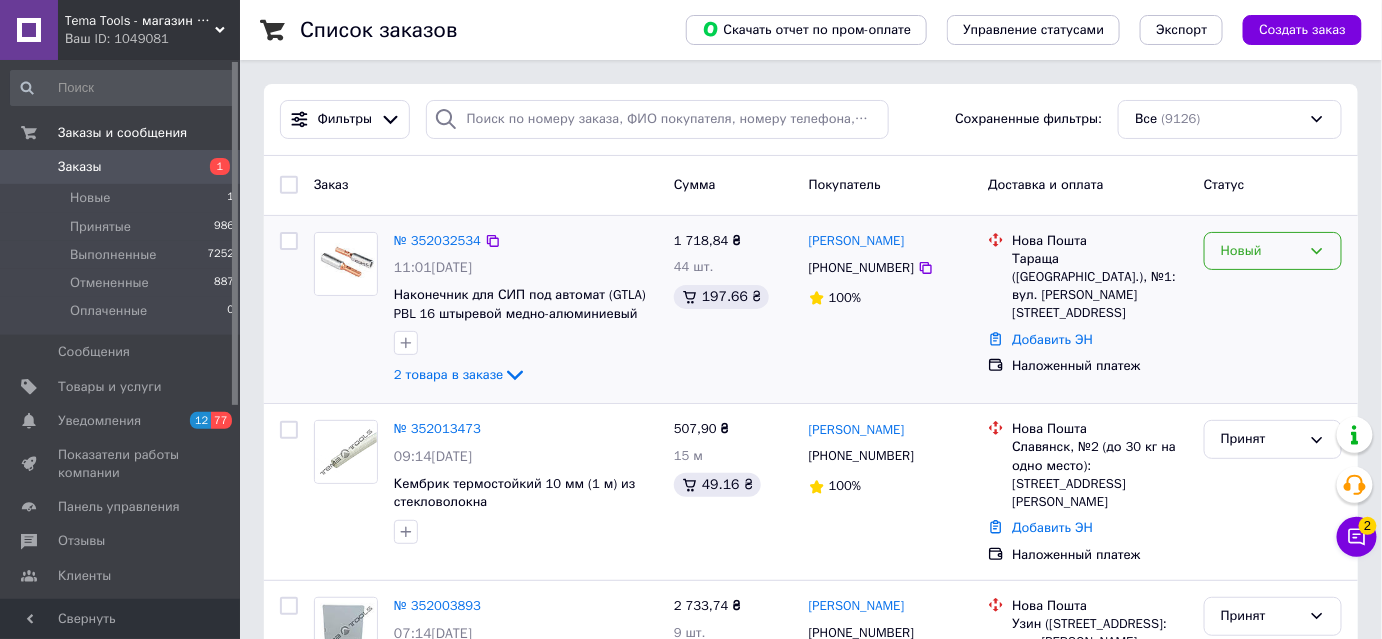 click on "Новый" at bounding box center (1261, 251) 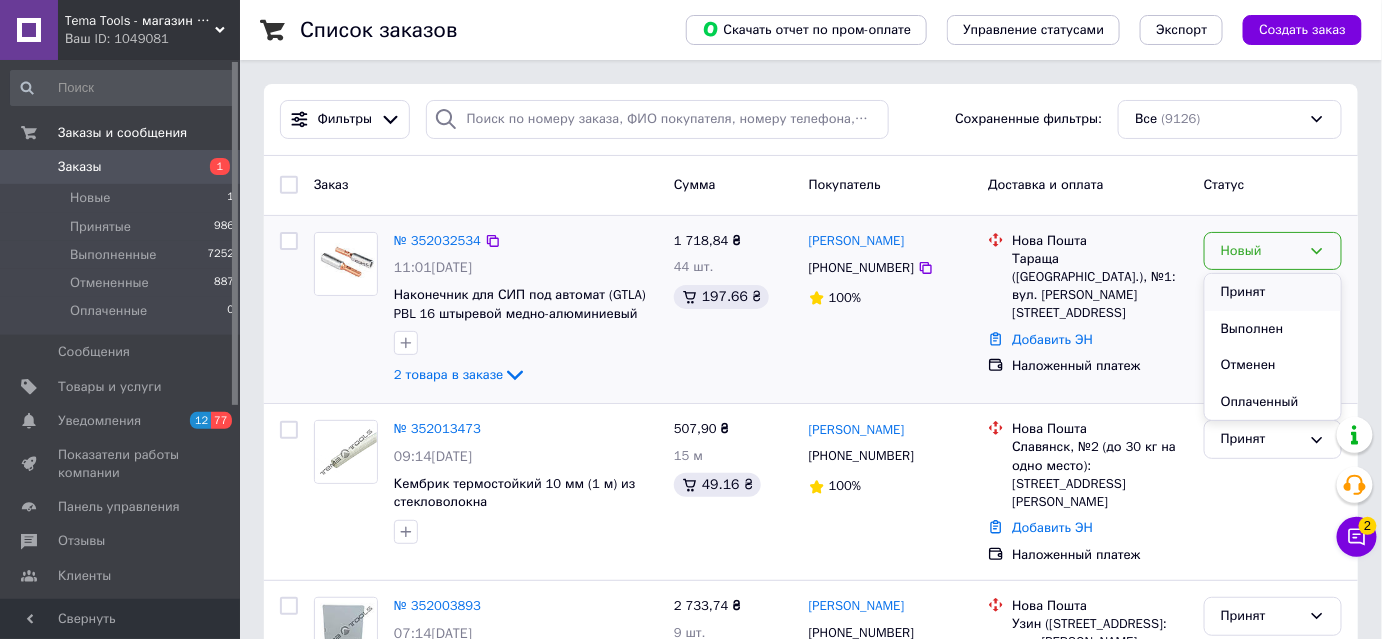 click on "Принят" at bounding box center [1273, 292] 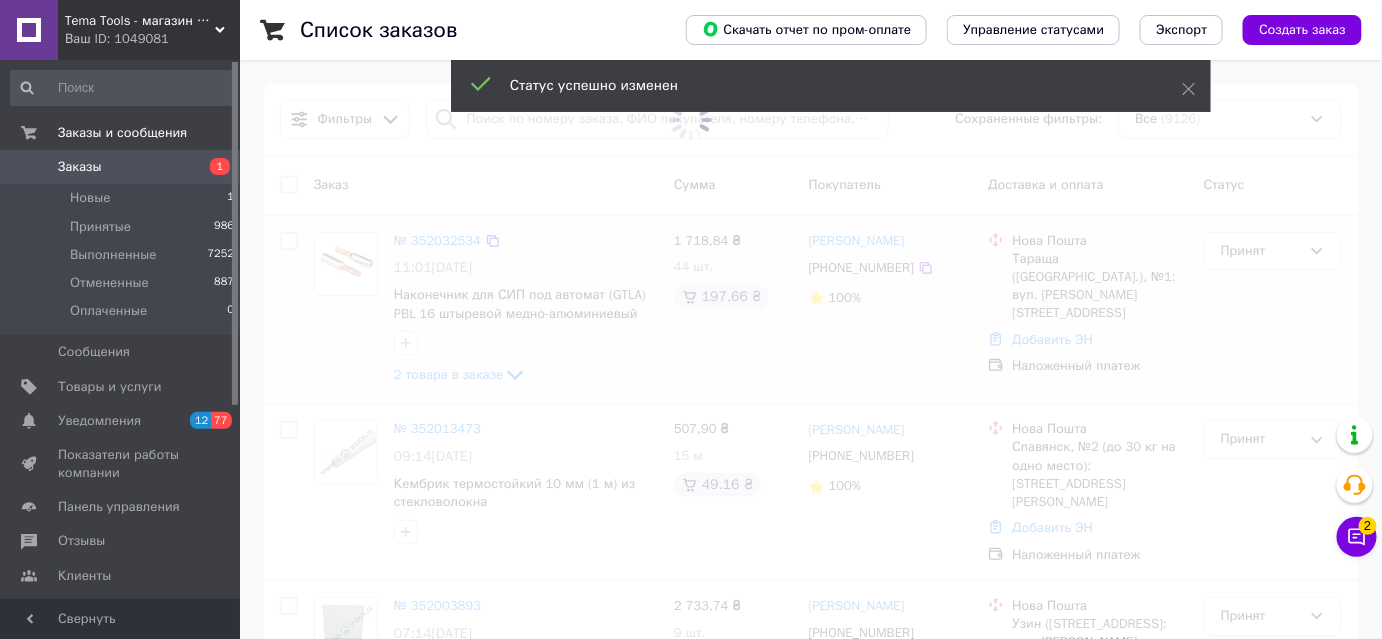 click at bounding box center [691, 319] 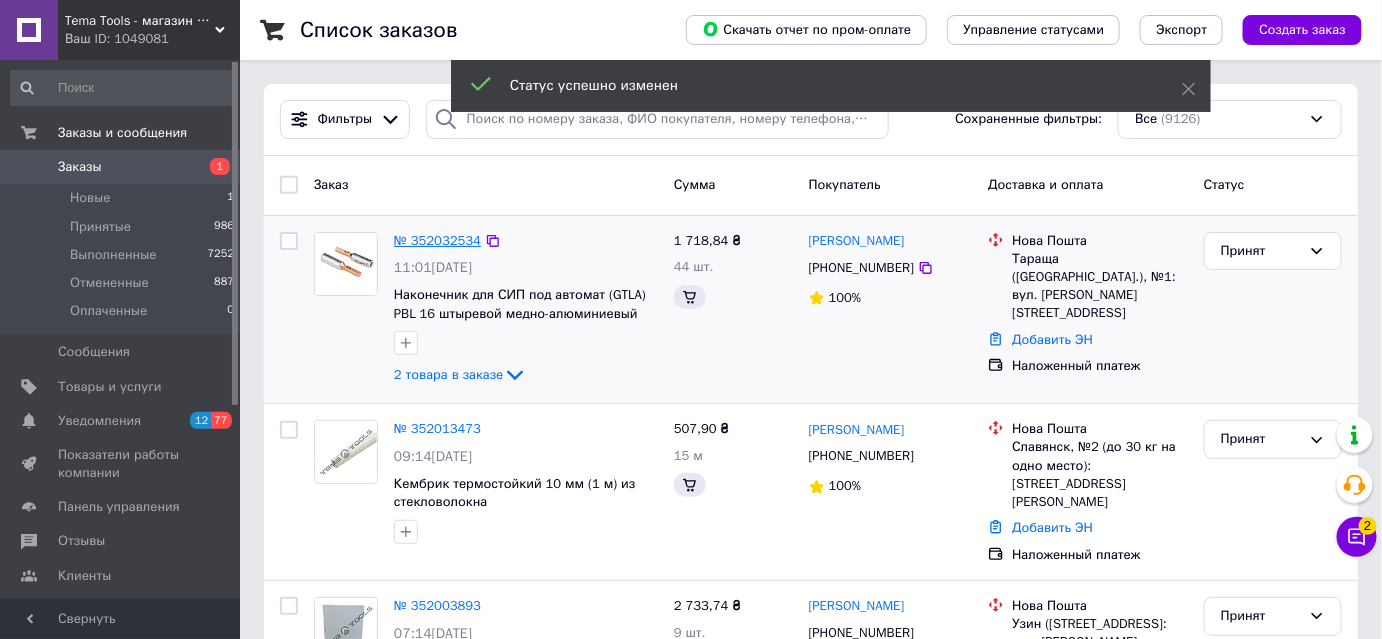 click on "№ 352032534" at bounding box center (437, 240) 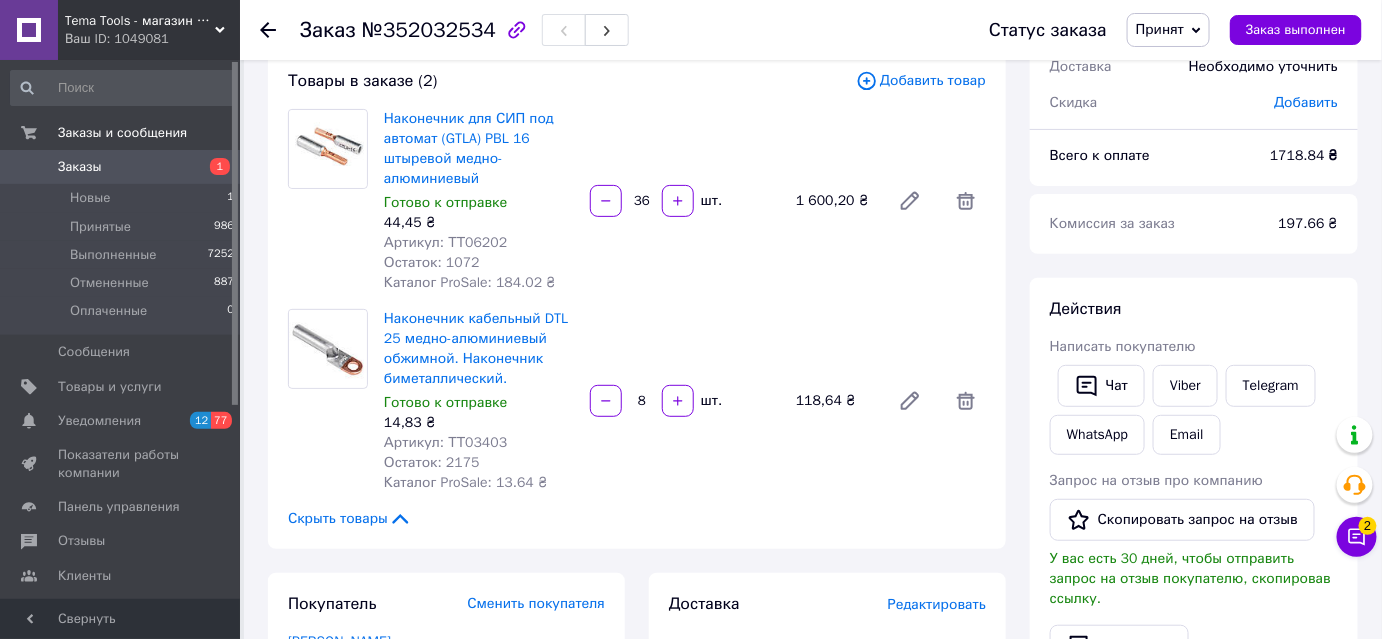 scroll, scrollTop: 90, scrollLeft: 0, axis: vertical 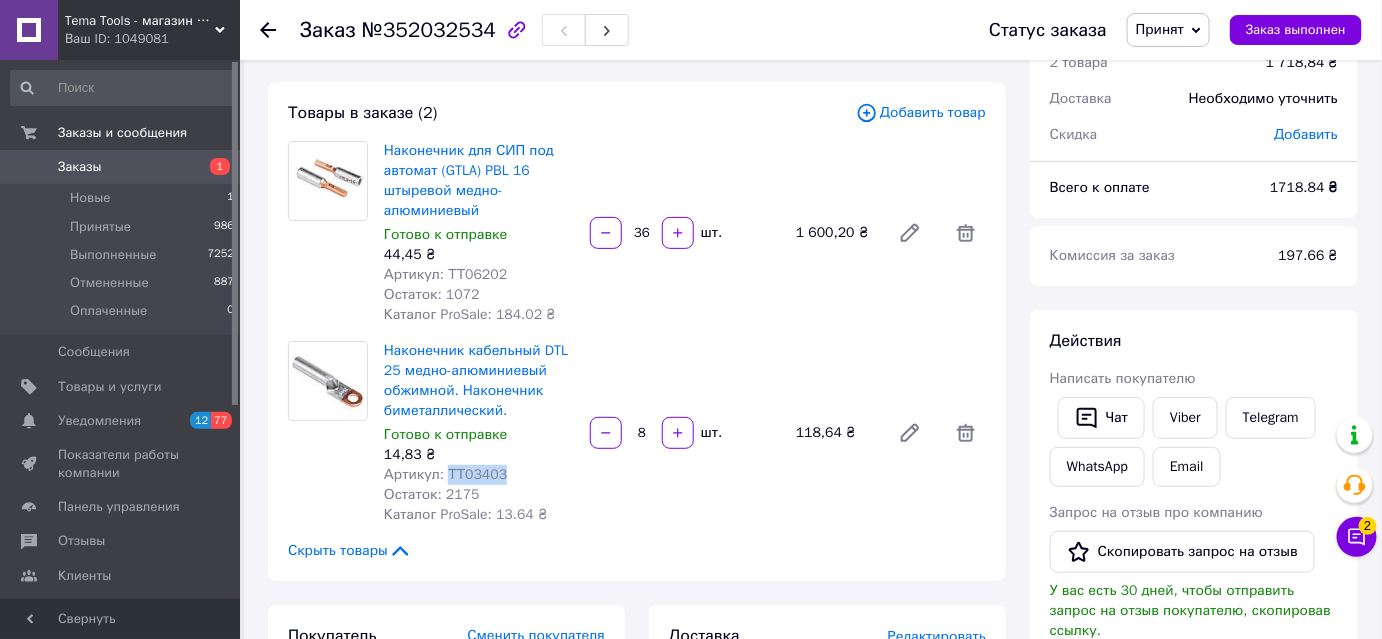 drag, startPoint x: 445, startPoint y: 470, endPoint x: 495, endPoint y: 466, distance: 50.159744 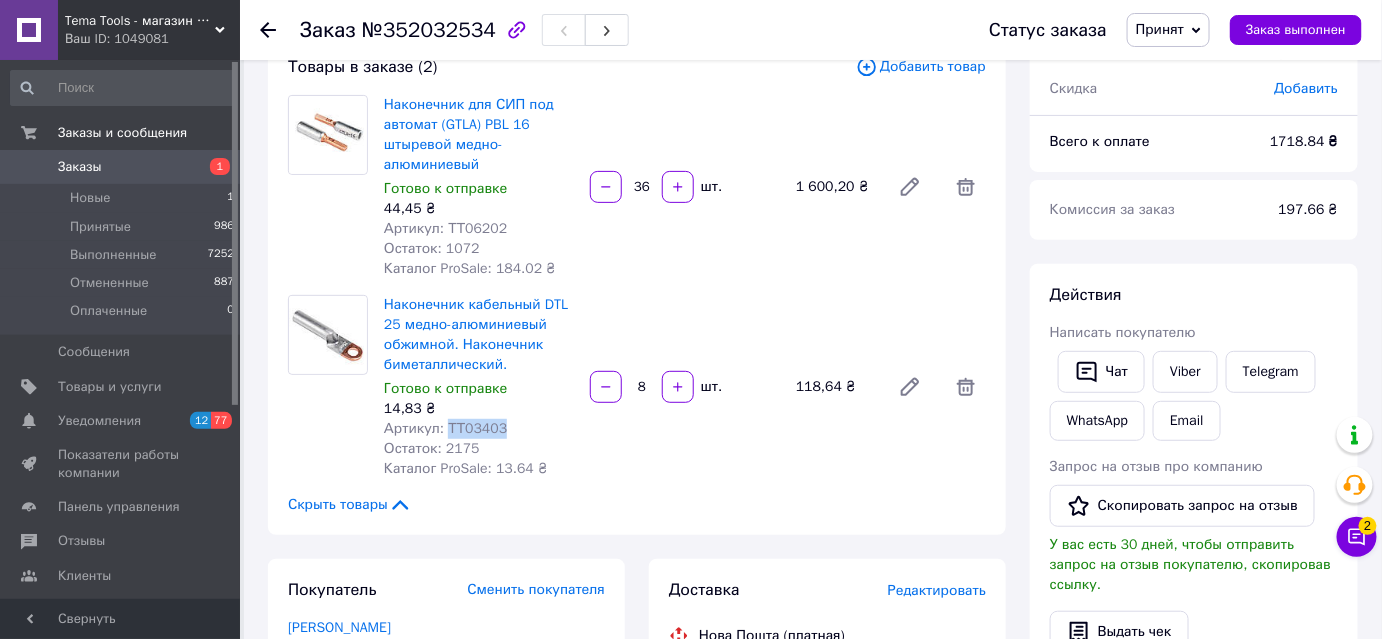 scroll, scrollTop: 363, scrollLeft: 0, axis: vertical 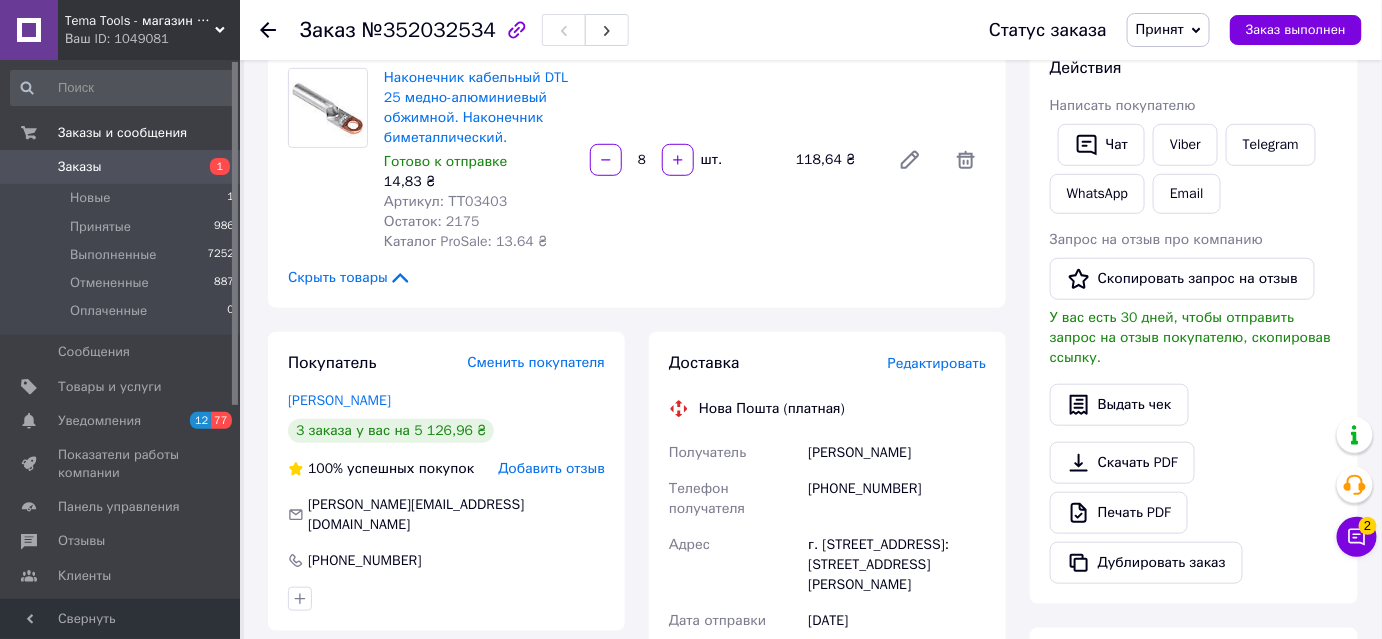 click 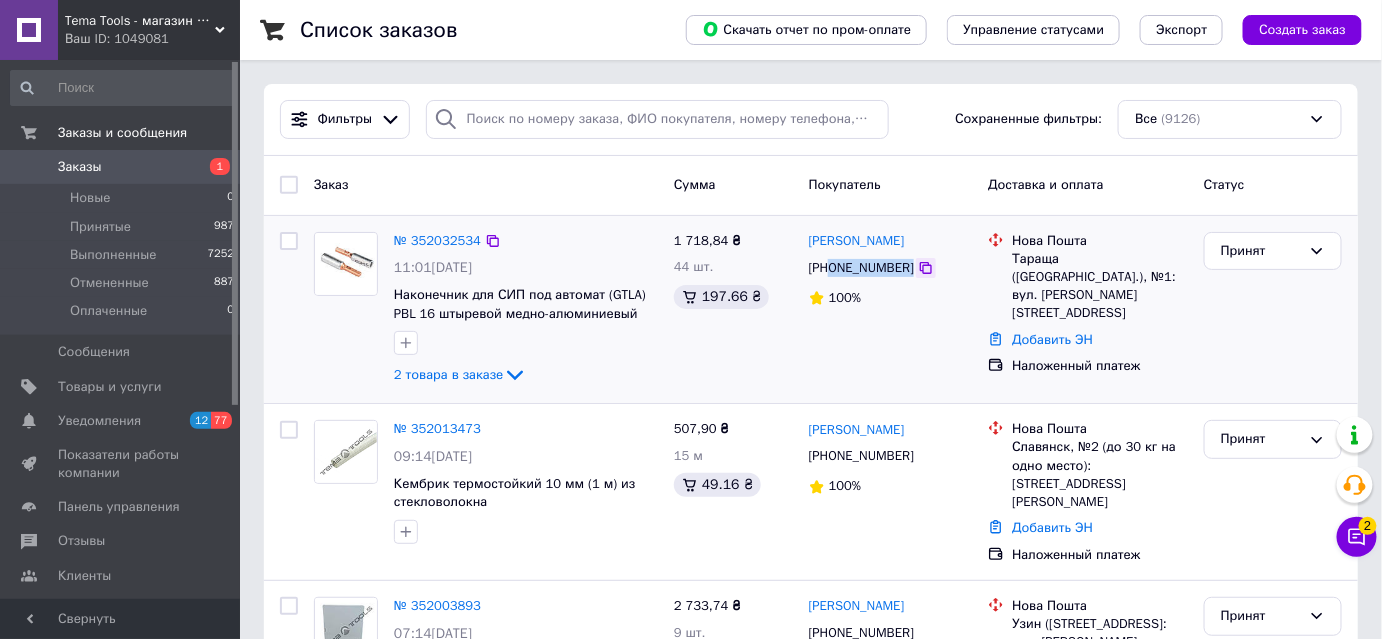 drag, startPoint x: 833, startPoint y: 268, endPoint x: 909, endPoint y: 271, distance: 76.05919 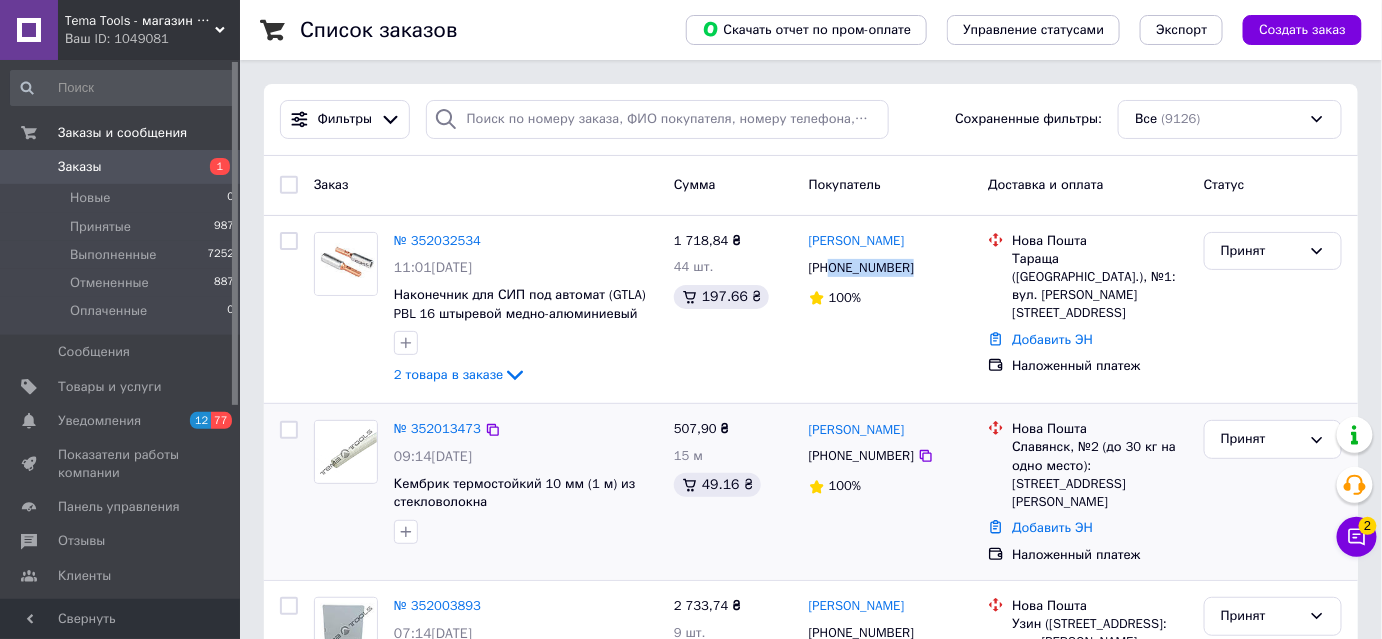 copy on "0638712222" 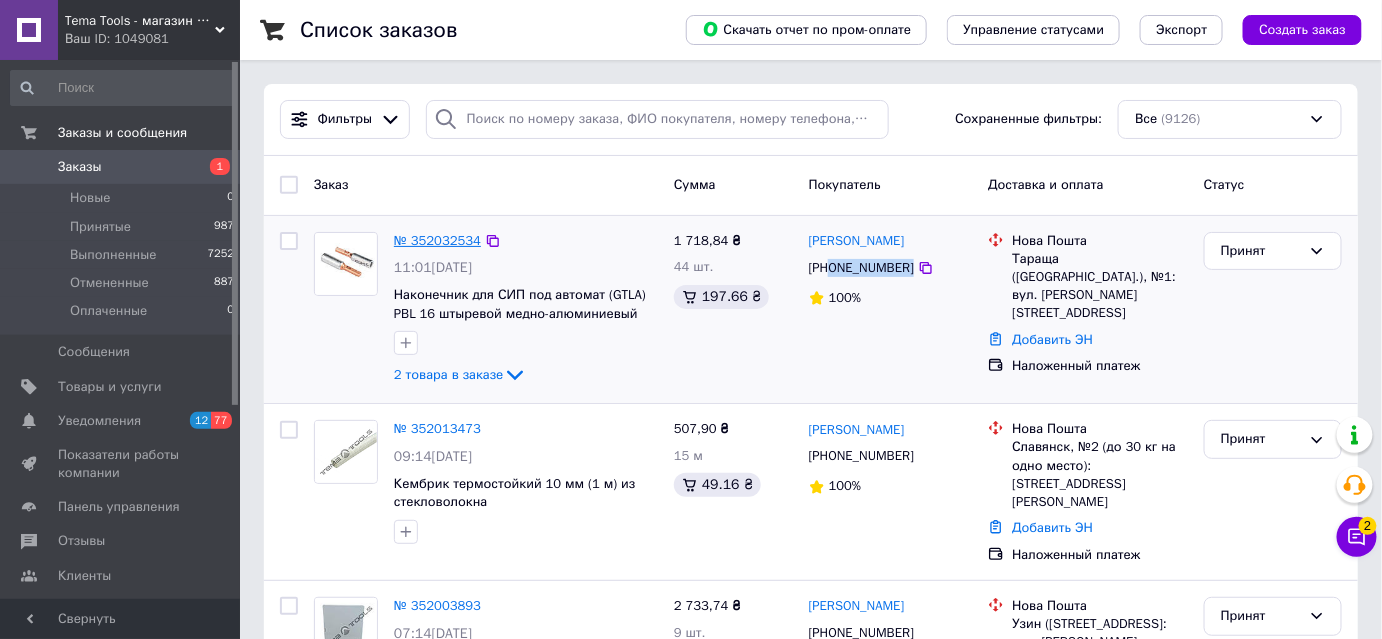 click on "№ 352032534" at bounding box center [437, 240] 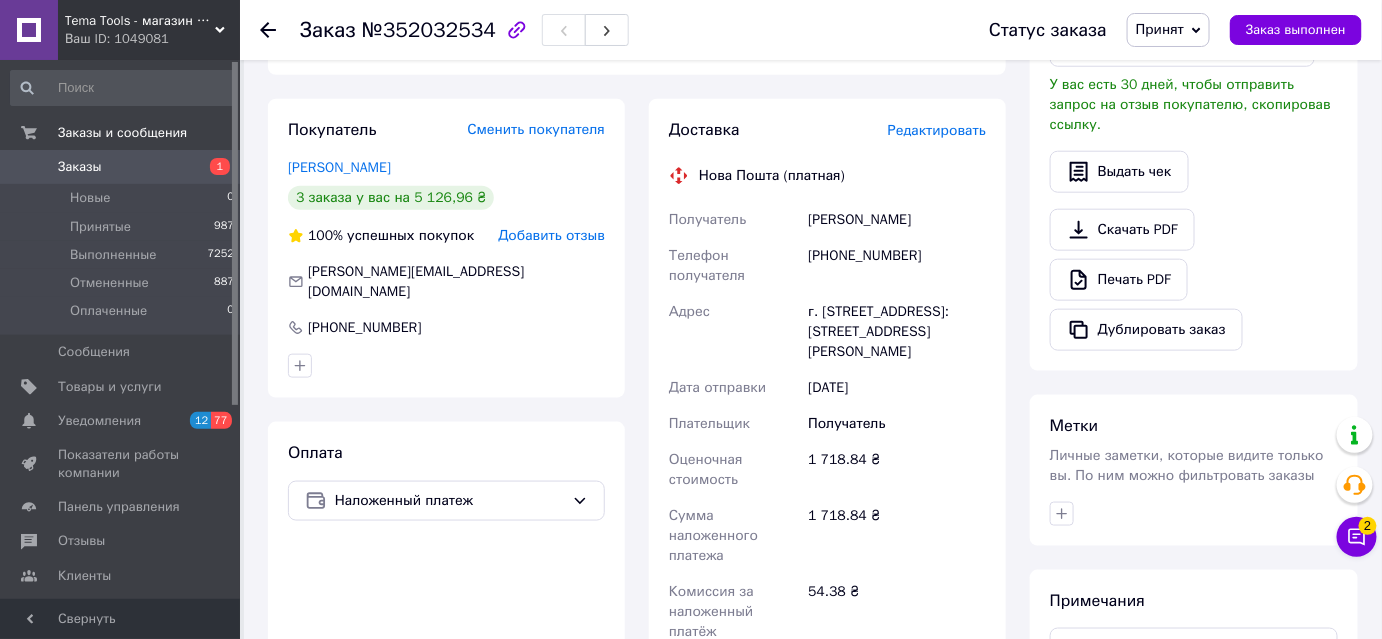 scroll, scrollTop: 636, scrollLeft: 0, axis: vertical 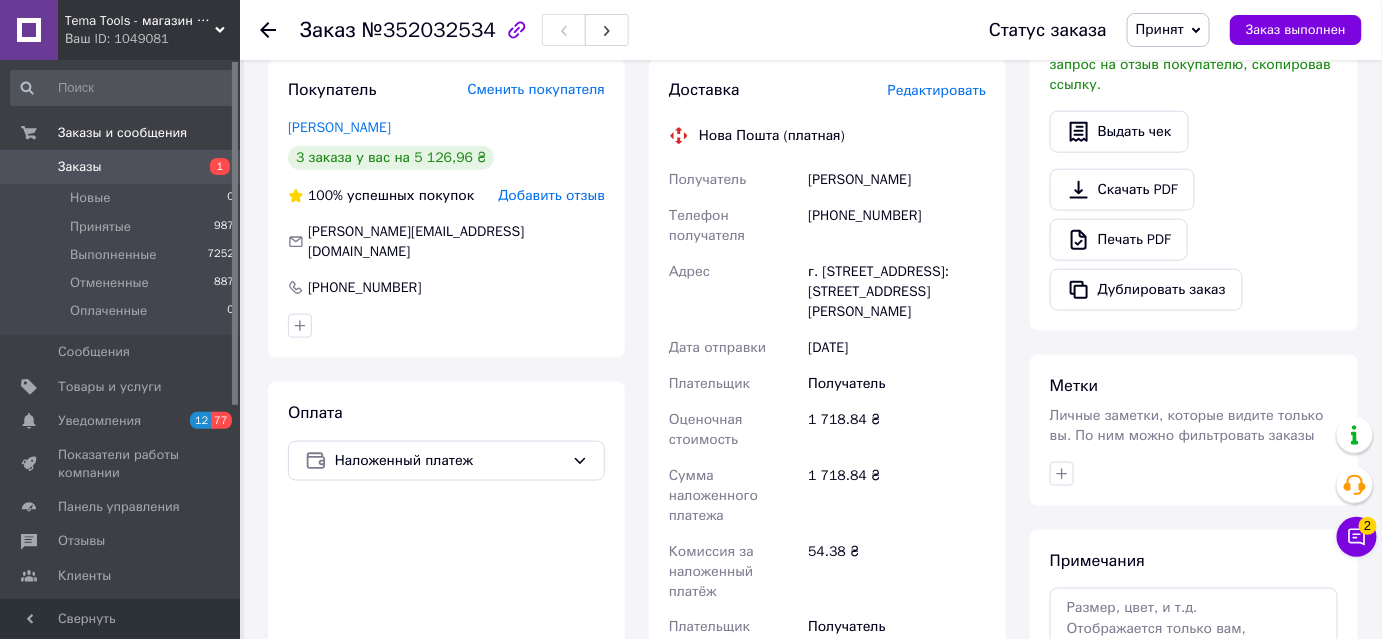 drag, startPoint x: 806, startPoint y: 179, endPoint x: 911, endPoint y: 311, distance: 168.66832 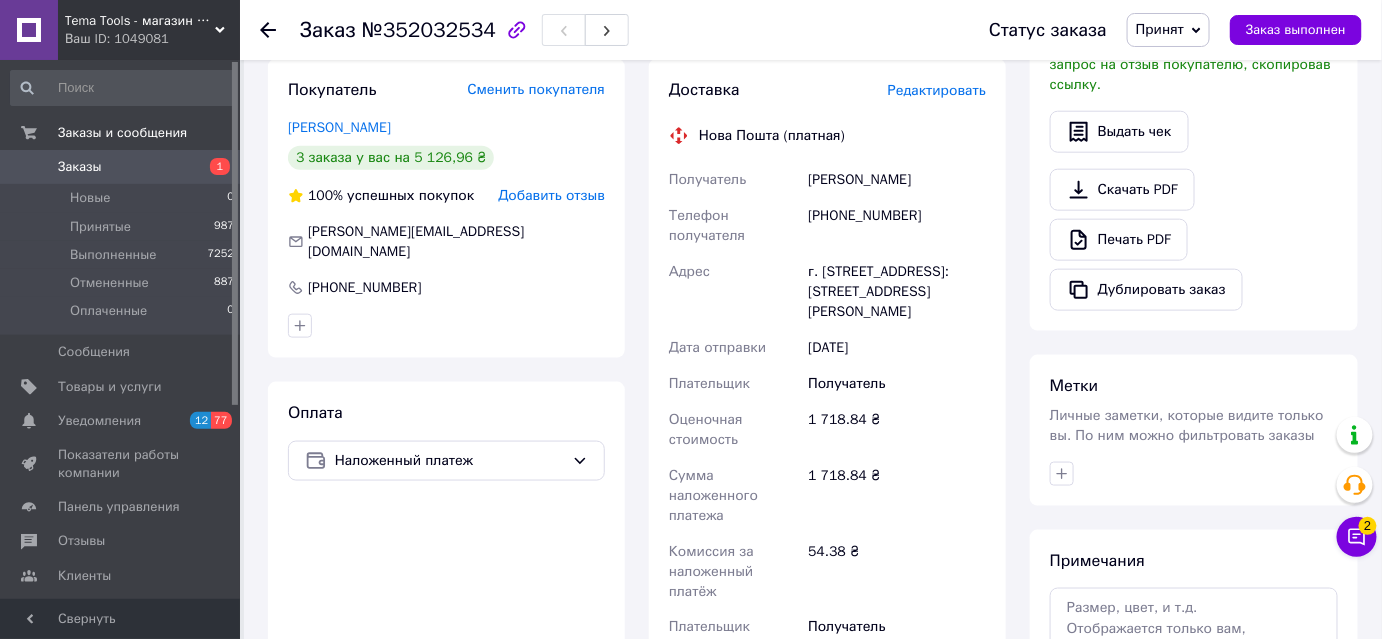 click on "Получатель Мазуренко Денис Телефон получателя +380638712222 Адрес г. Тараща (Киевская обл.), №1: ул. Владимира Великого, 36 Дата отправки 10.07.2025 Плательщик Получатель Оценочная стоимость 1 718.84 ₴ Сумма наложенного платежа 1 718.84 ₴ Комиссия за наложенный платёж 54.38 ₴ Плательщик комиссии наложенного платежа Получатель" at bounding box center (827, 434) 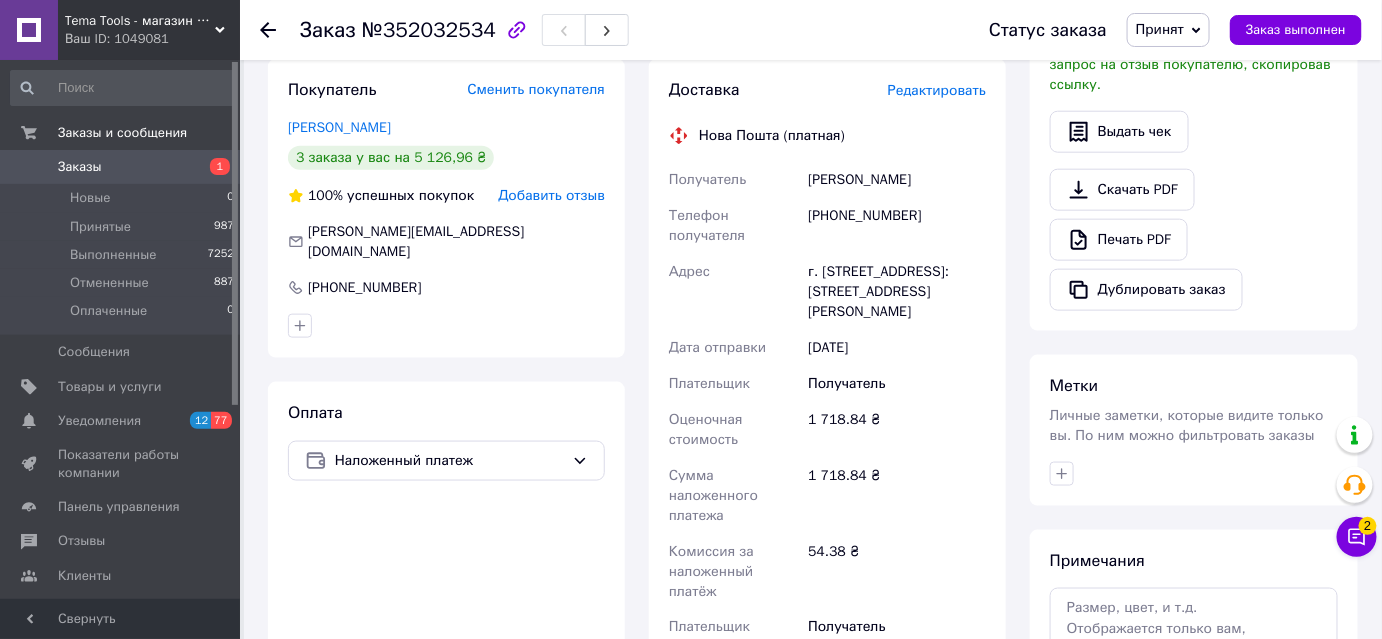 copy on "Мазуренко Денис Телефон получателя +380638712222 Адрес г. Тараща (Киевская обл.), №1: ул. Владимира Великого, 36" 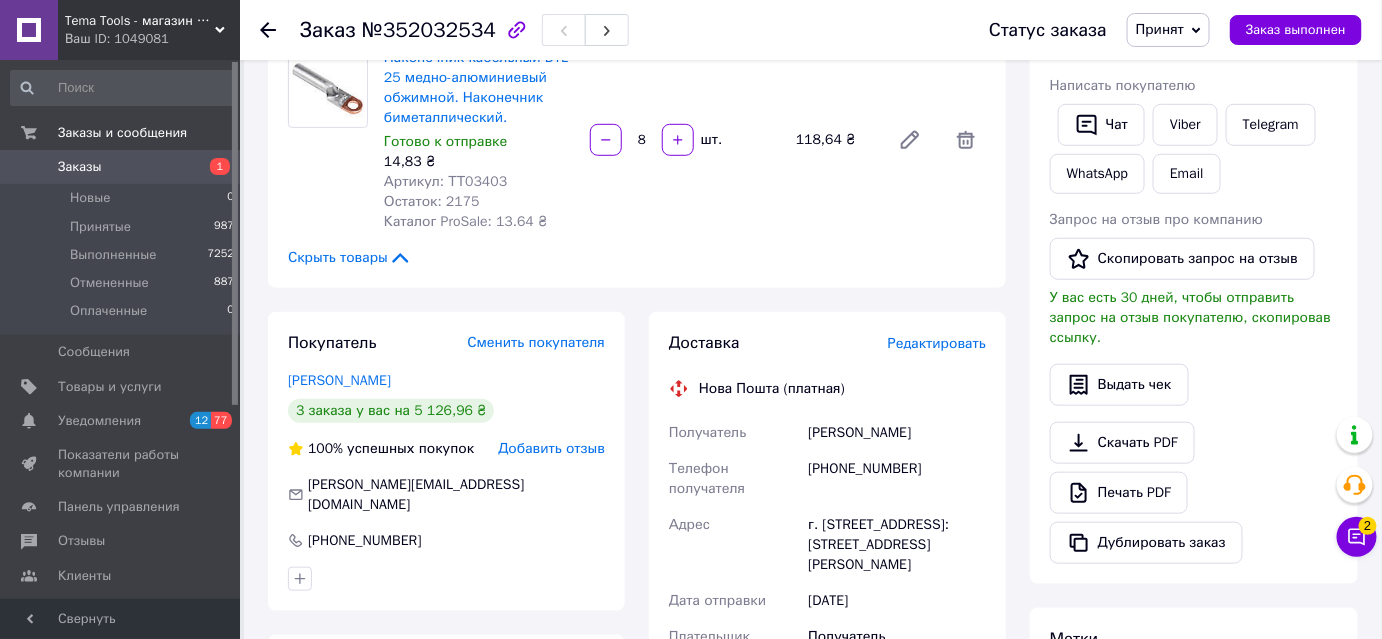 scroll, scrollTop: 545, scrollLeft: 0, axis: vertical 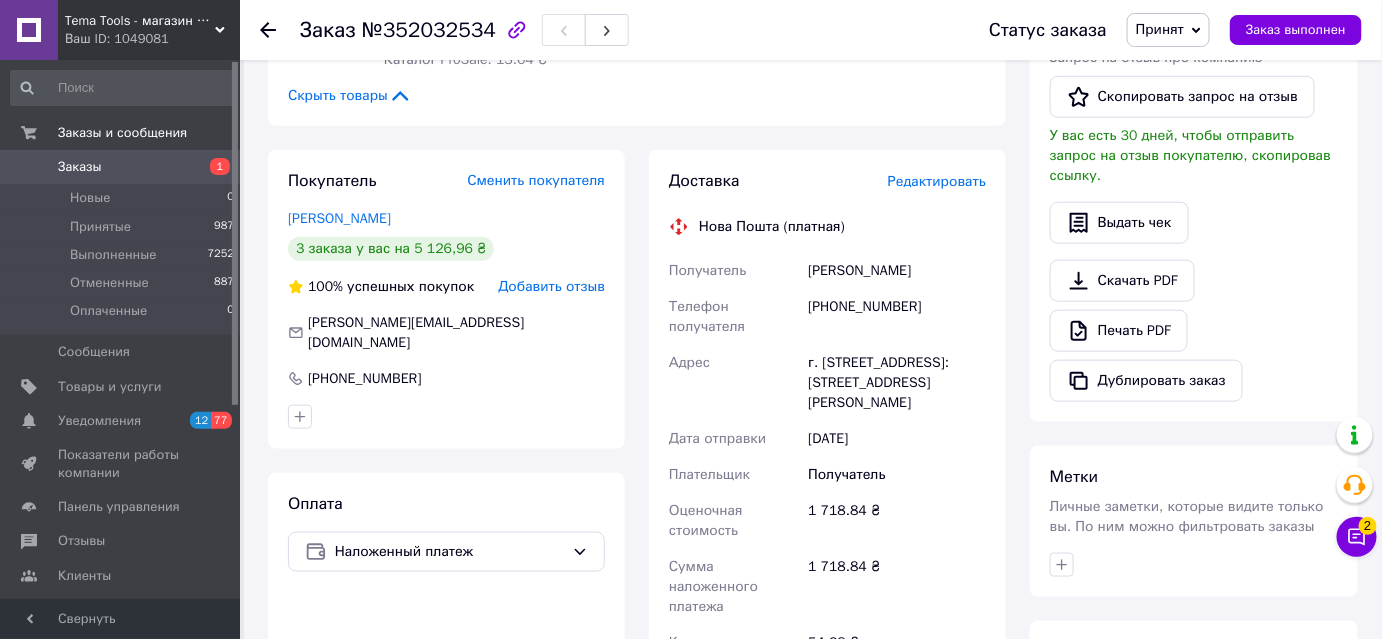 click at bounding box center [280, 30] 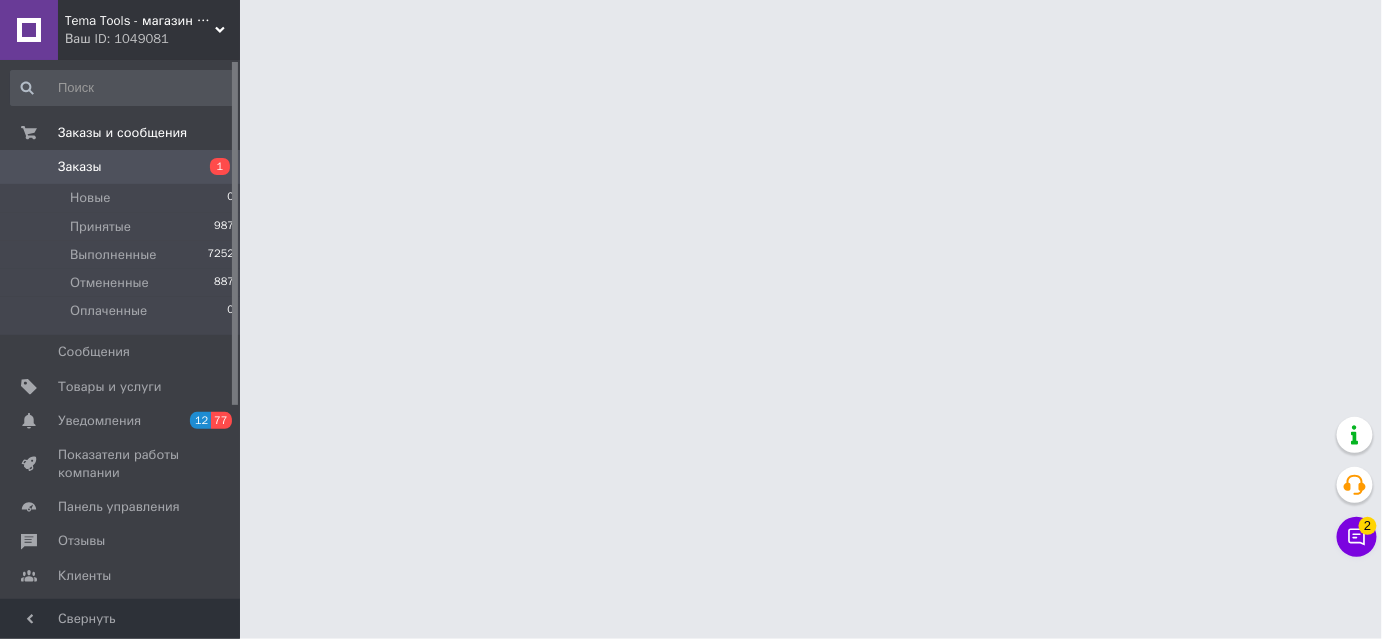 scroll, scrollTop: 0, scrollLeft: 0, axis: both 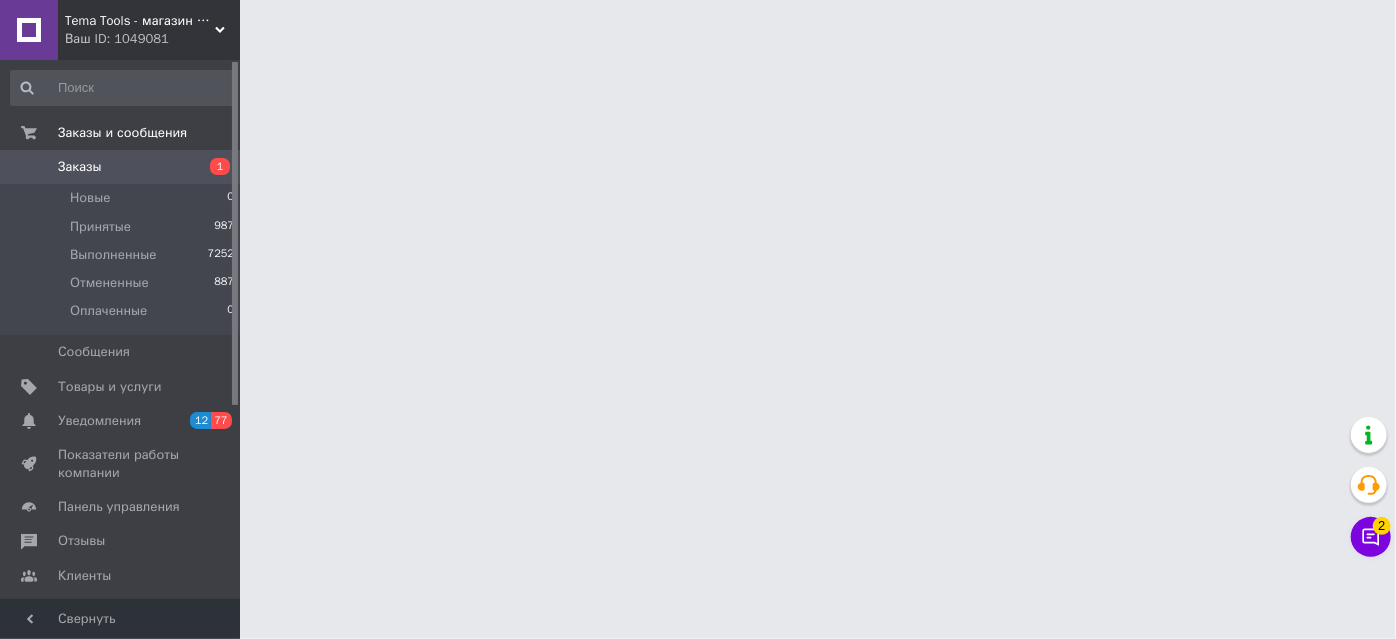 click on "Заказы" at bounding box center [121, 167] 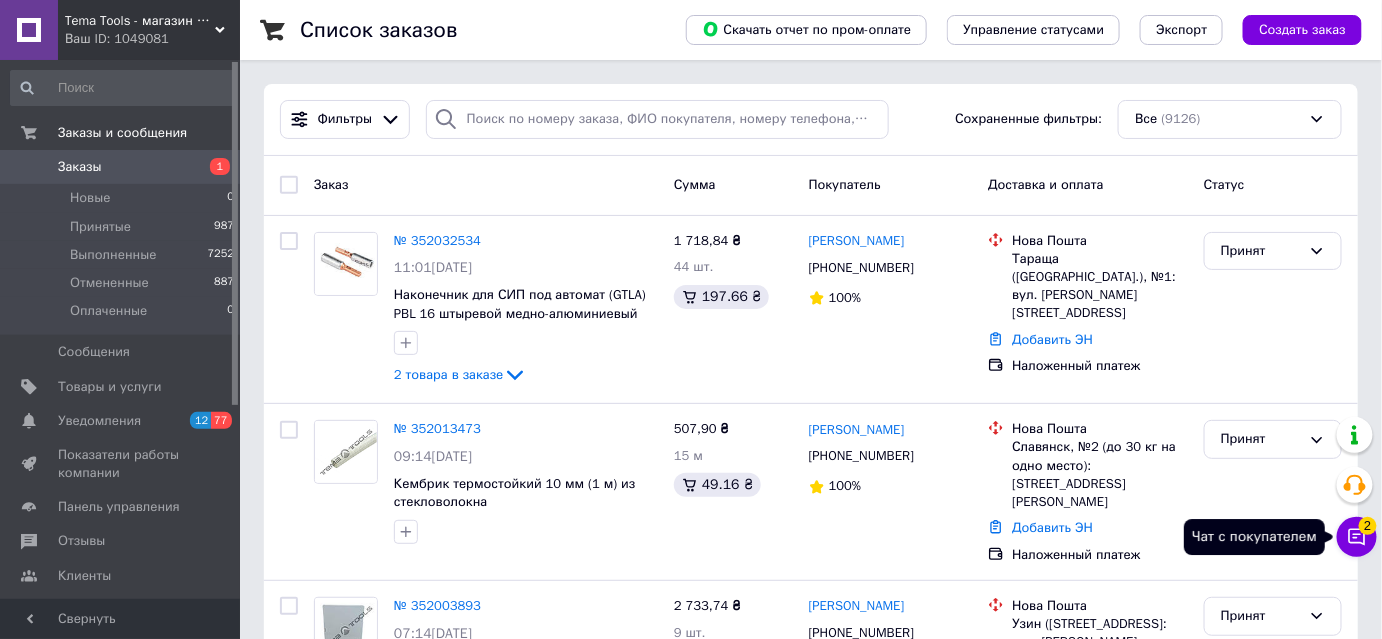 click on "Чат с покупателем 2" at bounding box center [1357, 537] 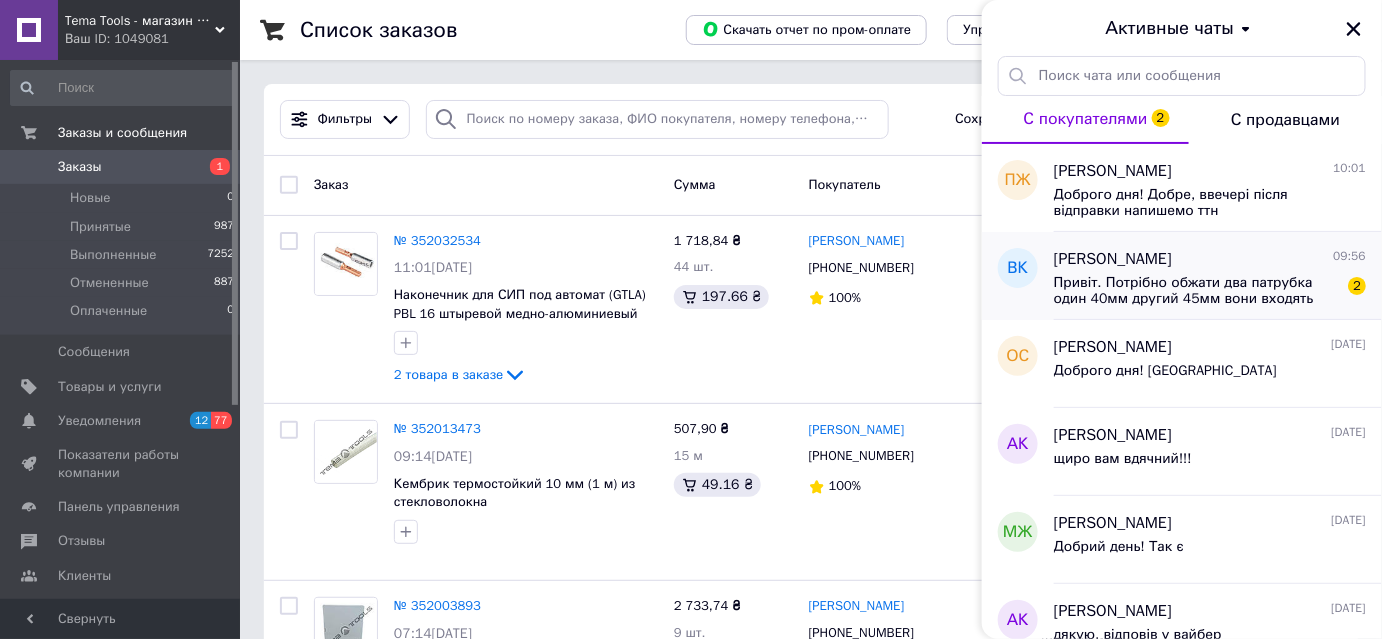 click on "Привіт. Потрібно обжати два патрубка один 40мм другий 45мм вони входять один в другий і їх треба загерметизувати, чи є щось для цього?" at bounding box center [1196, 291] 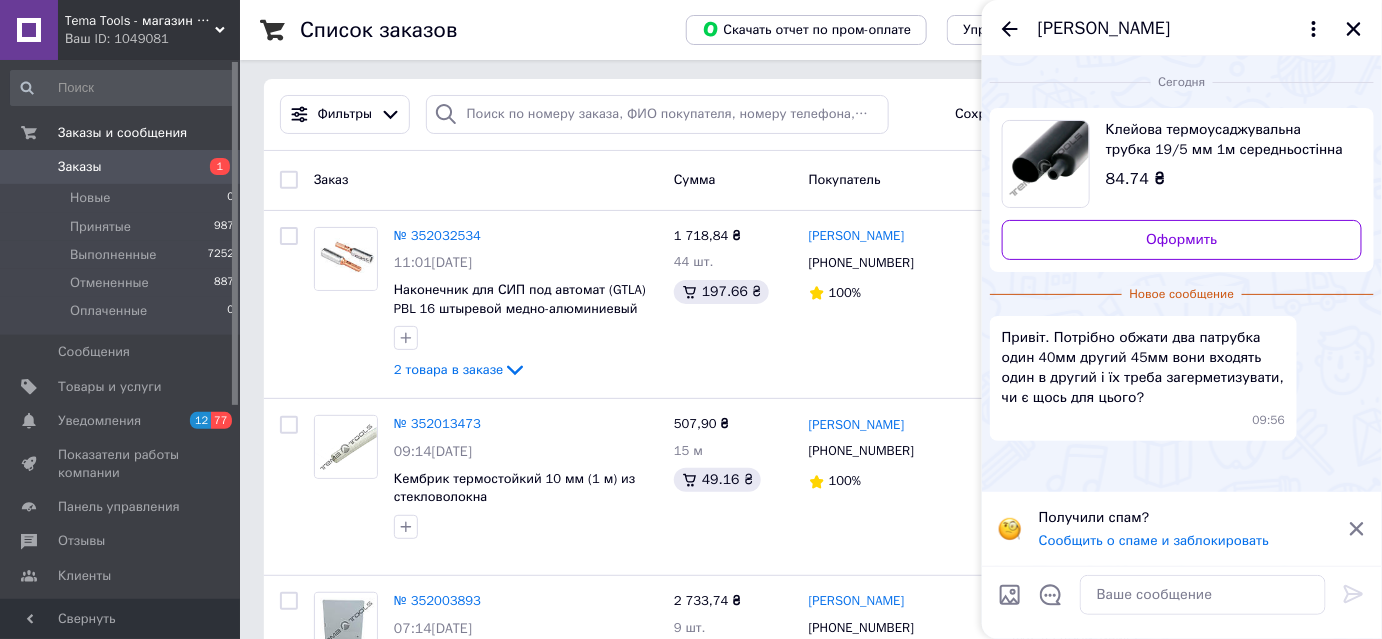 scroll, scrollTop: 0, scrollLeft: 0, axis: both 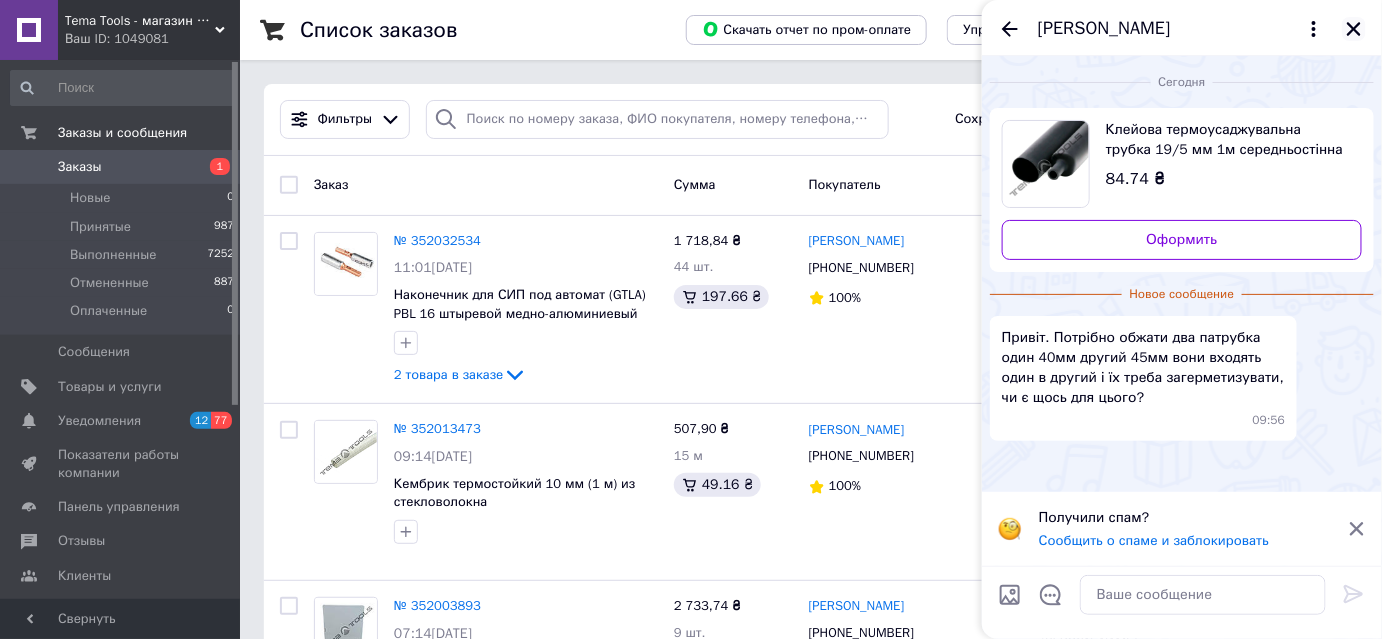 click 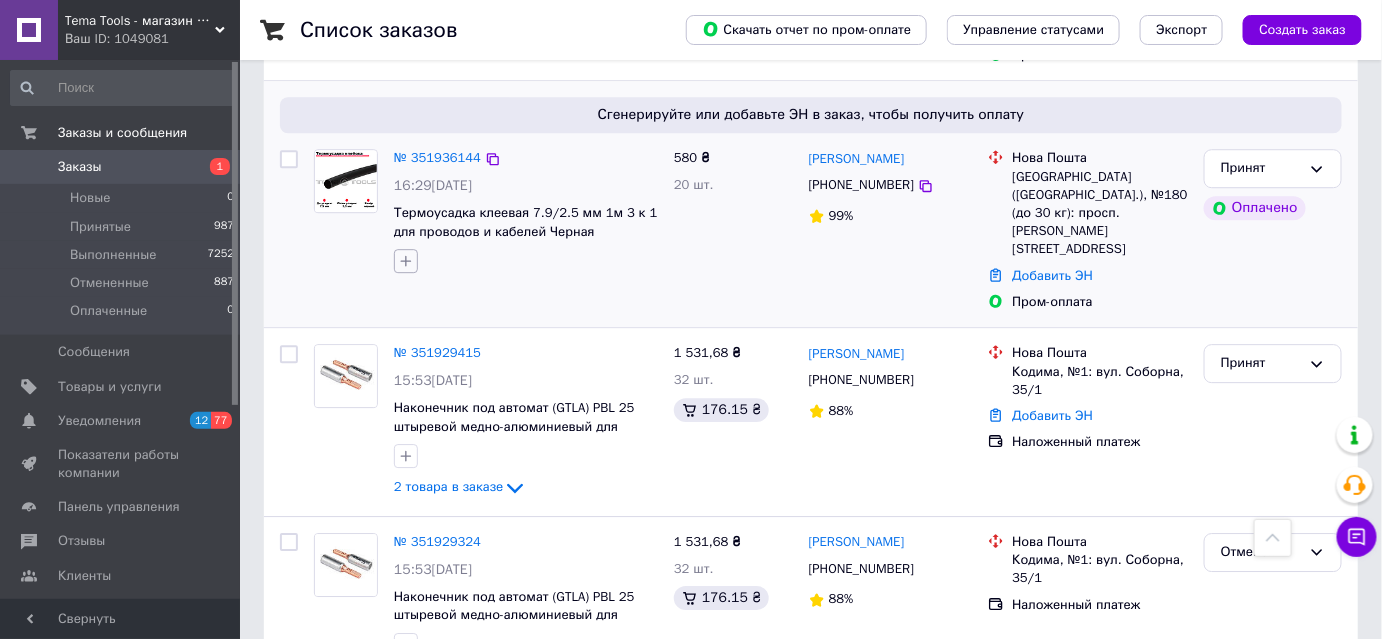 scroll, scrollTop: 2272, scrollLeft: 0, axis: vertical 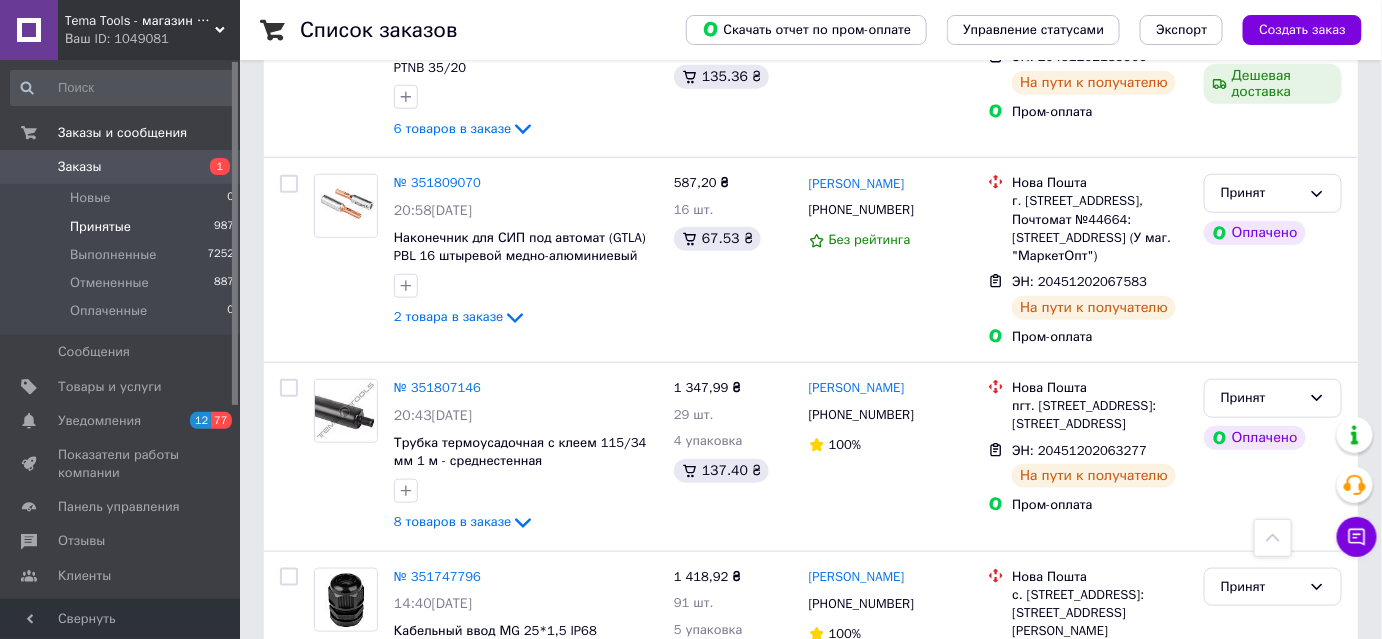 click on "Принятые 987" at bounding box center (123, 227) 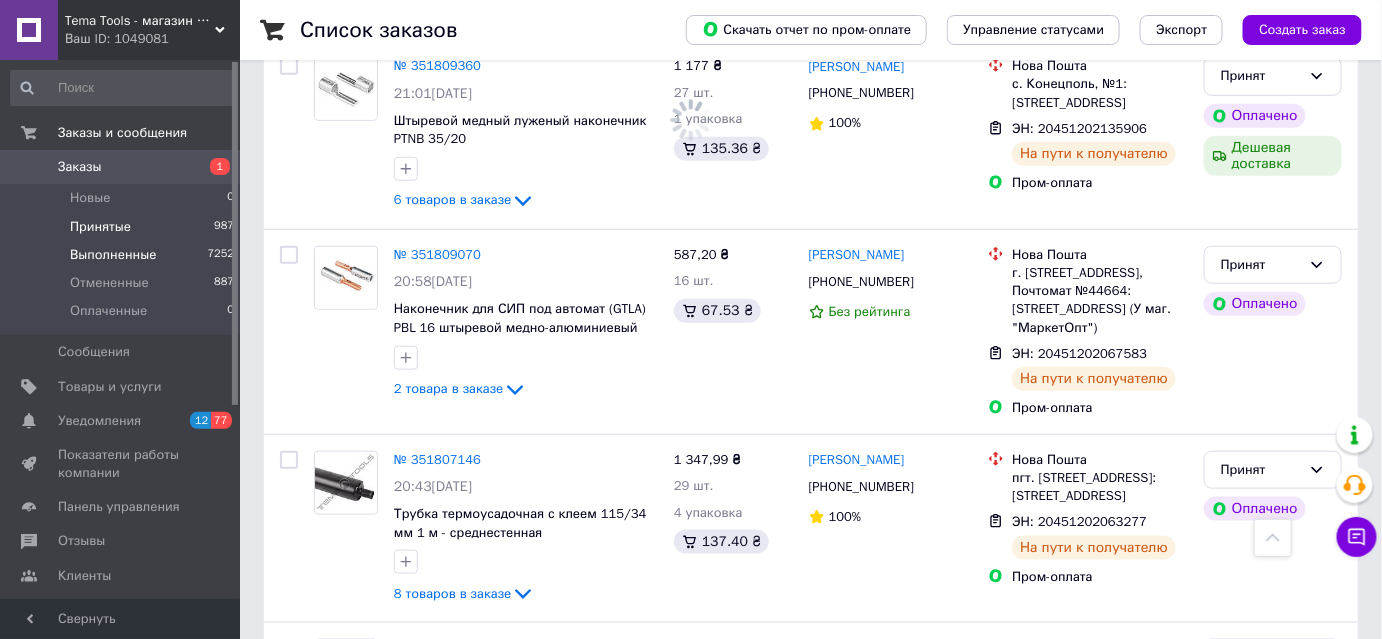 scroll, scrollTop: 3070, scrollLeft: 0, axis: vertical 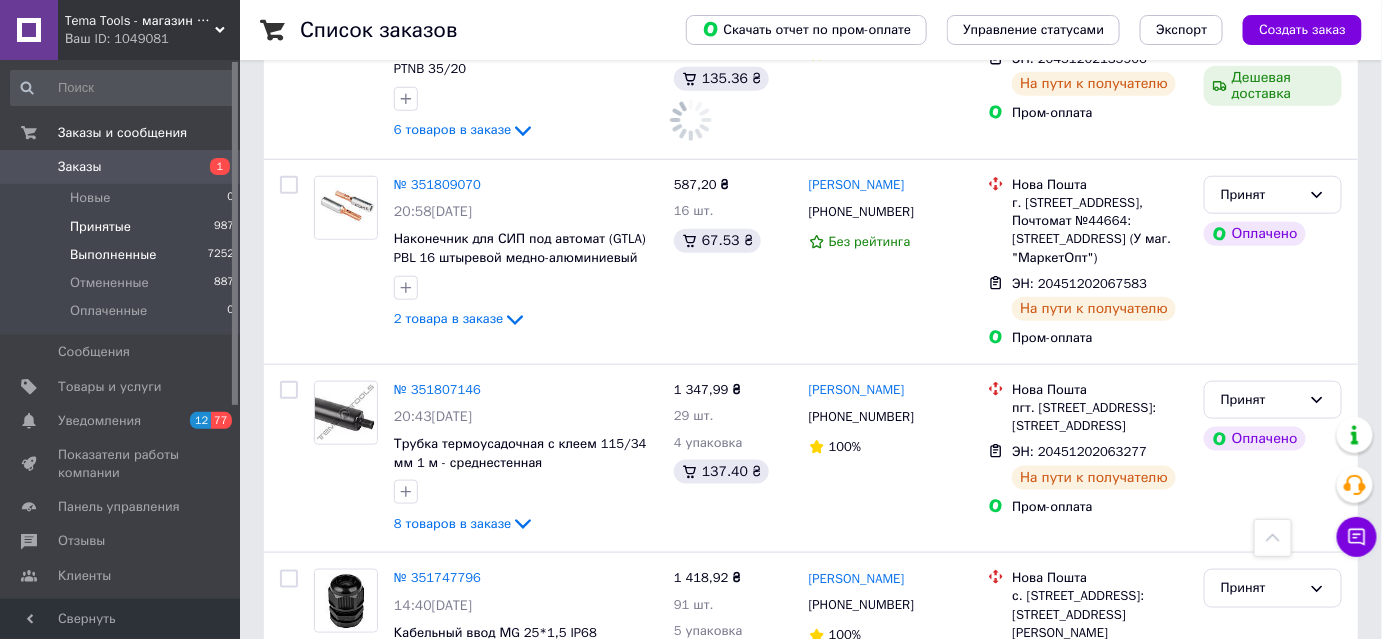 click on "Выполненные" at bounding box center (113, 255) 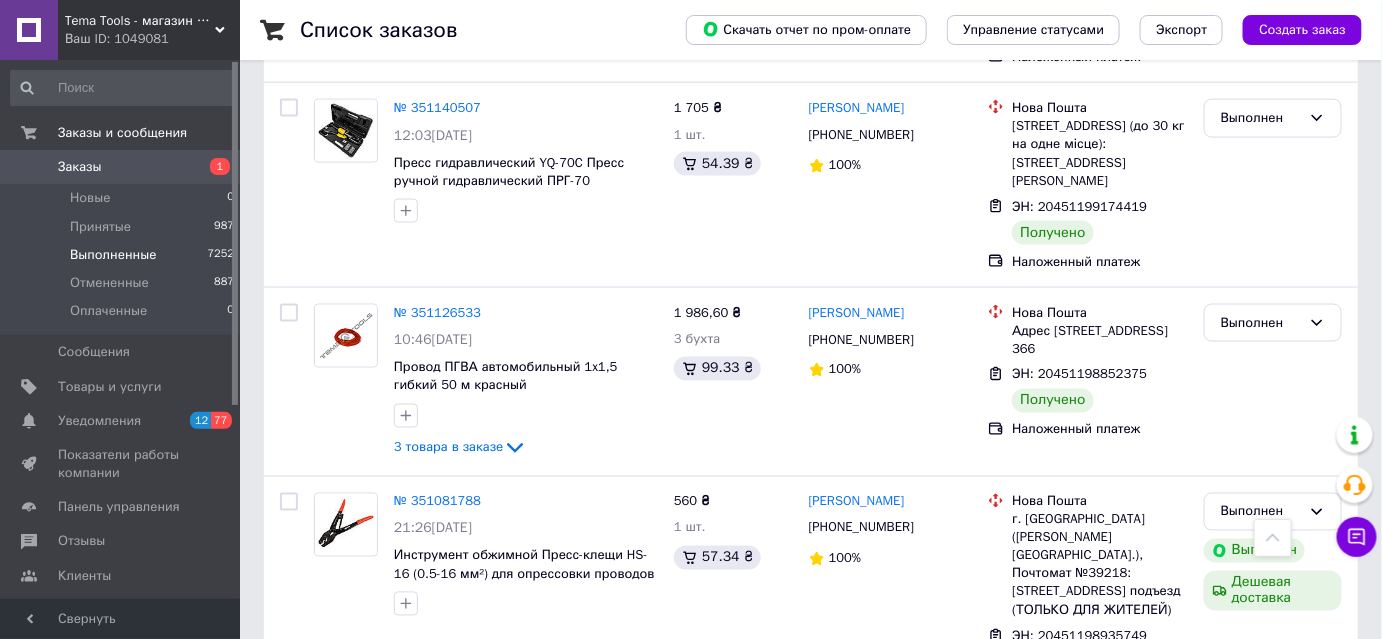 scroll, scrollTop: 3500, scrollLeft: 0, axis: vertical 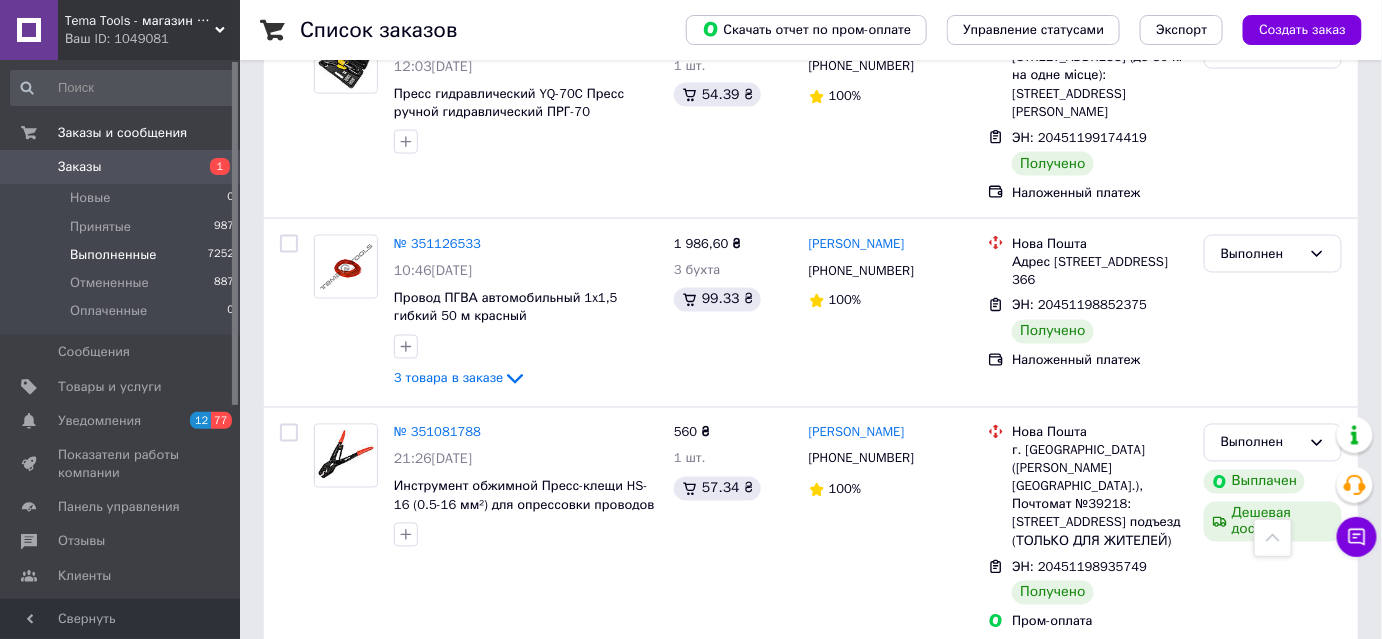 click on "2" at bounding box center [327, 693] 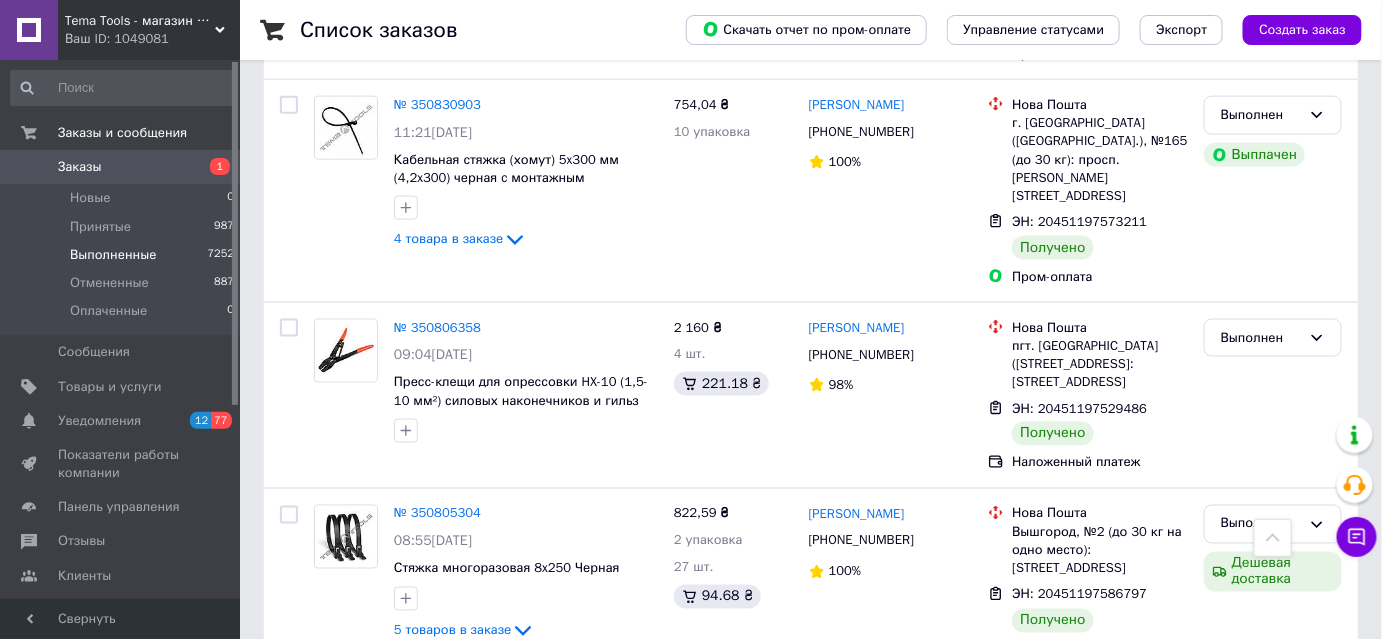 scroll, scrollTop: 3568, scrollLeft: 0, axis: vertical 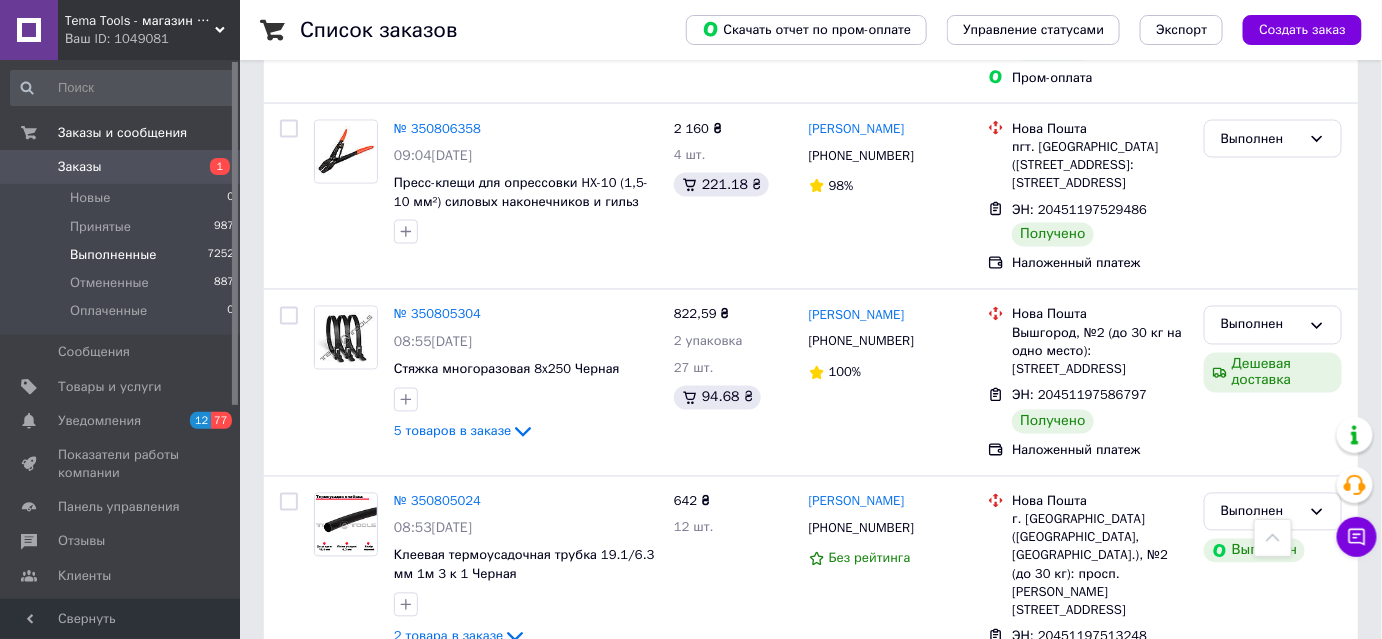 click on "3" at bounding box center [505, 762] 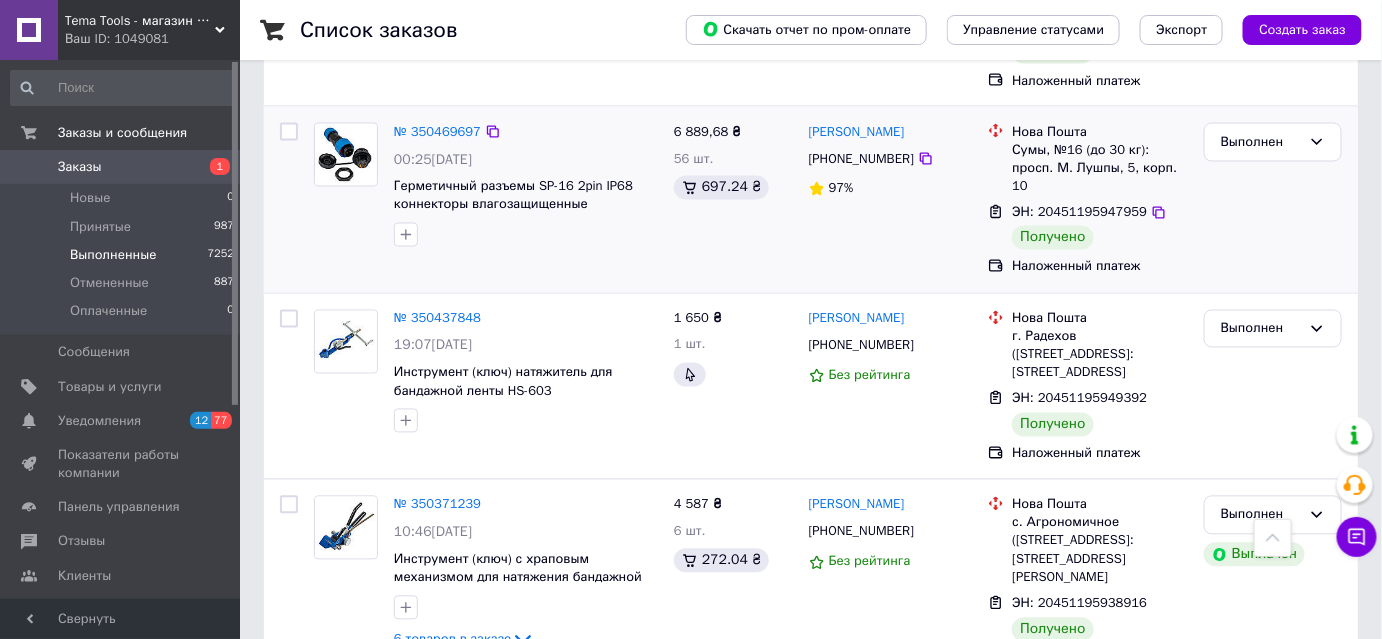 scroll, scrollTop: 3630, scrollLeft: 0, axis: vertical 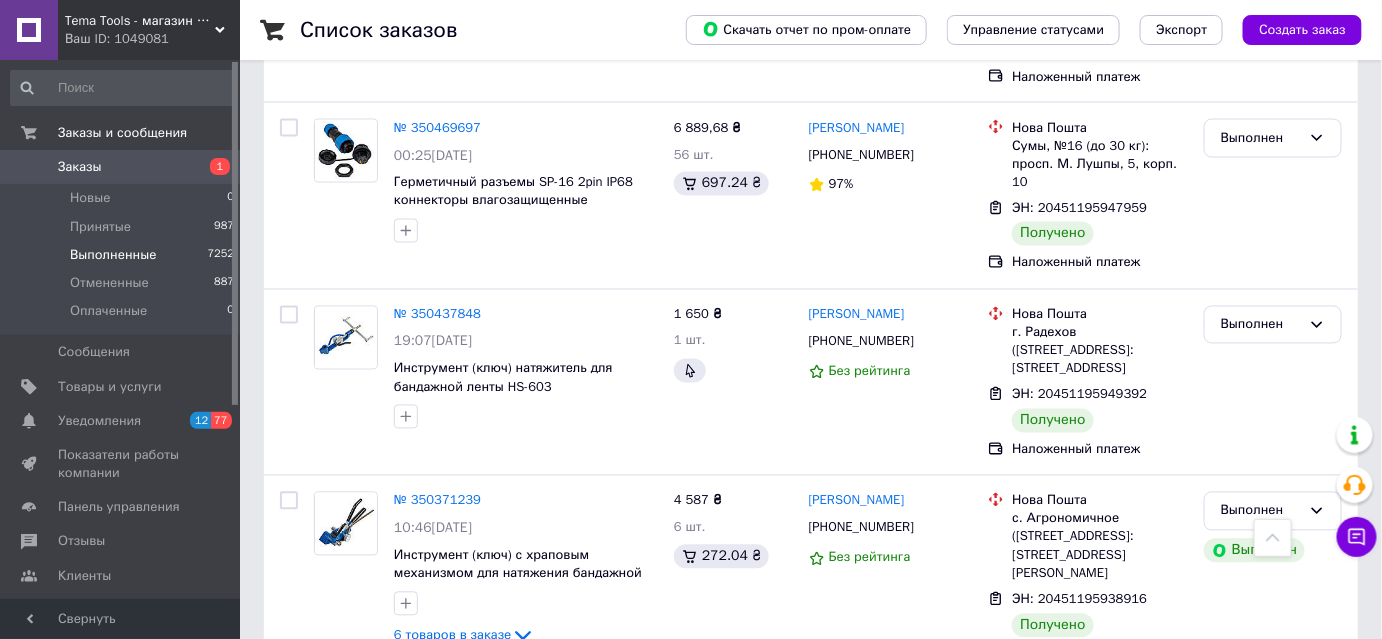 click on "4" at bounding box center (550, 725) 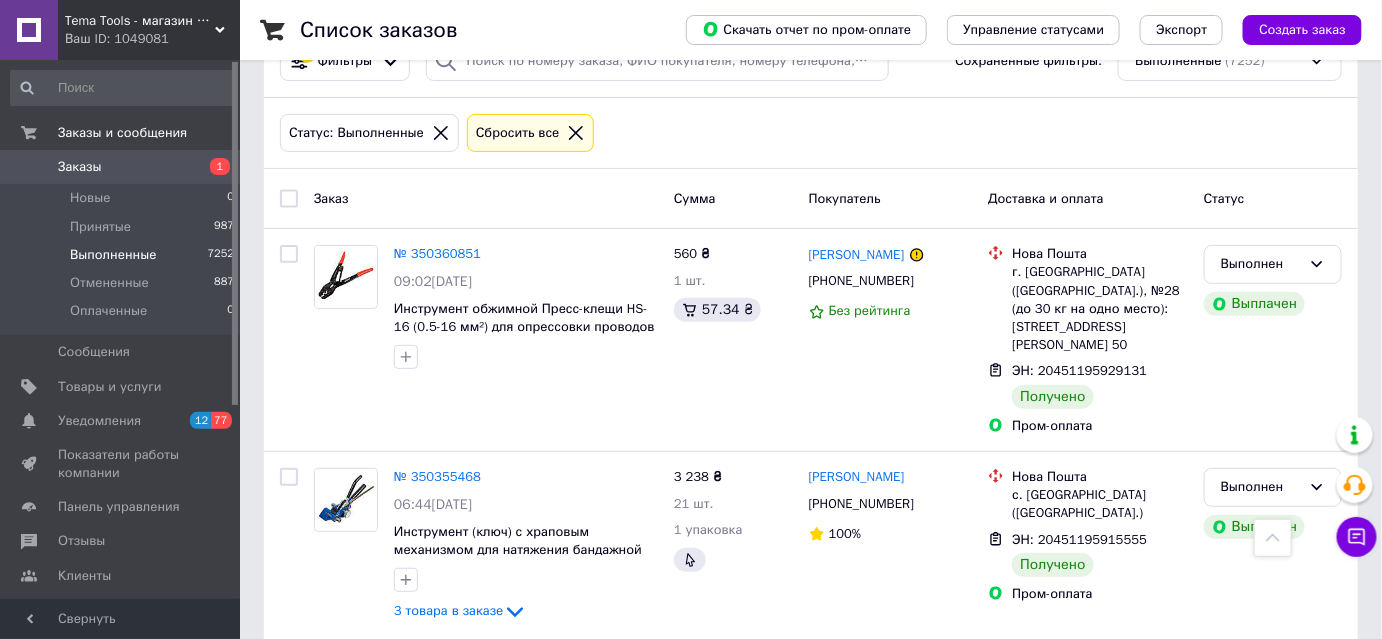 scroll, scrollTop: 0, scrollLeft: 0, axis: both 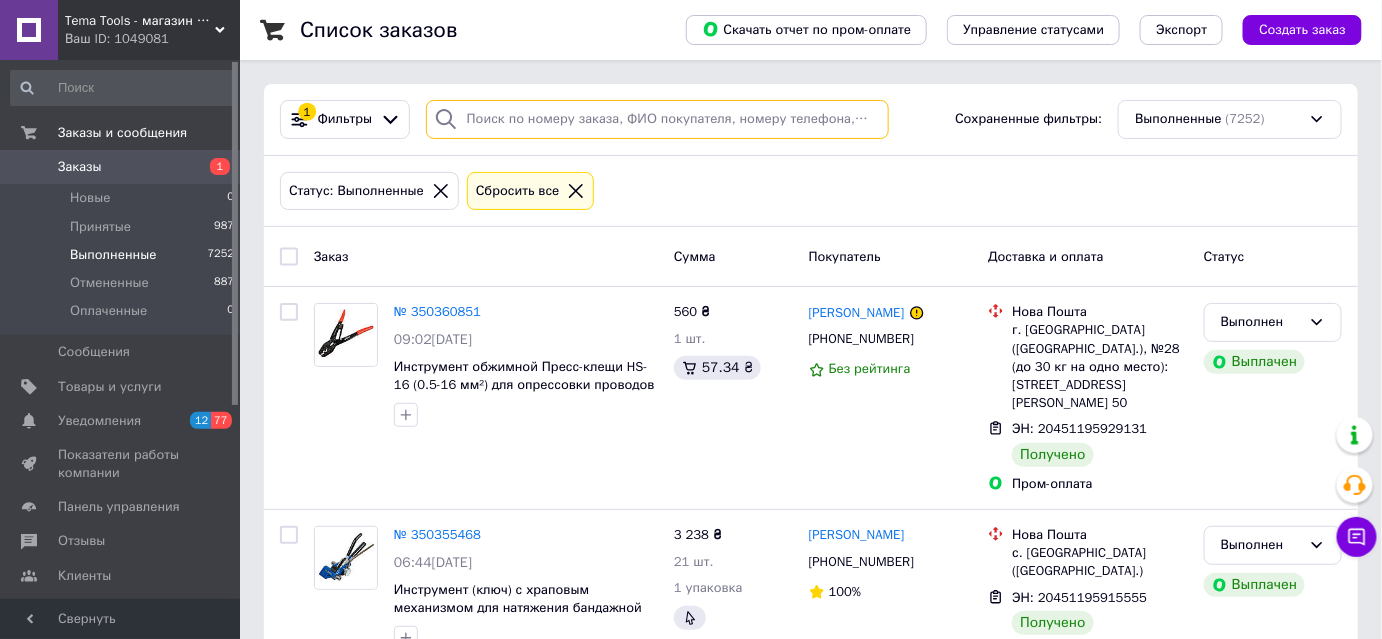 click at bounding box center [657, 119] 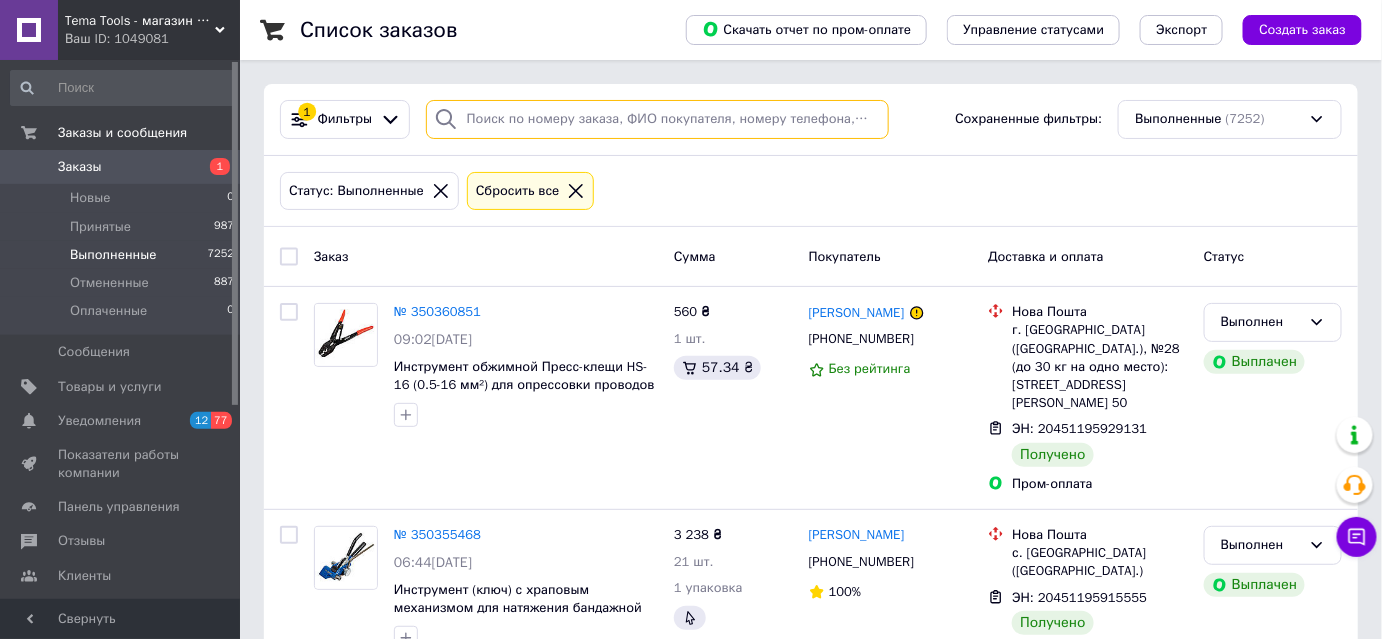 paste on "+380990396888" 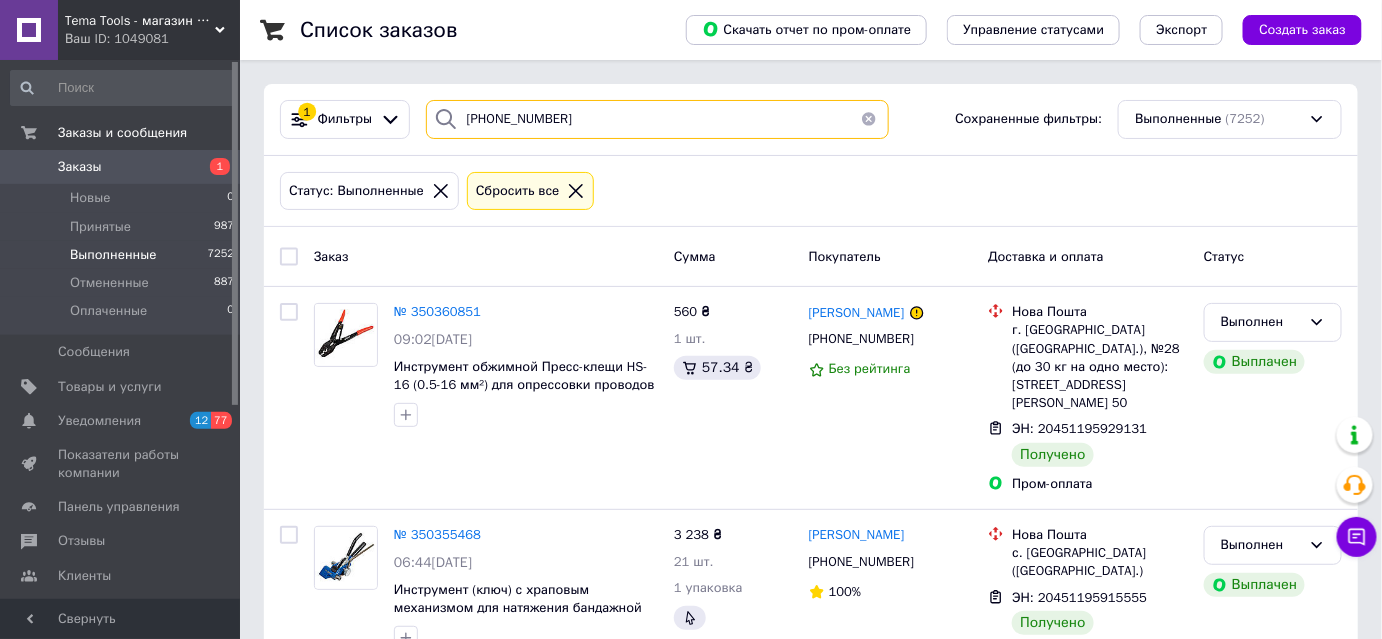 type on "+380990396888" 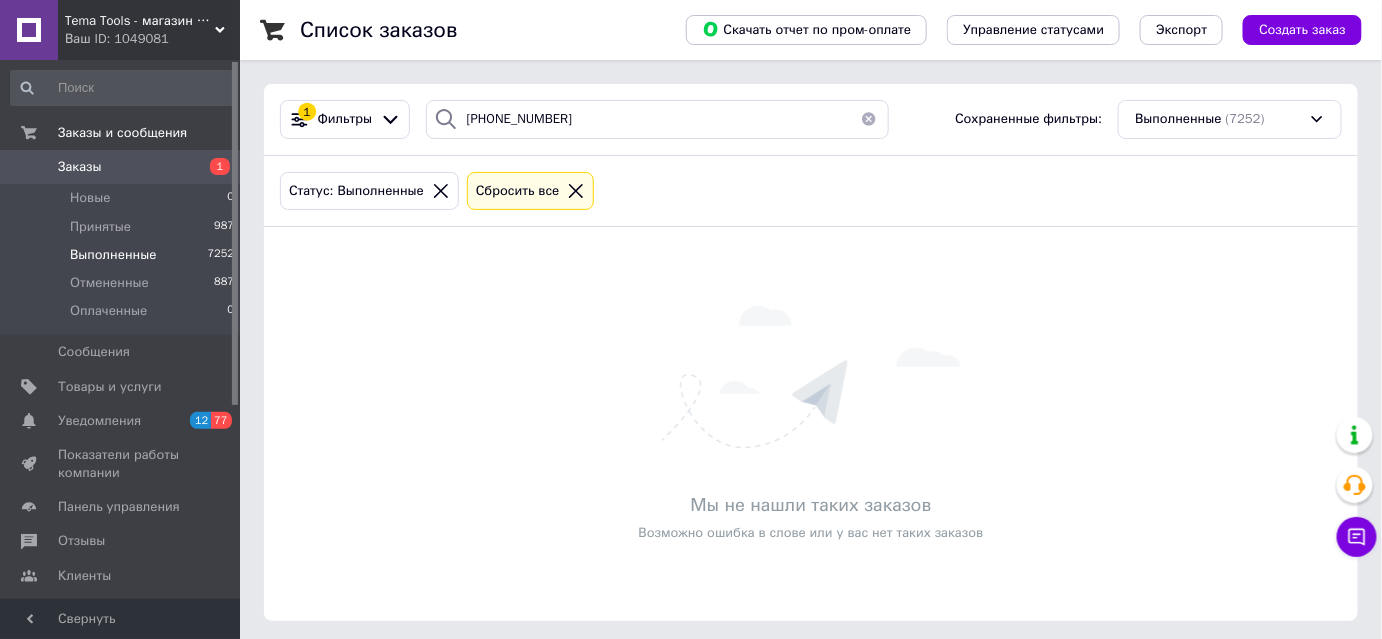 click 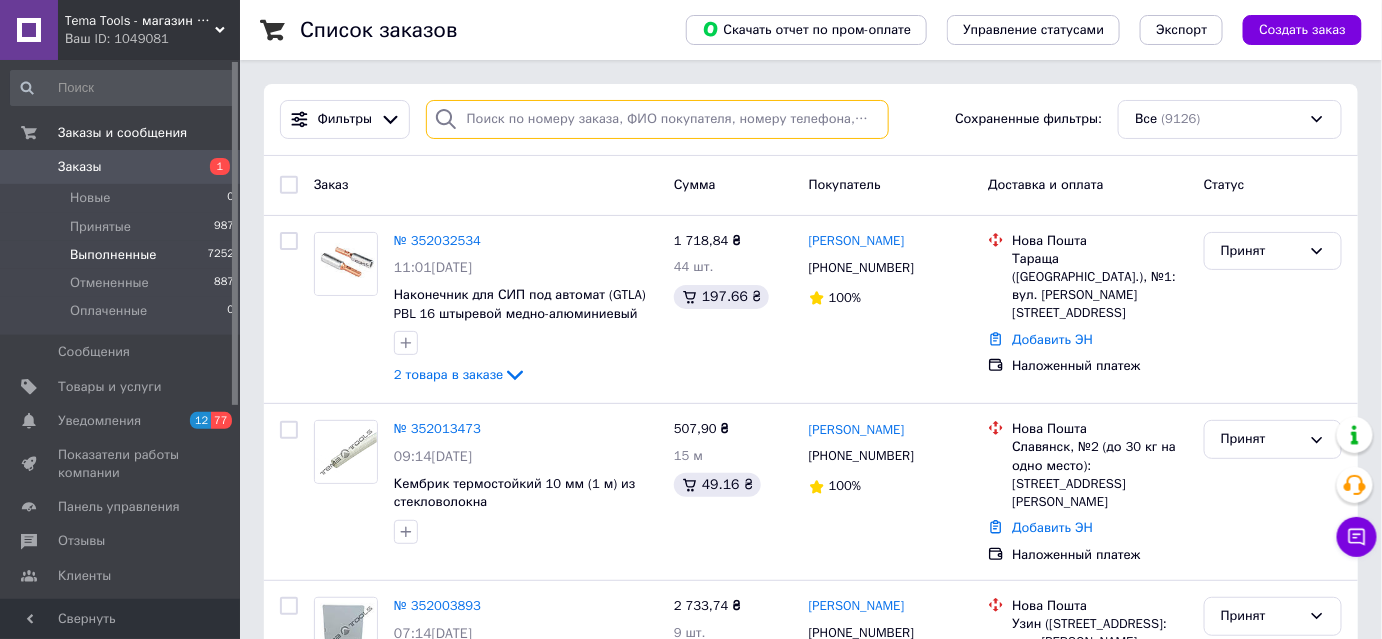 click at bounding box center [657, 119] 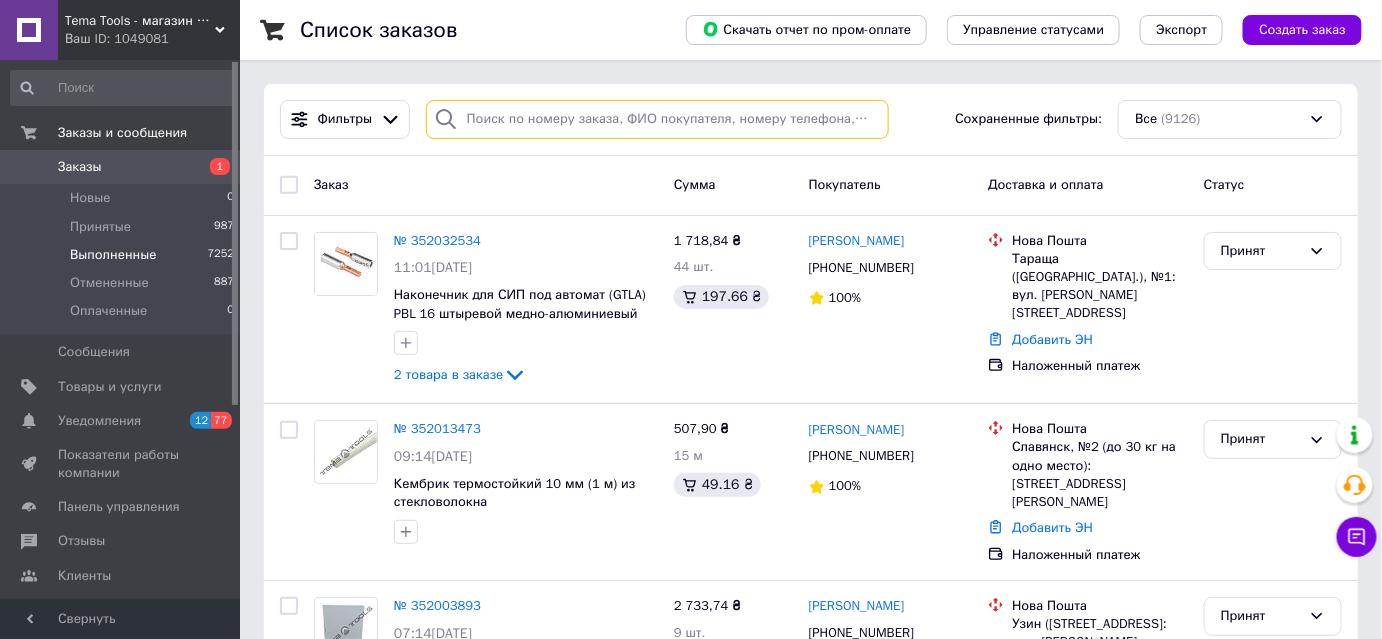 paste on "+380990396888" 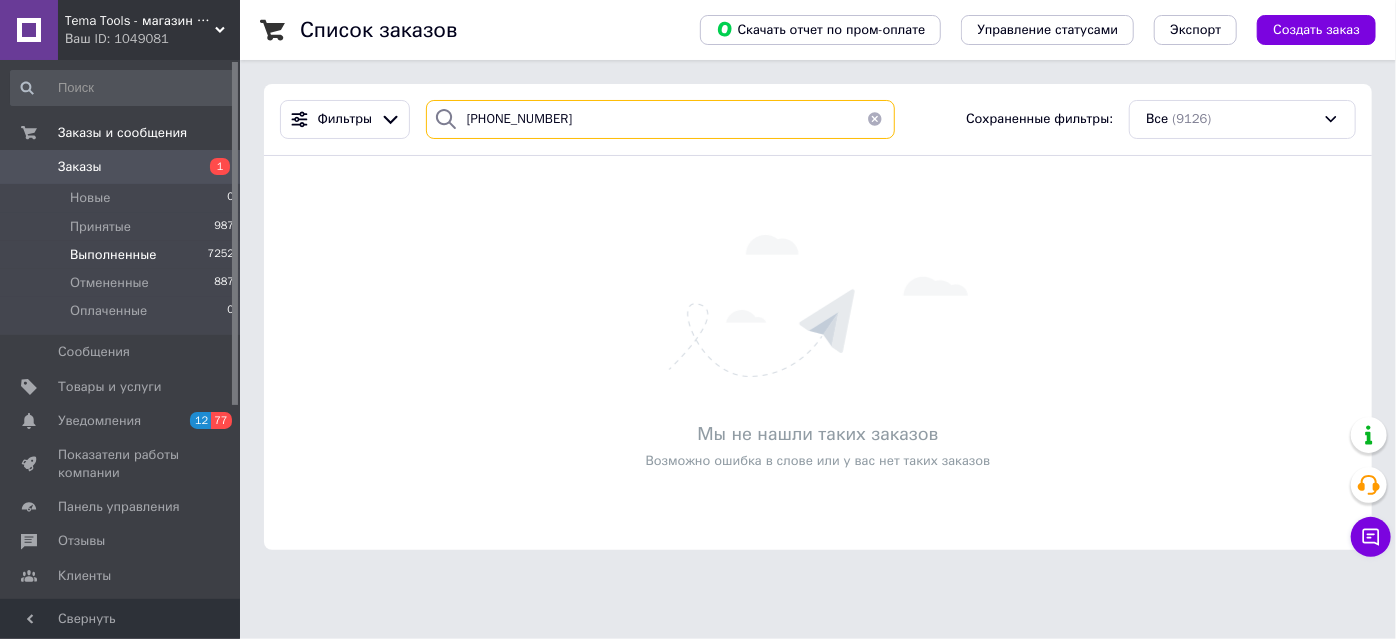 click on "+380990396888" at bounding box center [660, 119] 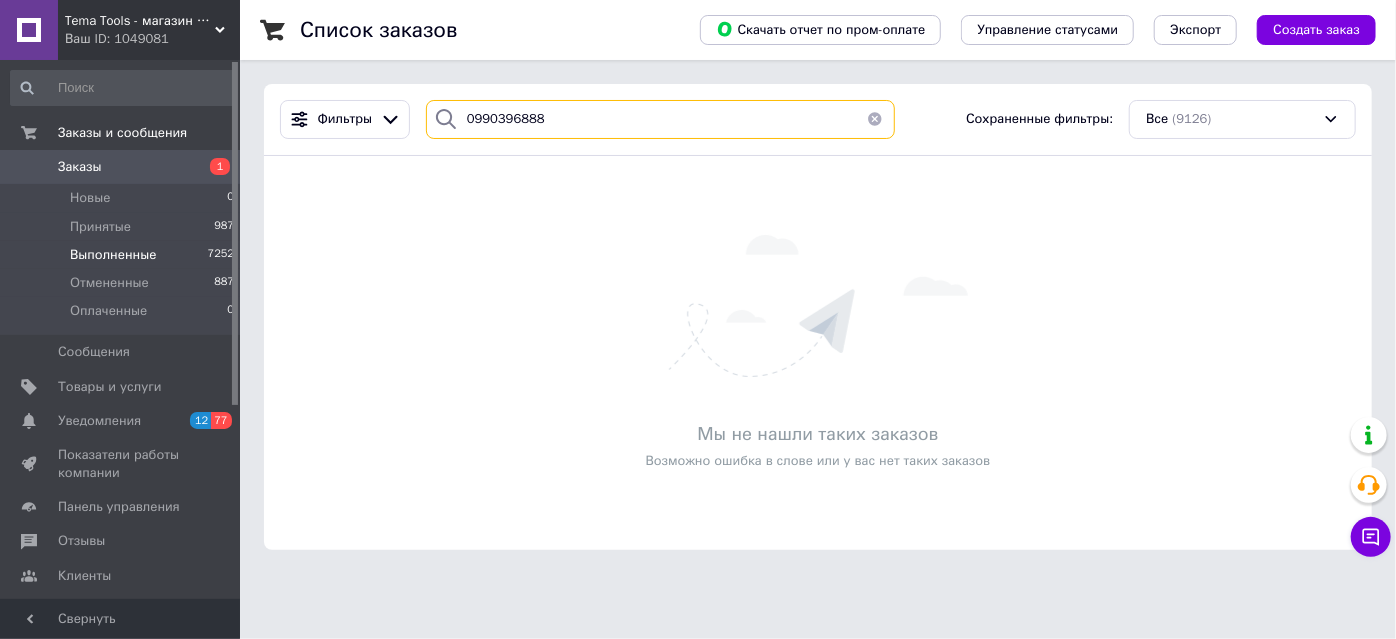 type on "0990396888" 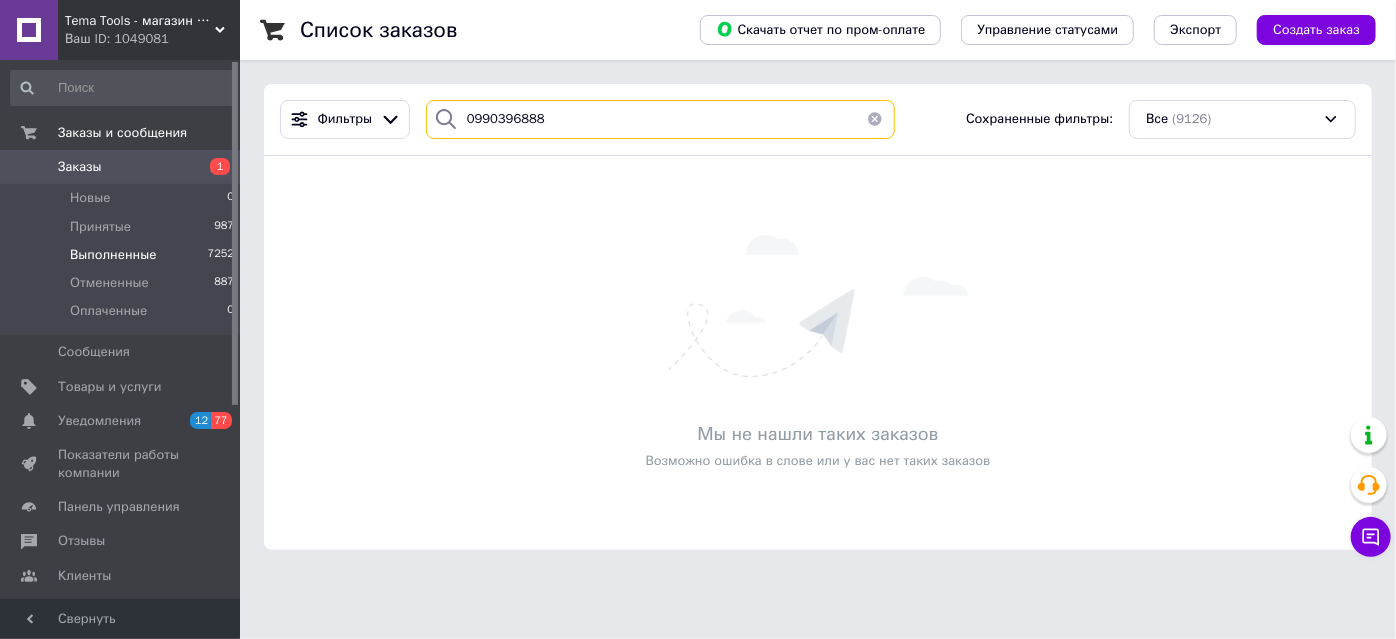 click on "0990396888" at bounding box center (660, 119) 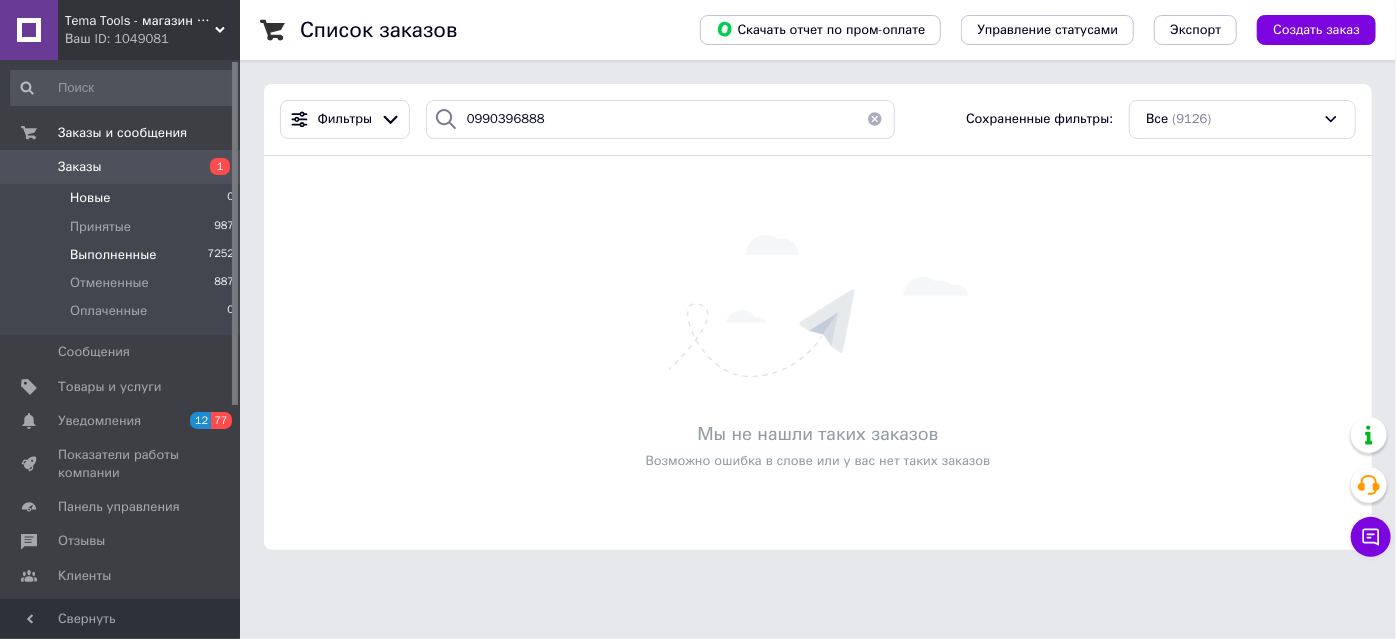 click on "Новые" at bounding box center (90, 198) 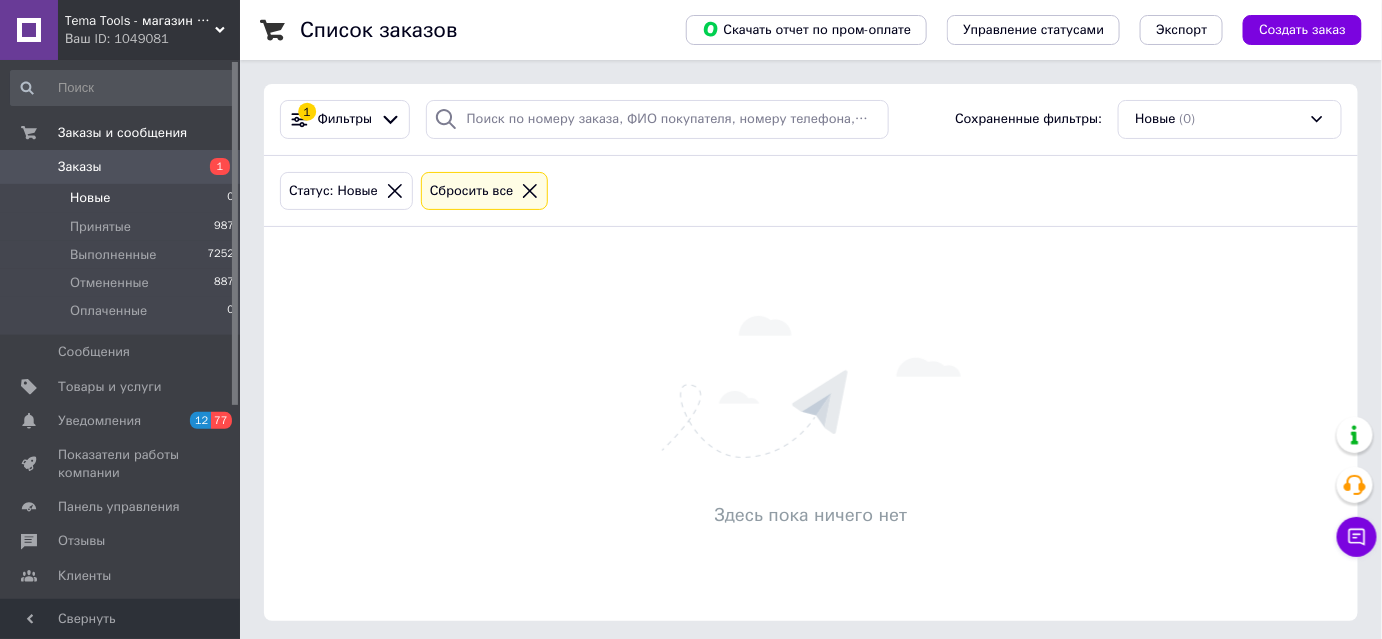 click 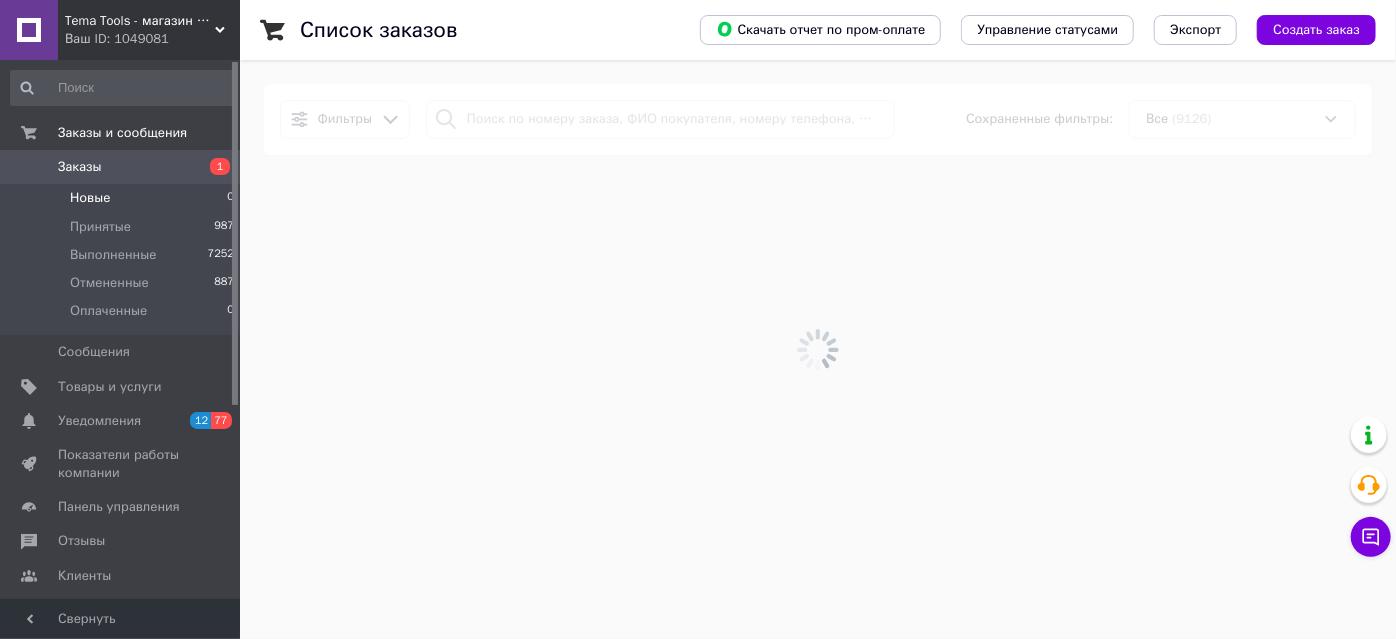 click on "Заказы" at bounding box center [121, 167] 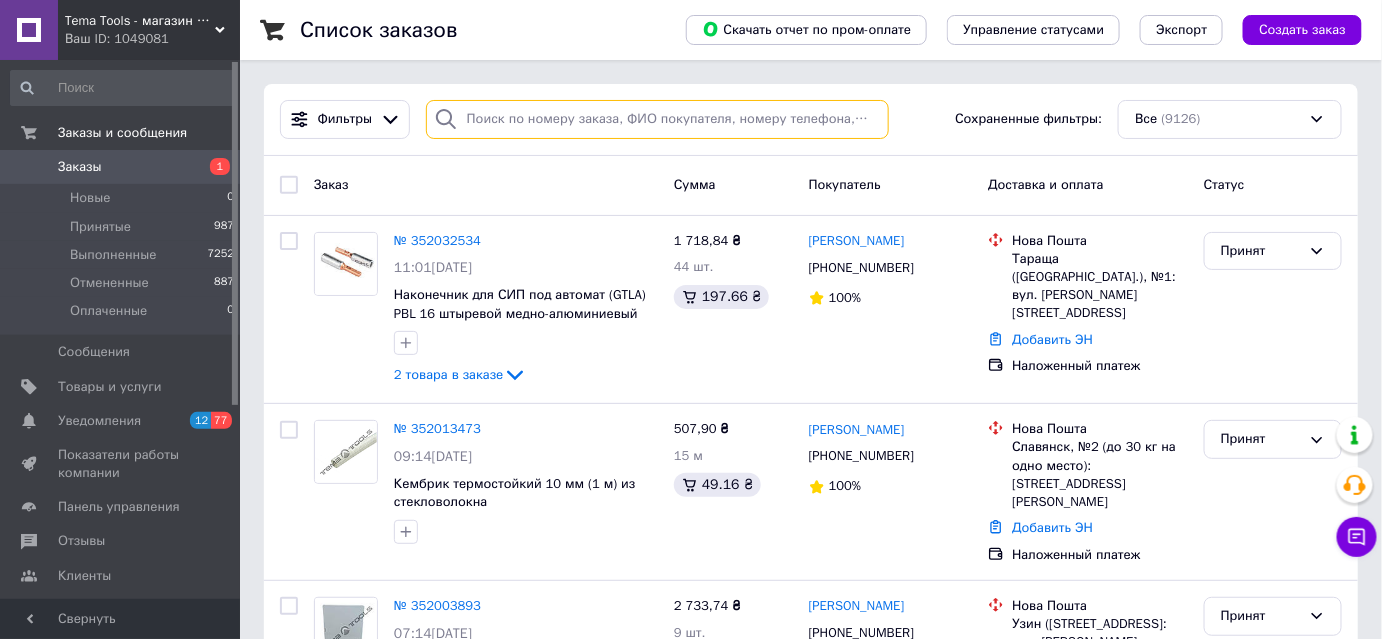 click at bounding box center [657, 119] 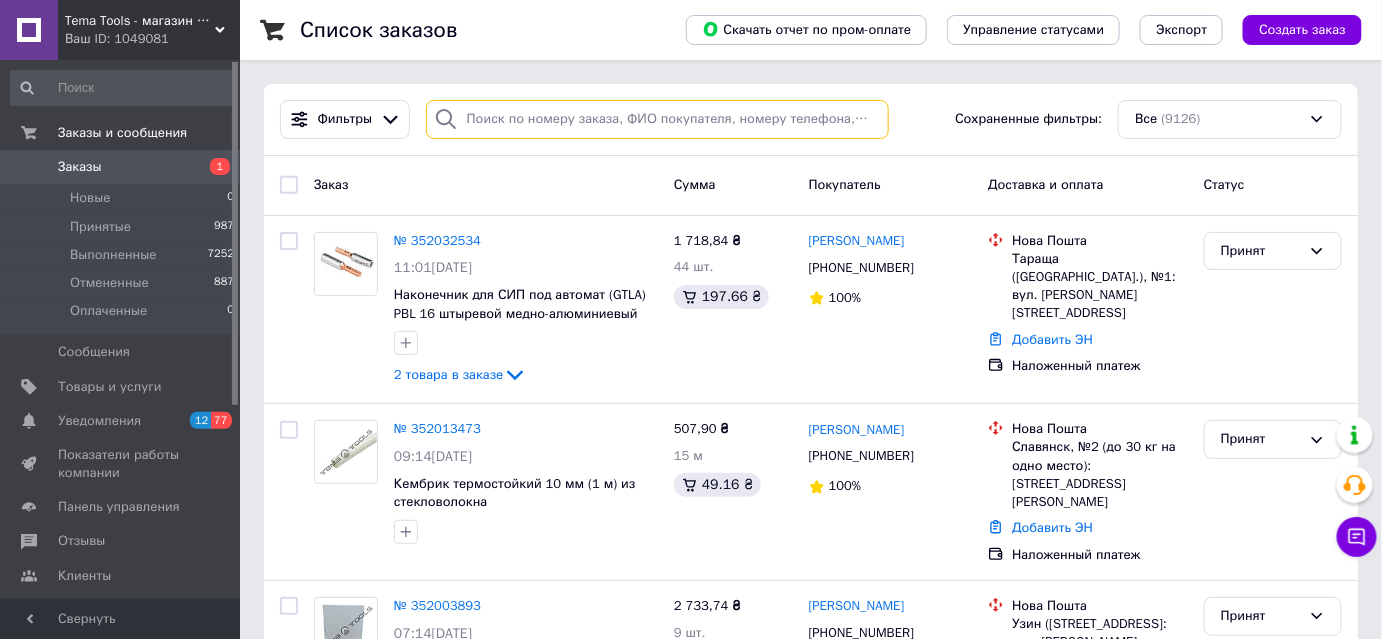 paste on "+380990396888" 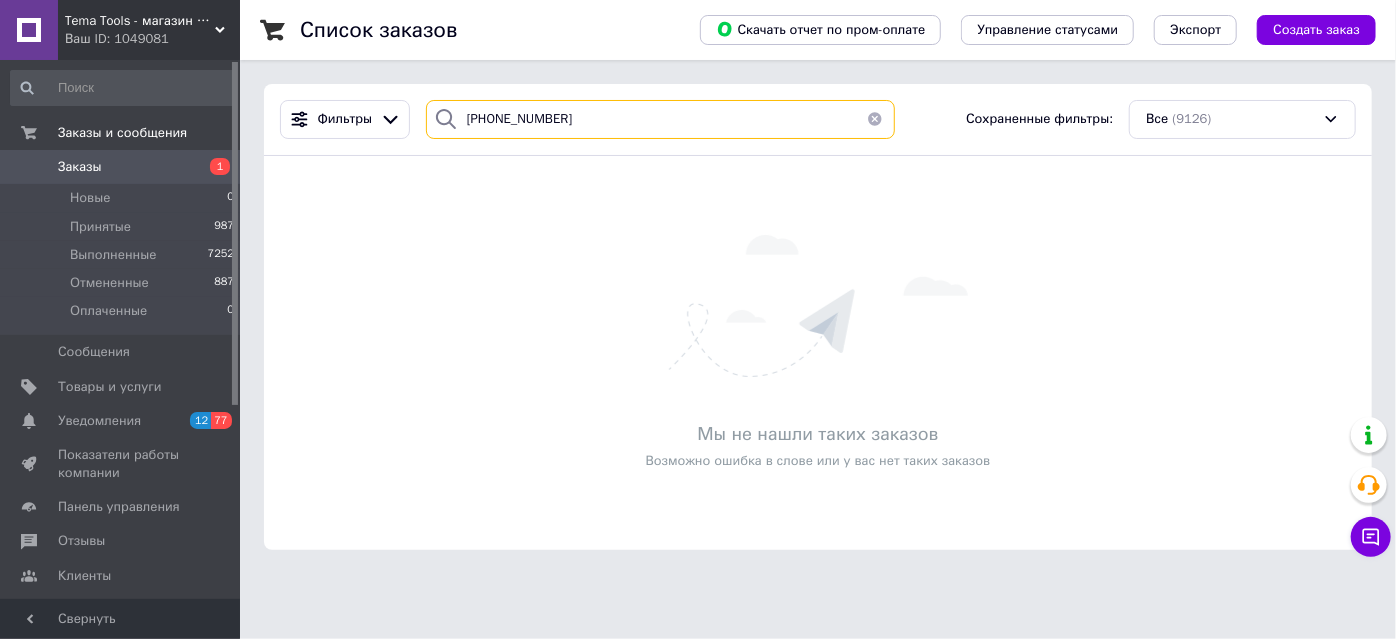 click on "+380990396888" at bounding box center (660, 119) 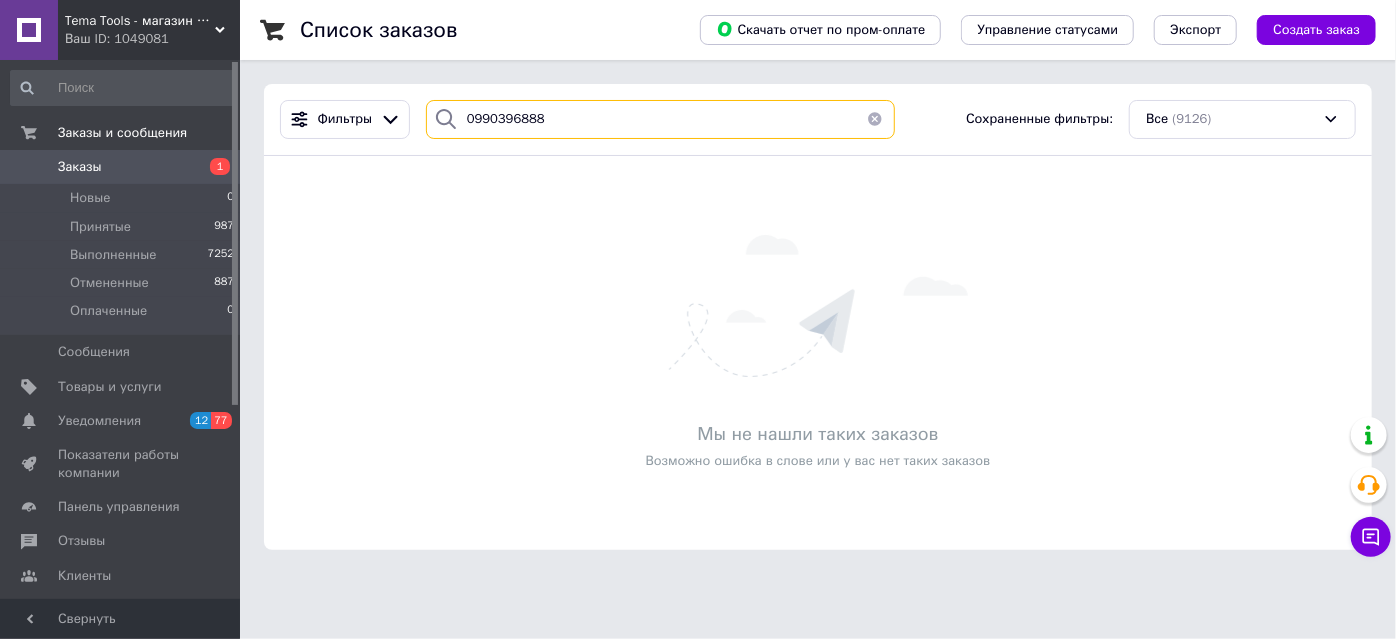 type on "0990396888" 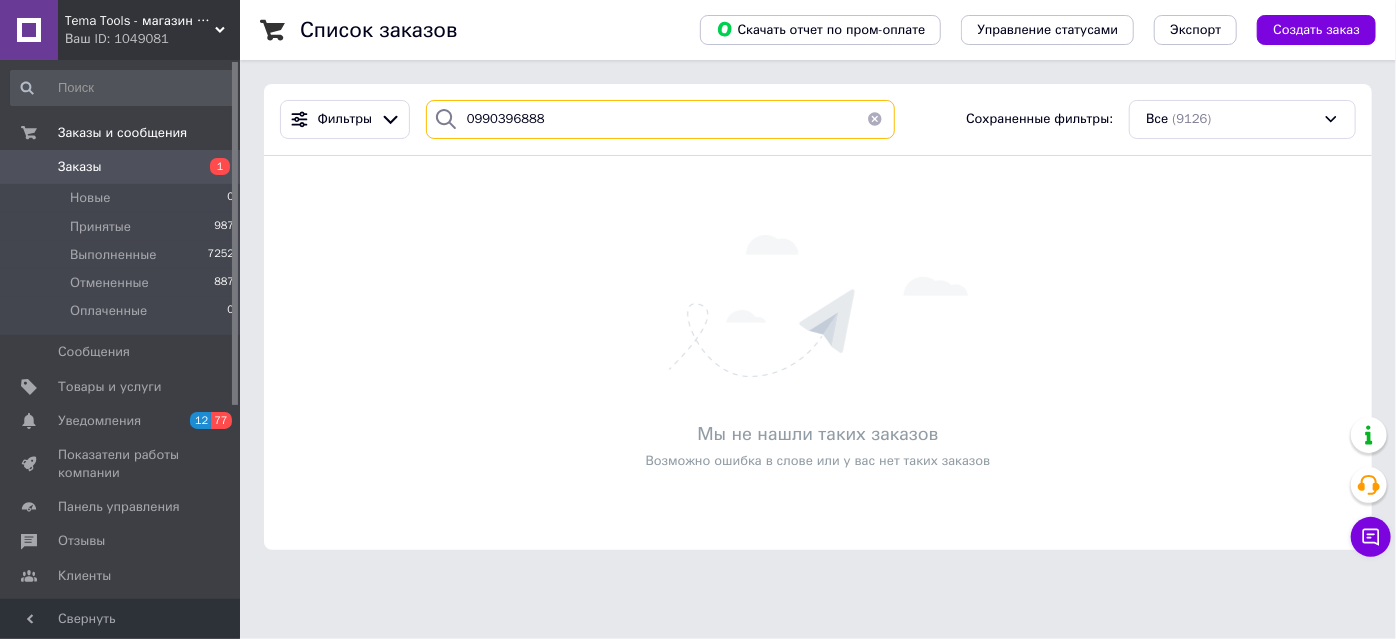 drag, startPoint x: 582, startPoint y: 107, endPoint x: 461, endPoint y: 112, distance: 121.103264 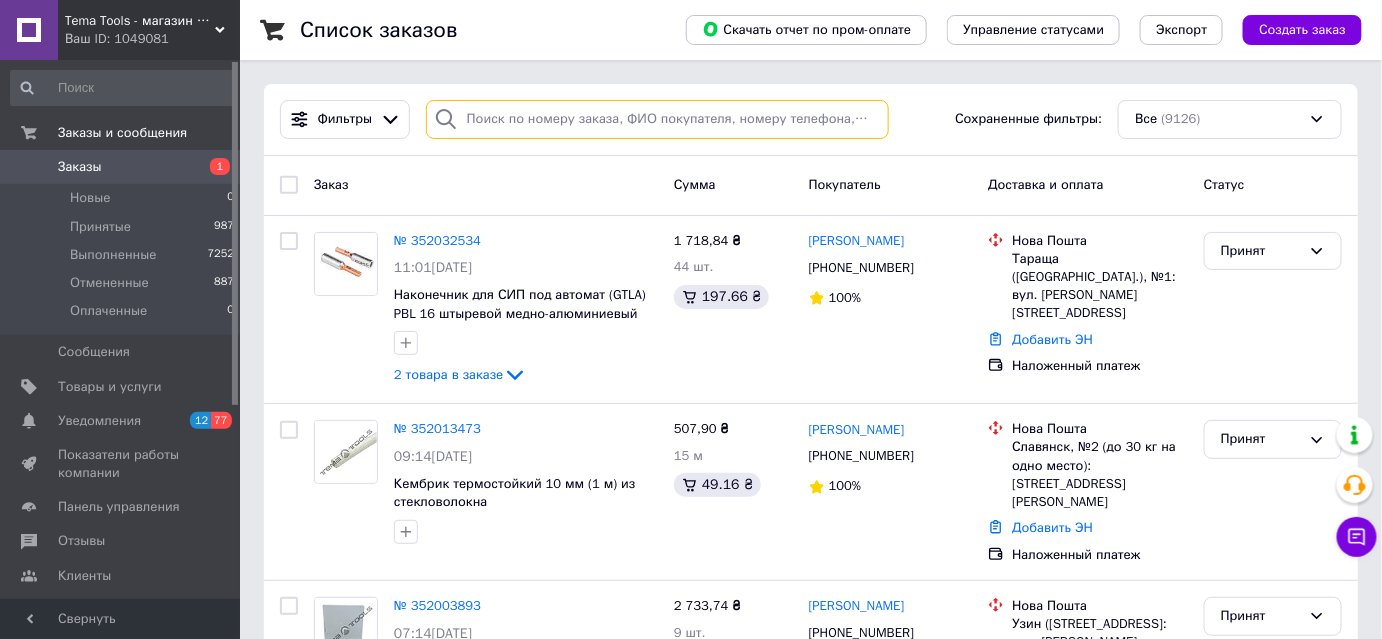click at bounding box center [657, 119] 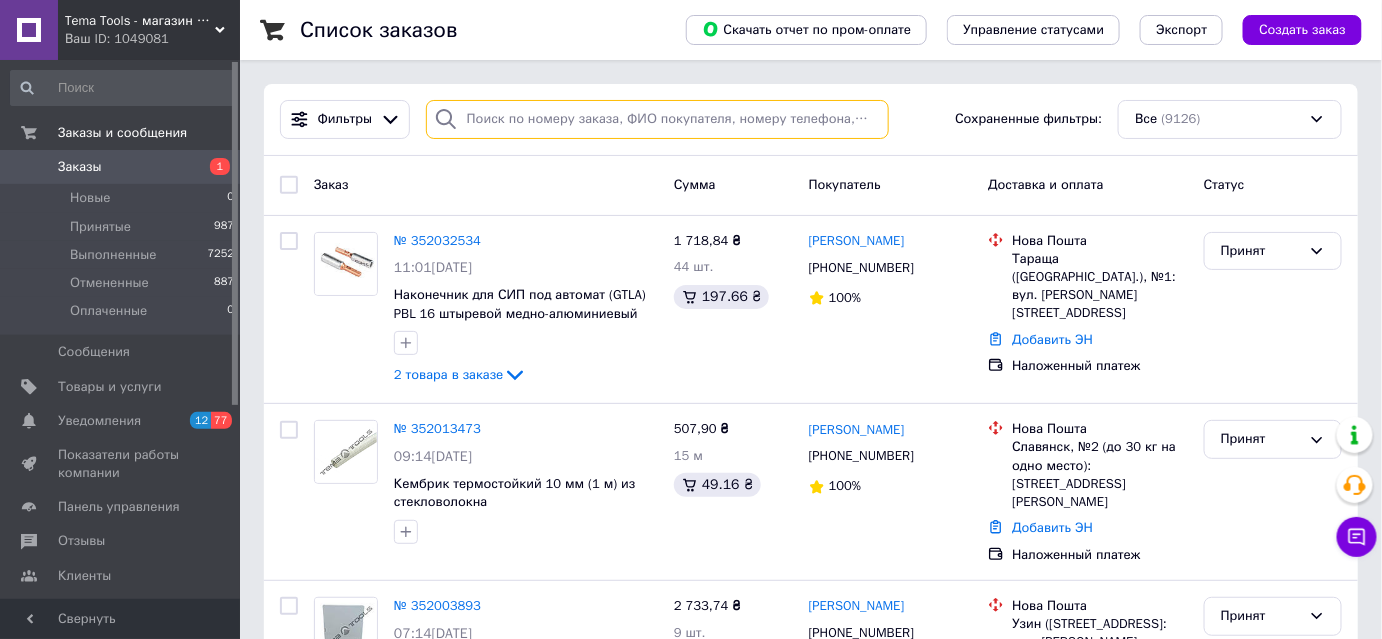 paste on "Николай" 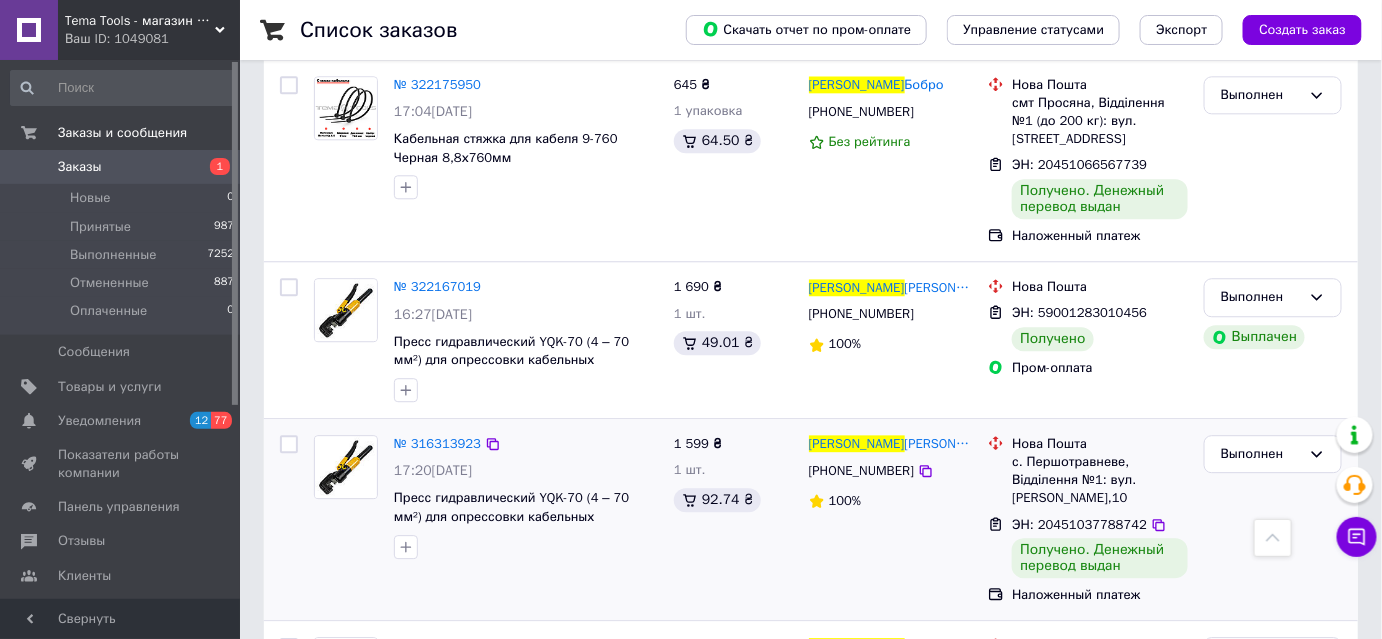 scroll, scrollTop: 1636, scrollLeft: 0, axis: vertical 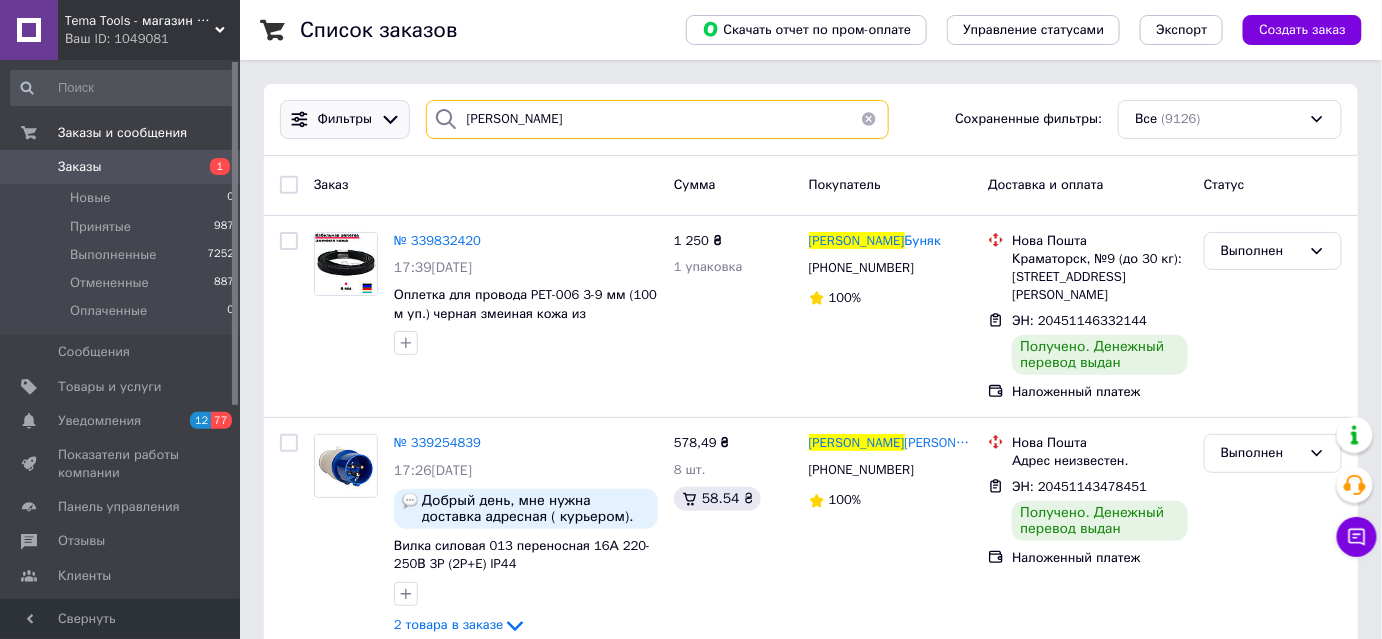 drag, startPoint x: 475, startPoint y: 116, endPoint x: 385, endPoint y: 110, distance: 90.199776 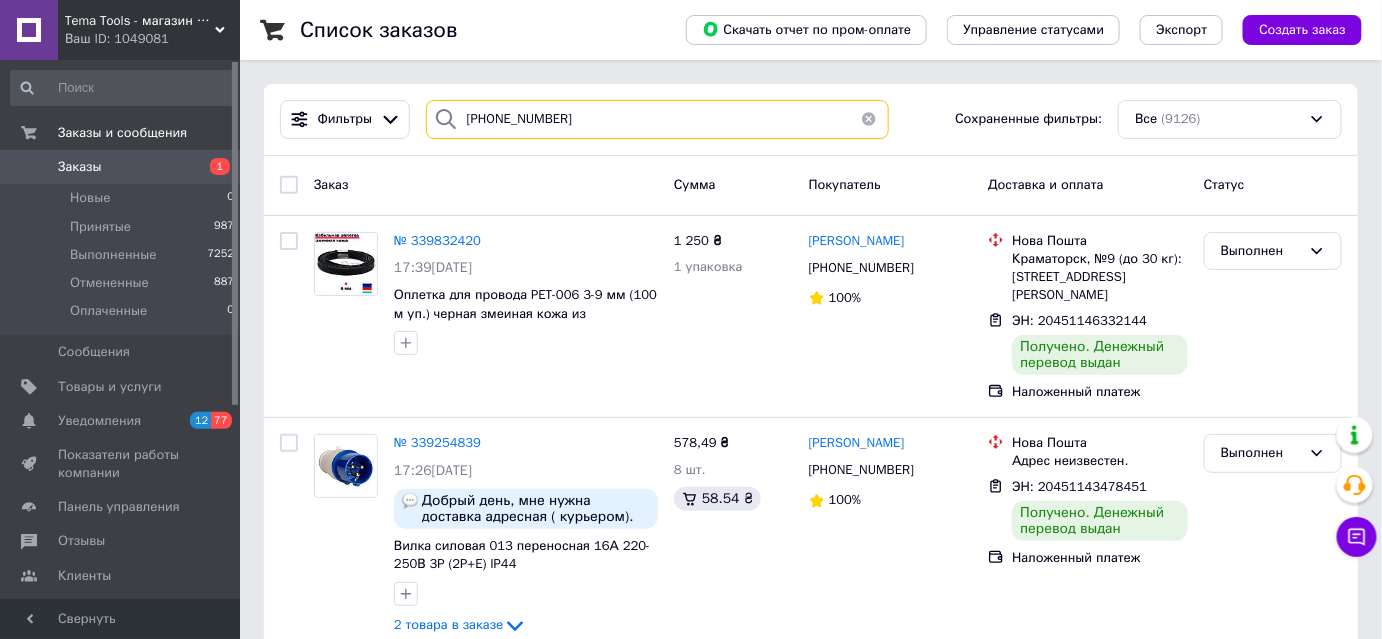 type on "+380502147663" 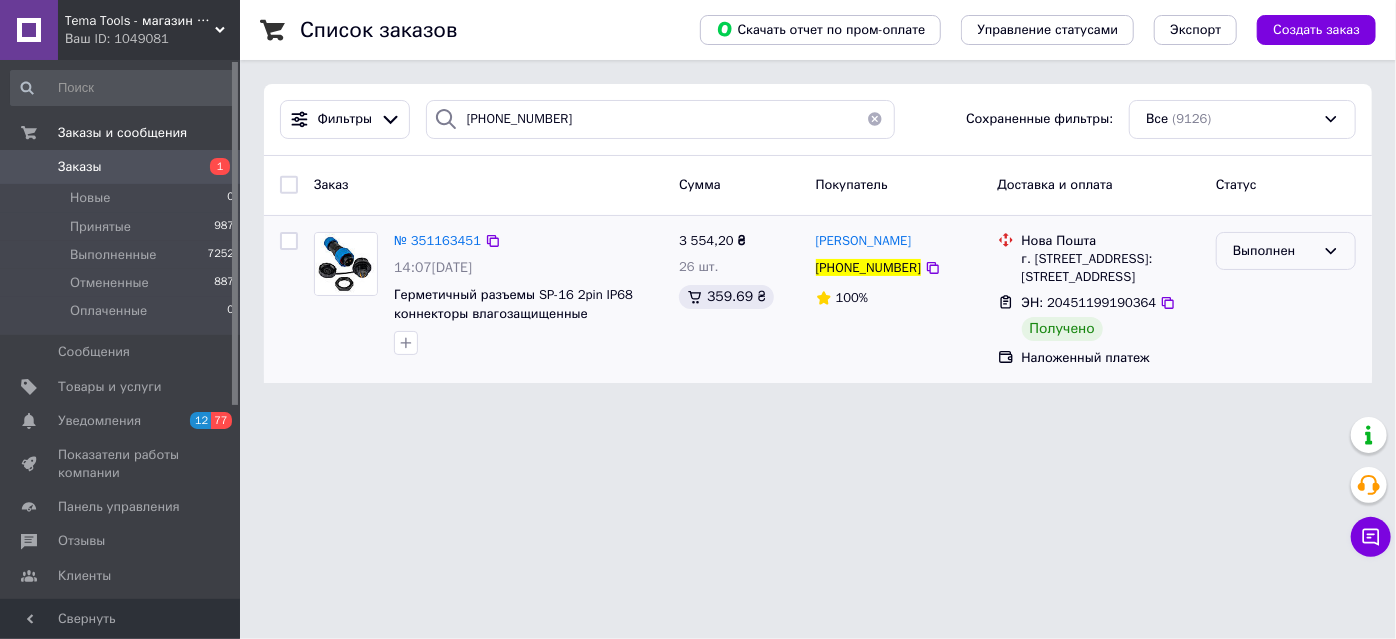 click on "Выполнен" at bounding box center (1274, 251) 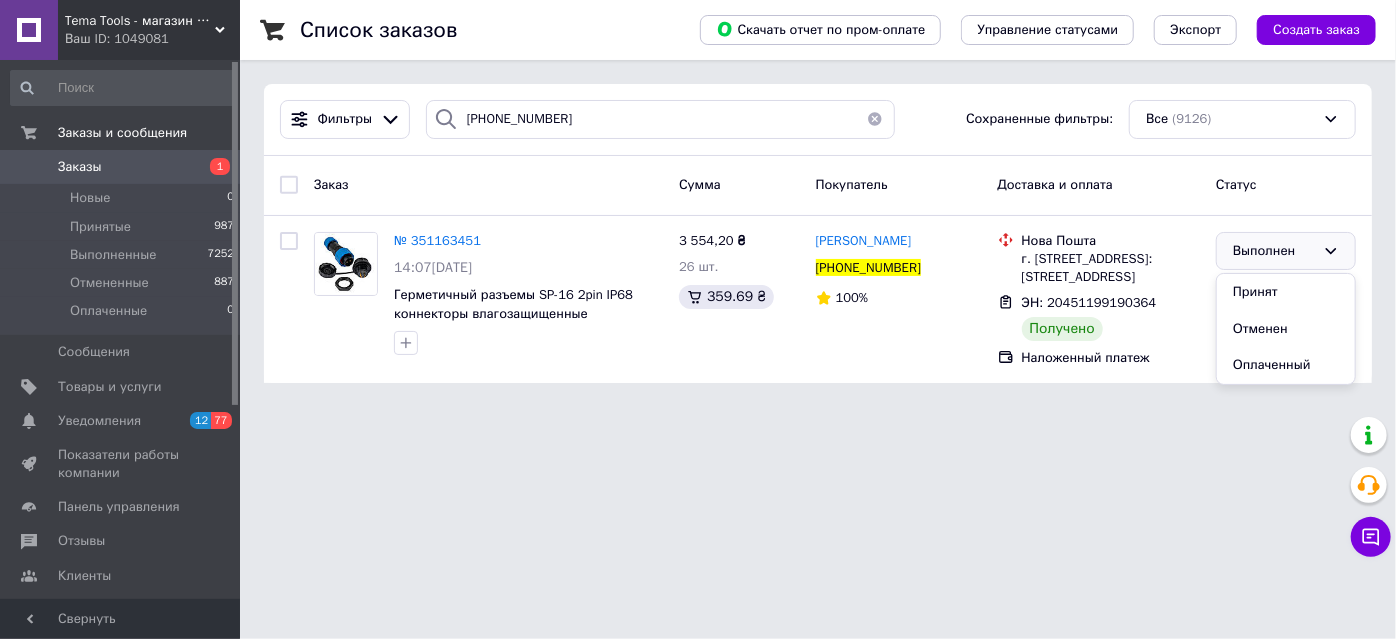 click on "Заказы" at bounding box center (80, 167) 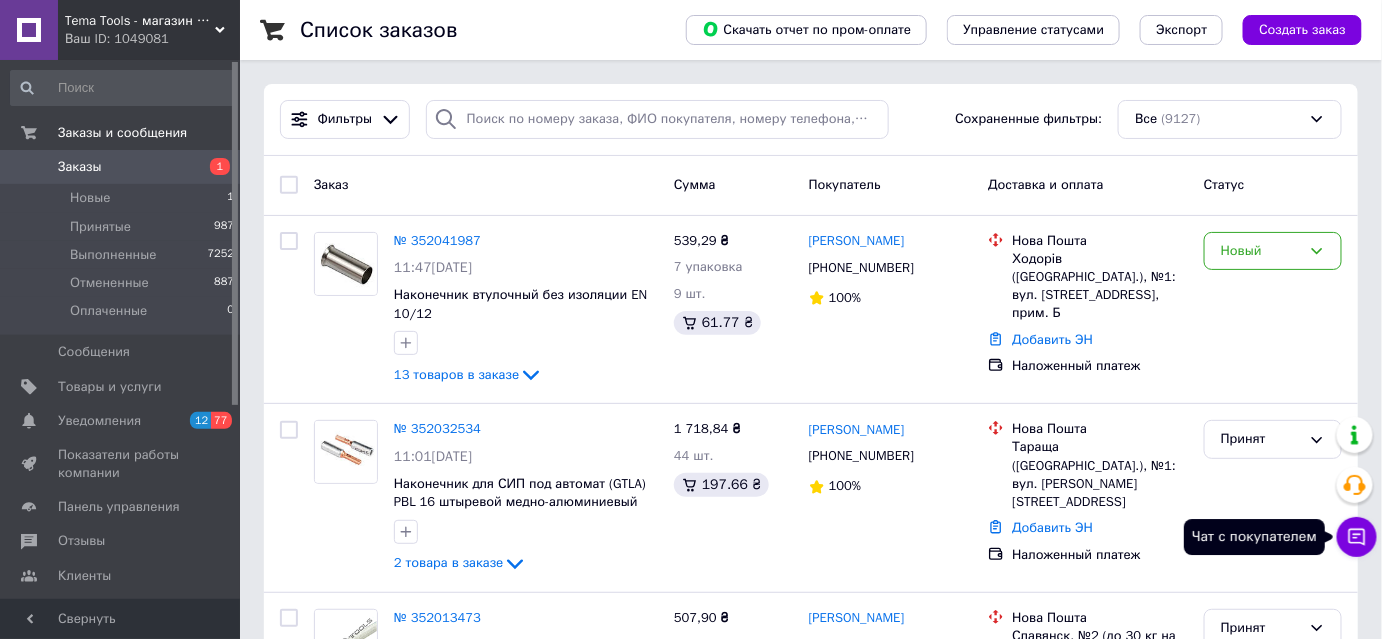click on "Чат с покупателем" at bounding box center (1357, 537) 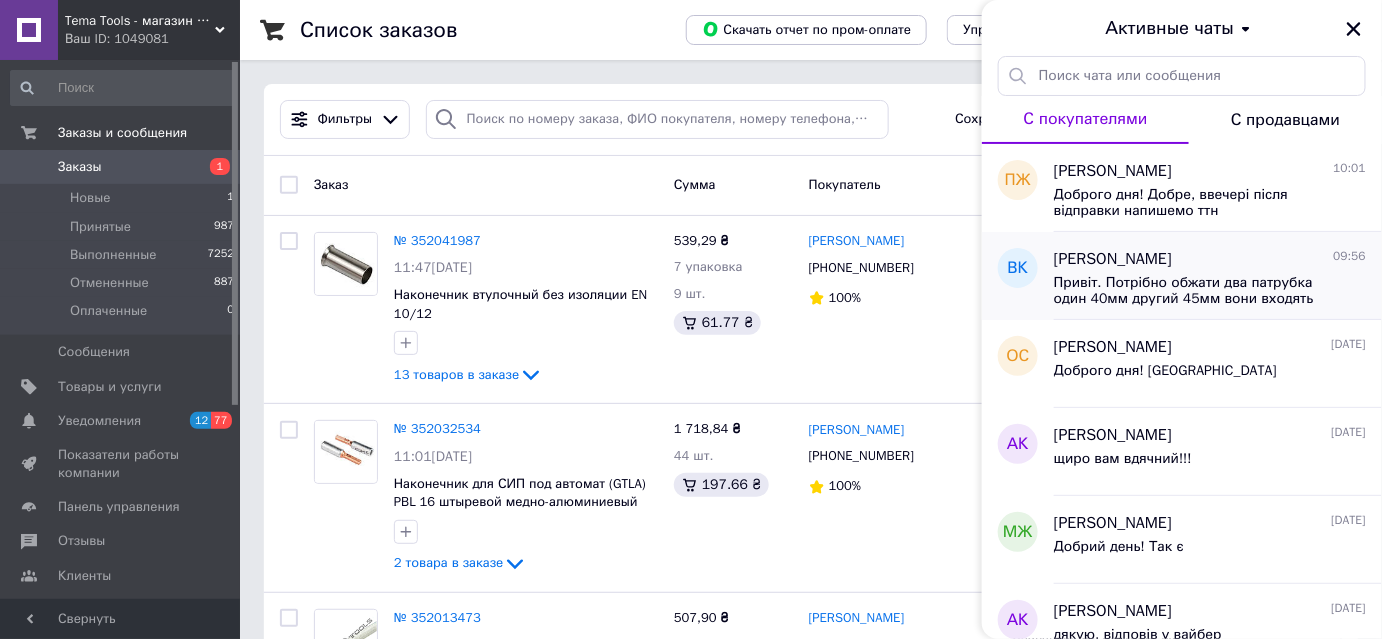 click on "Привіт. Потрібно обжати два патрубка один 40мм другий 45мм вони входять один в другий і їх треба загерметизувати, чи є щось для цього?" at bounding box center [1196, 291] 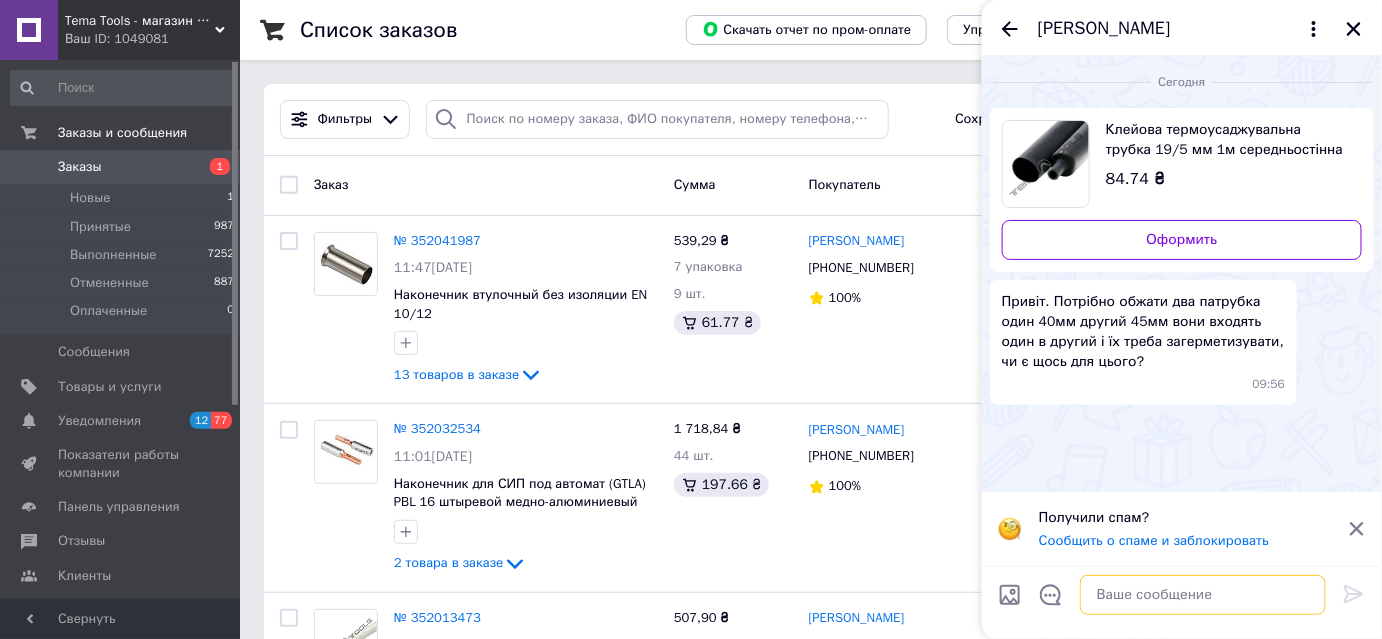 click at bounding box center [1203, 595] 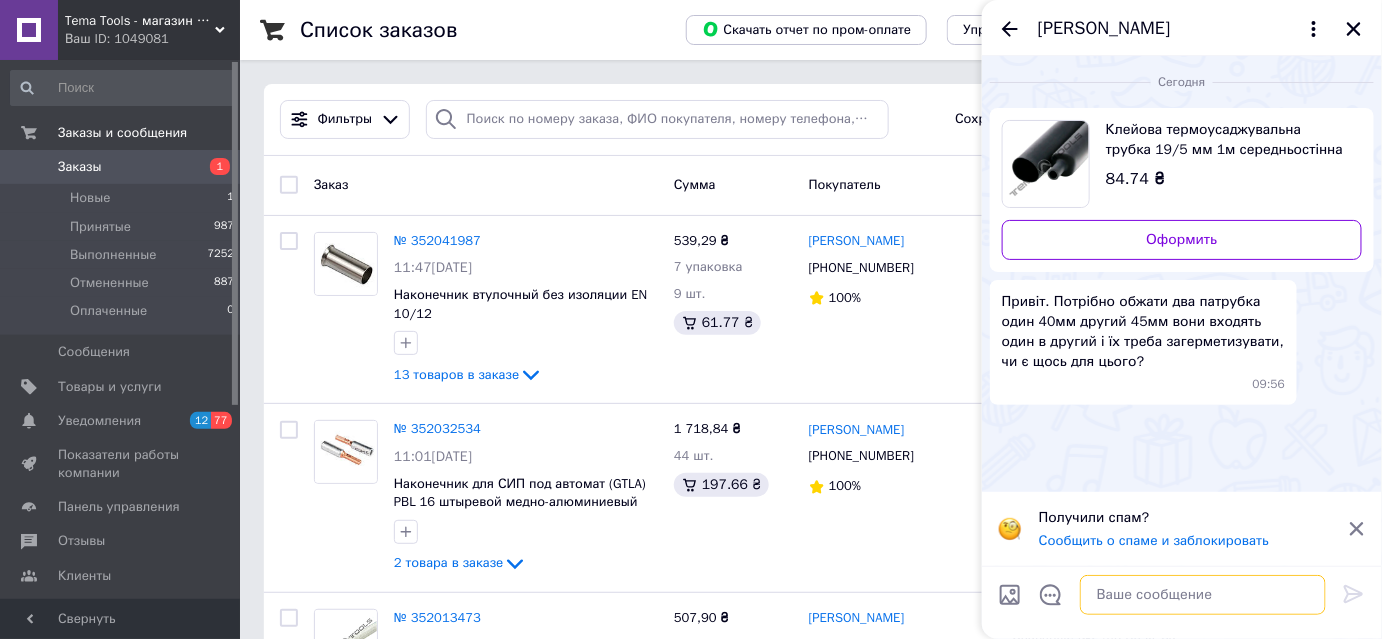 click at bounding box center (1203, 595) 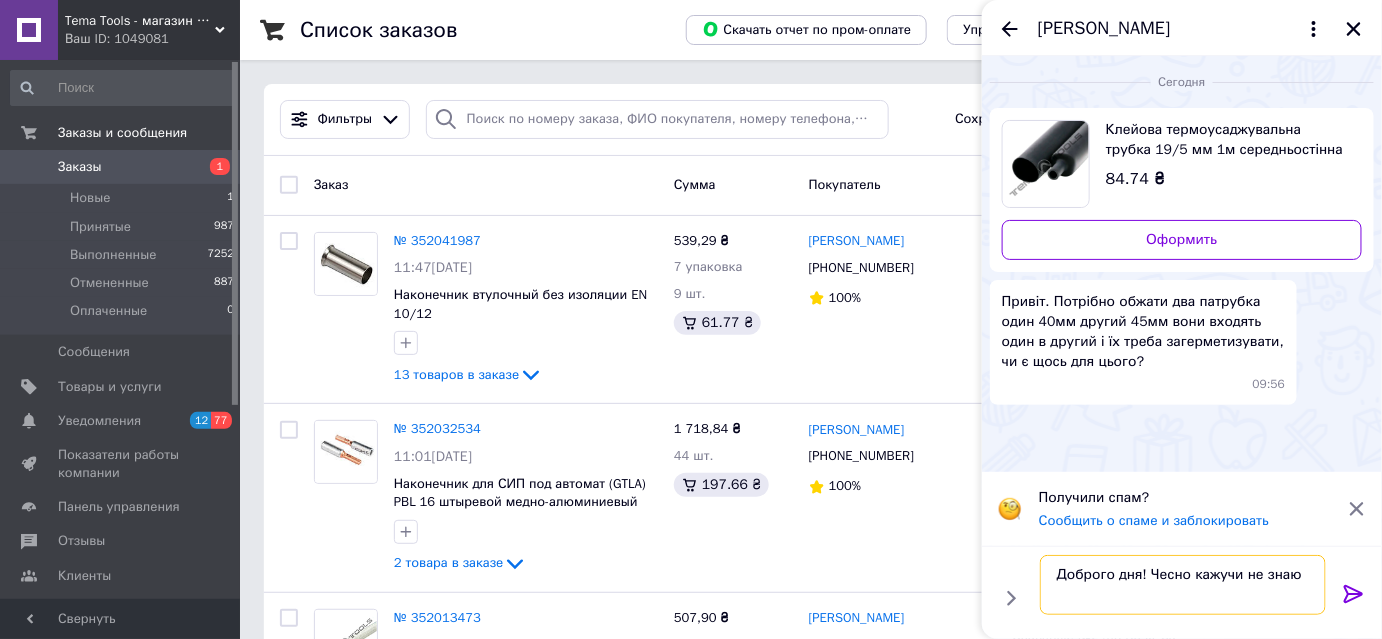 scroll, scrollTop: 0, scrollLeft: 0, axis: both 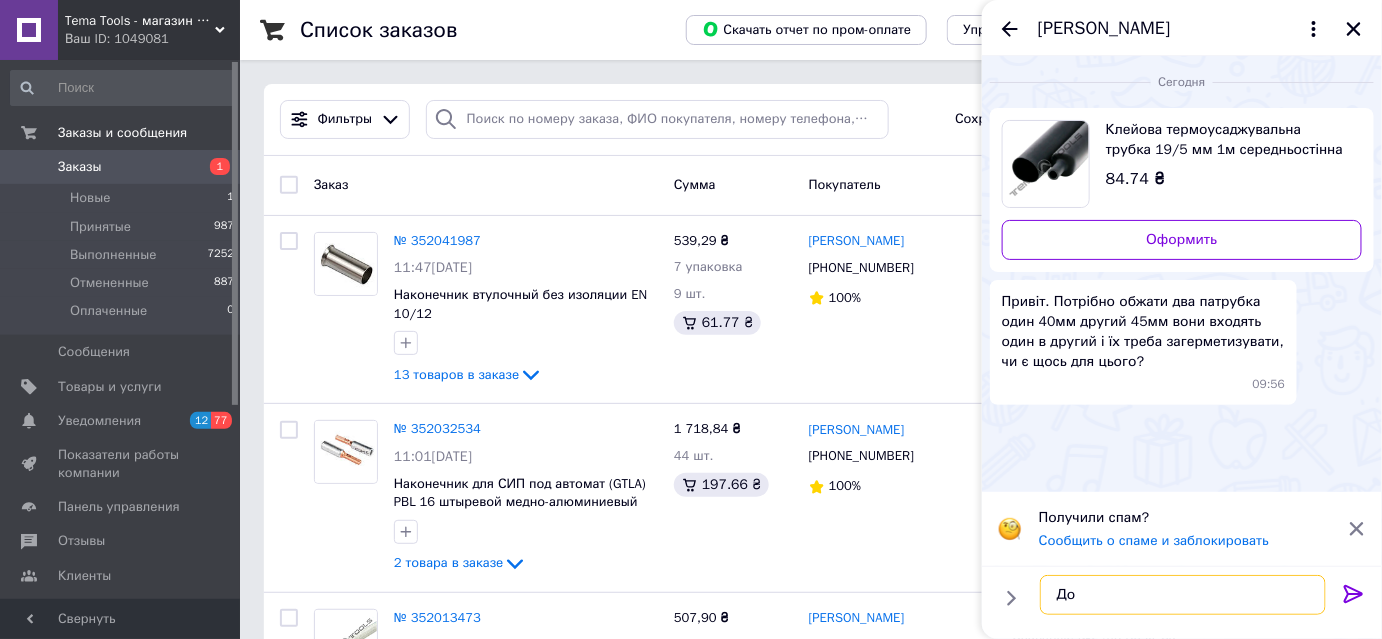 type on "Д" 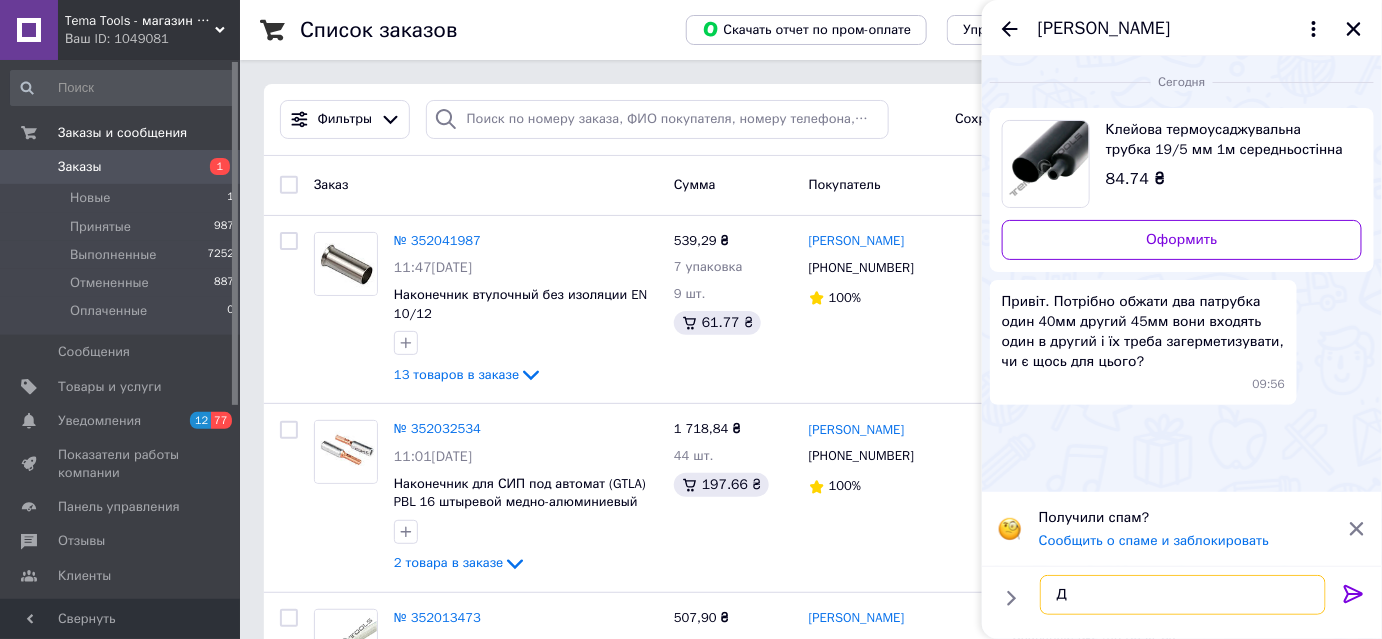 type 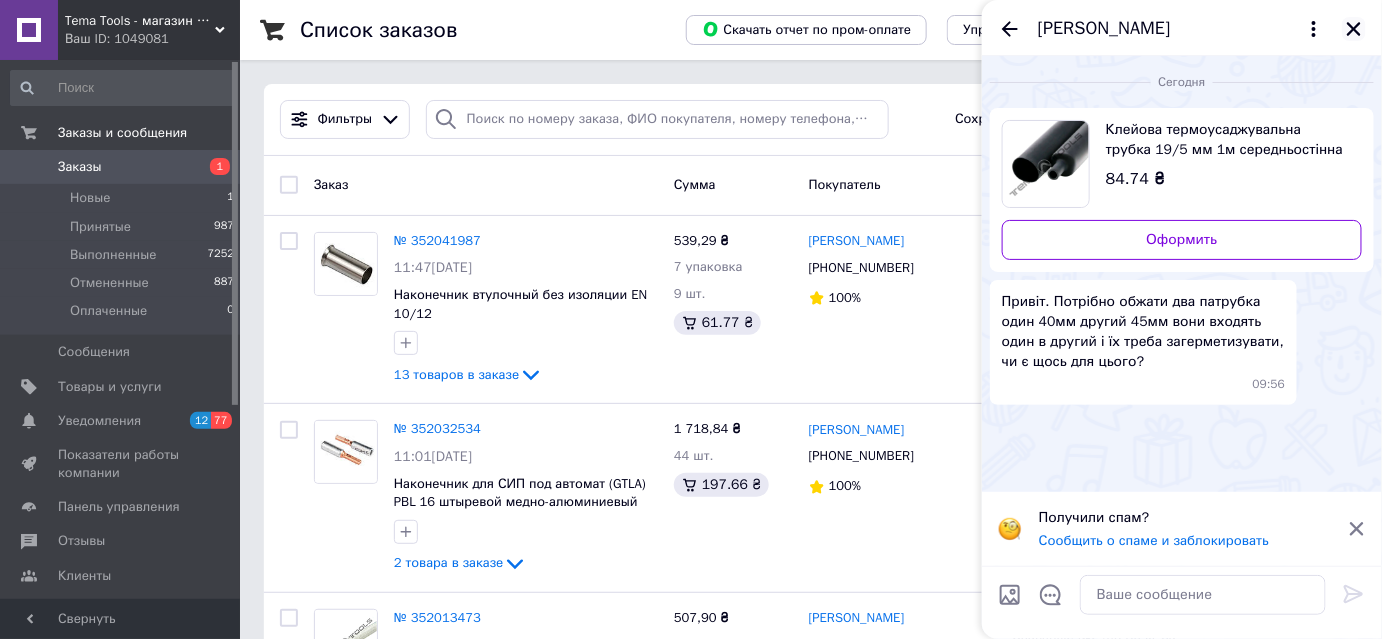 click 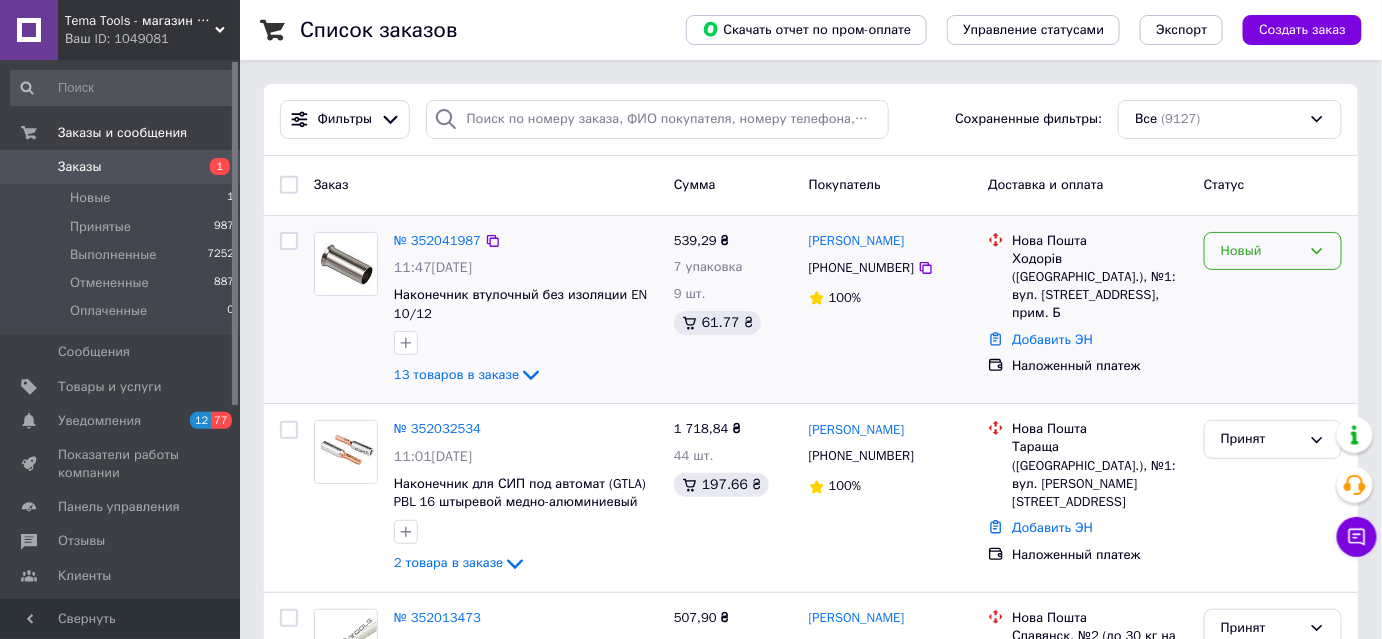 click on "Новый" at bounding box center [1261, 251] 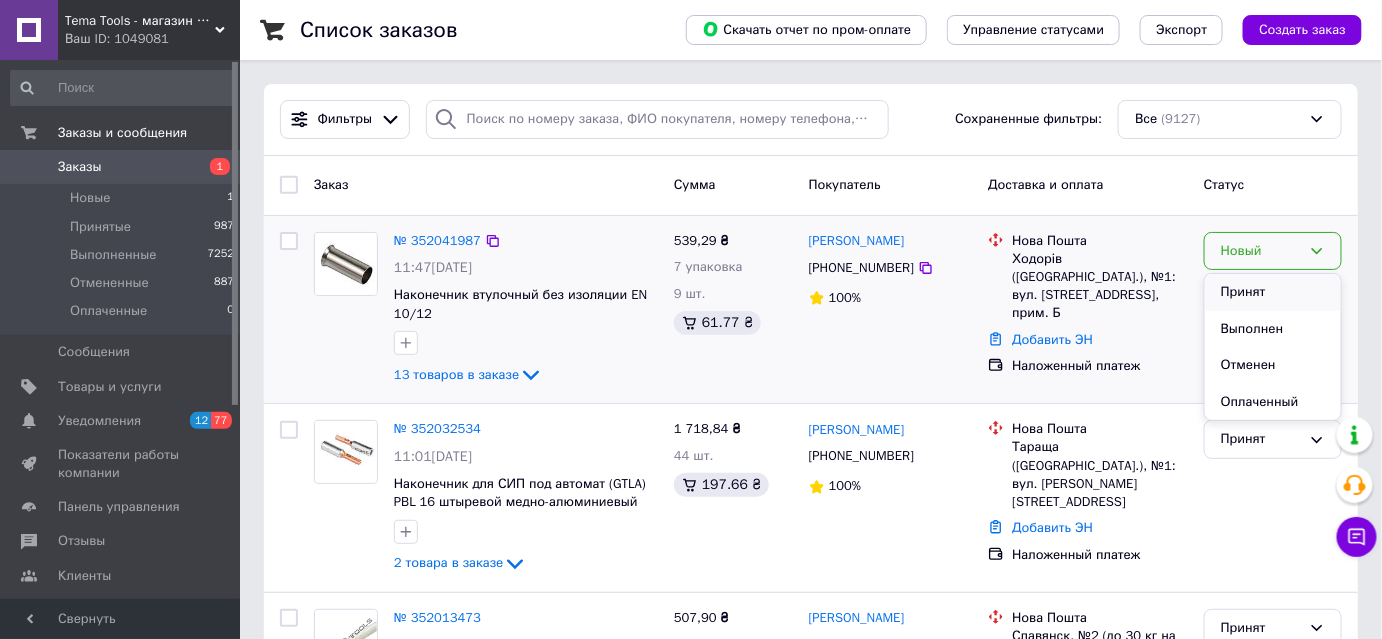 click on "Принят" at bounding box center (1273, 292) 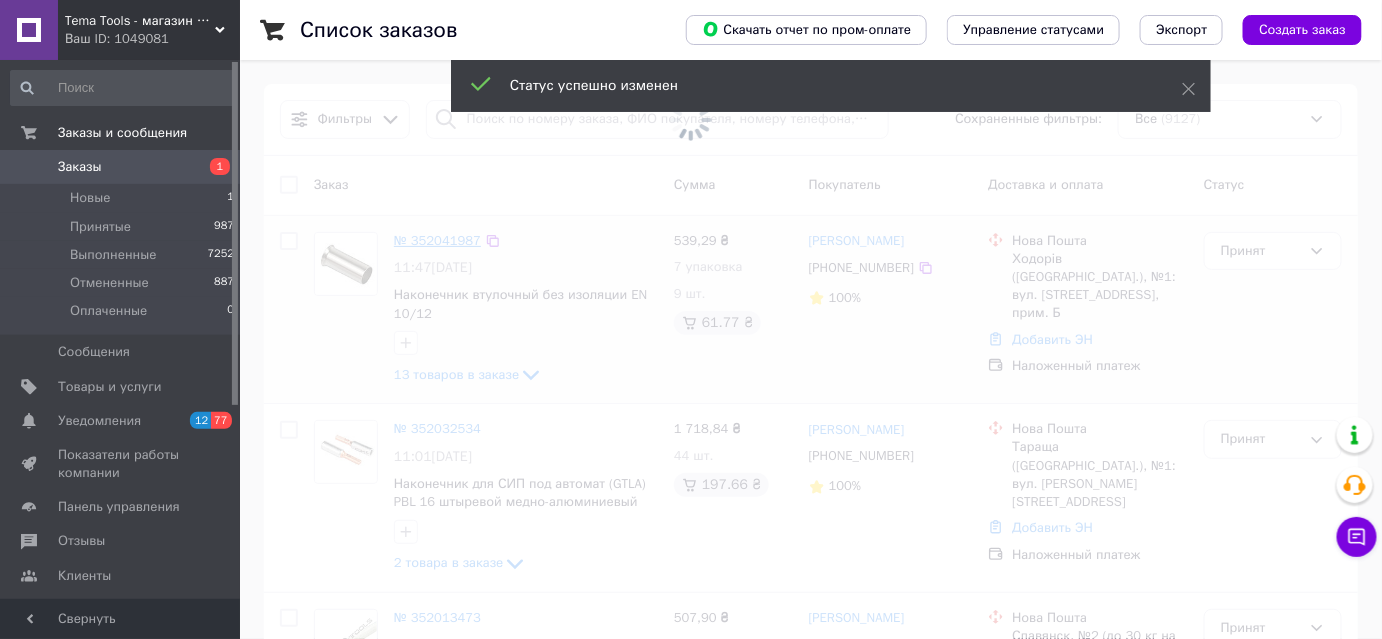 click at bounding box center (691, 120) 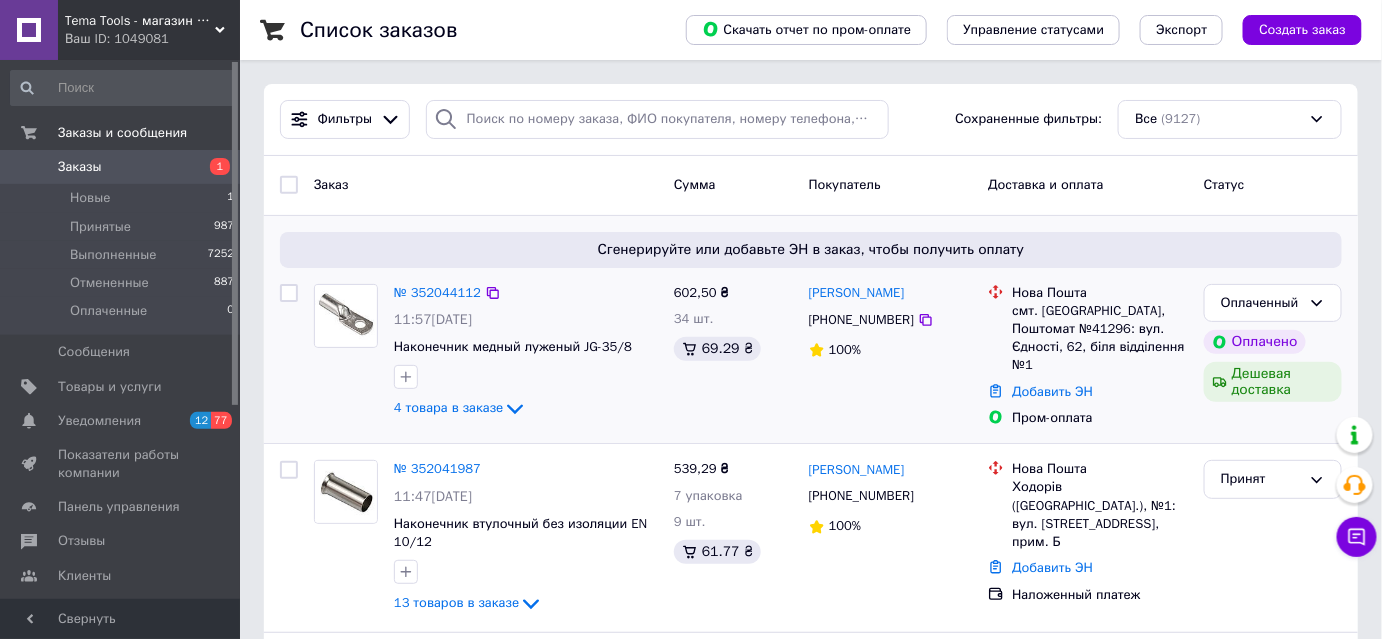 scroll, scrollTop: 90, scrollLeft: 0, axis: vertical 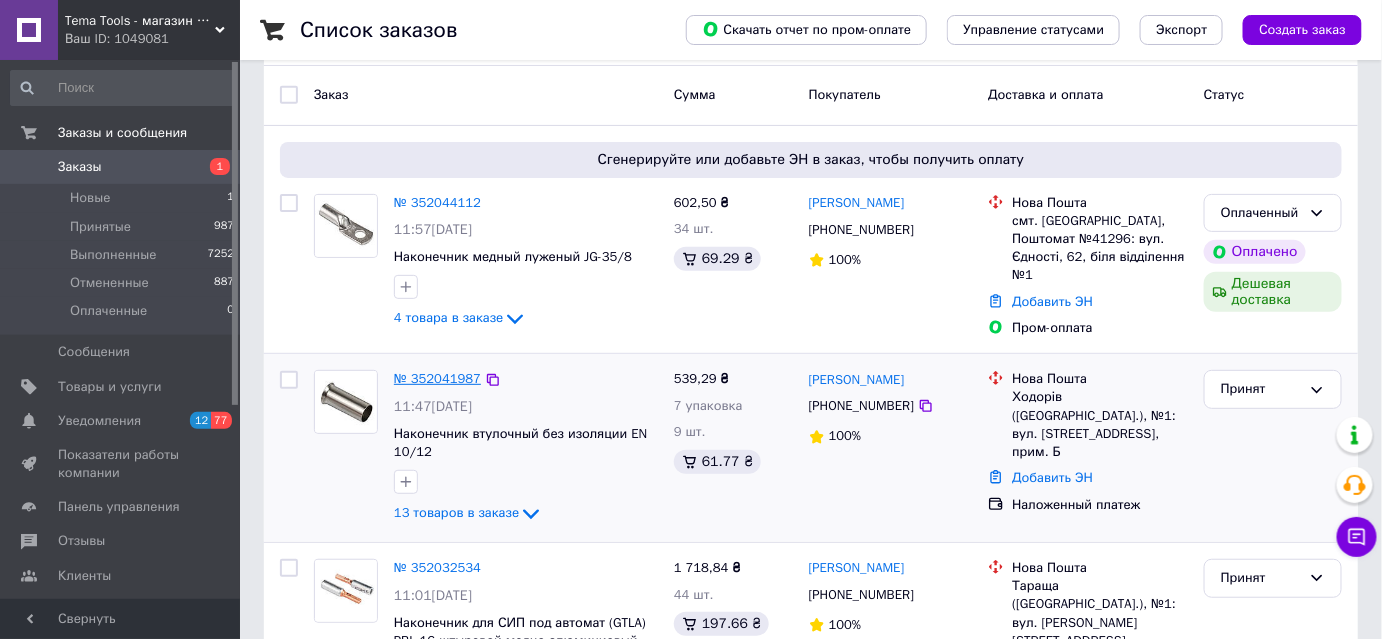 click on "№ 352041987" at bounding box center (437, 378) 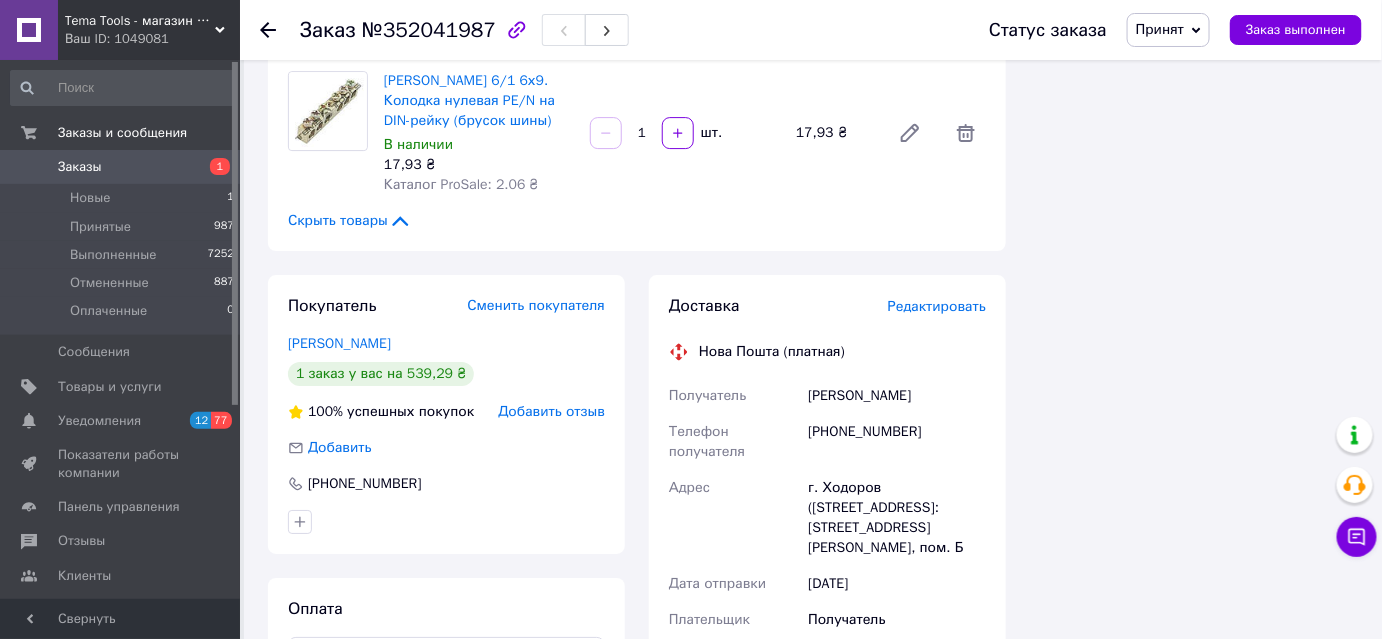 scroll, scrollTop: 2181, scrollLeft: 0, axis: vertical 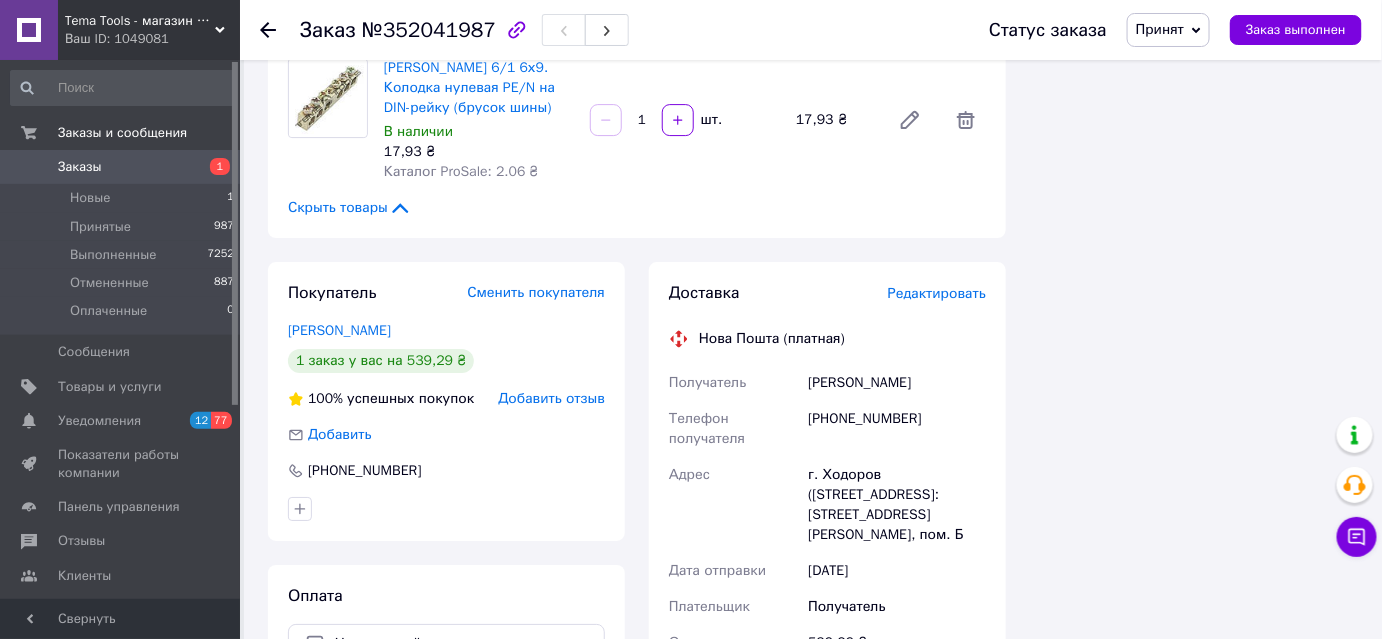 drag, startPoint x: 803, startPoint y: 359, endPoint x: 953, endPoint y: 369, distance: 150.33296 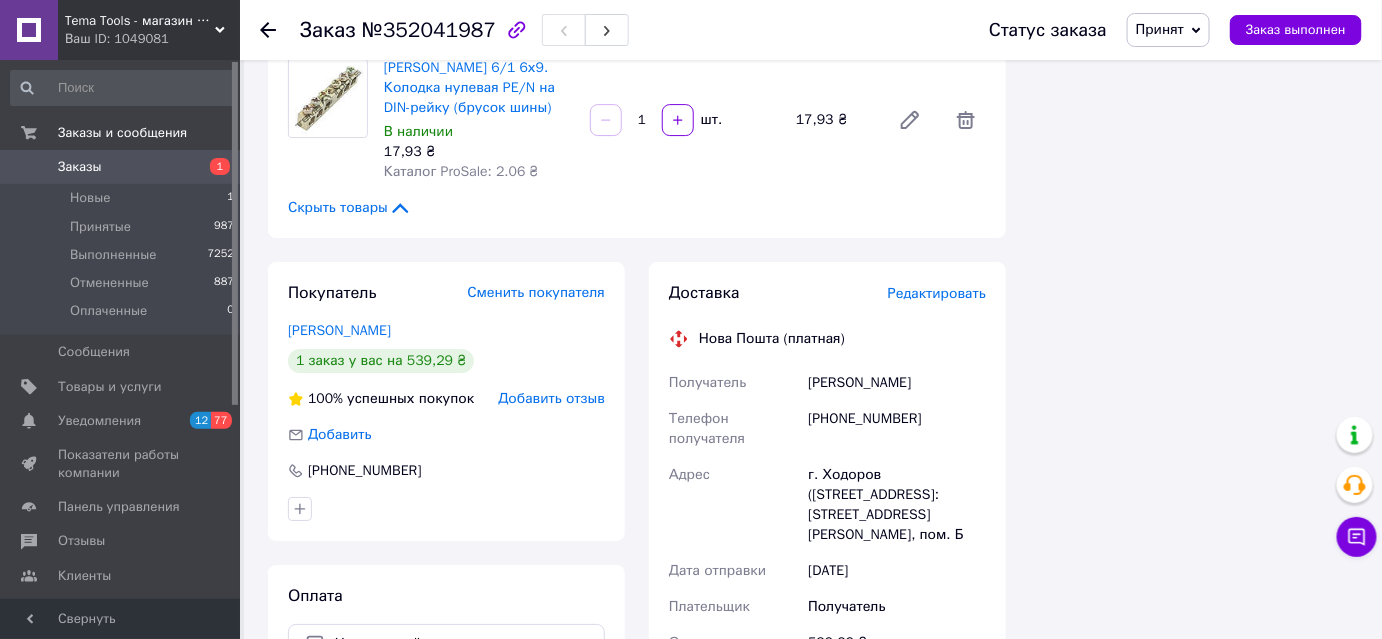 copy on "Получатель Матійчук Вячеслав" 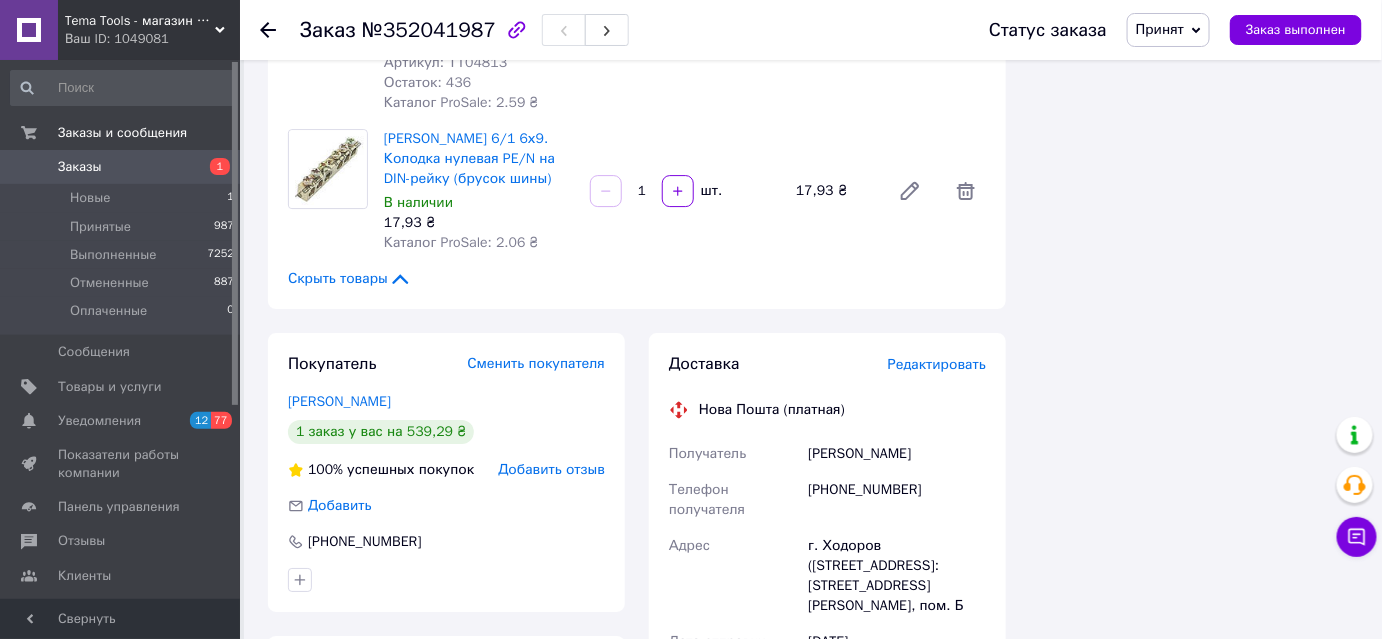 scroll, scrollTop: 2000, scrollLeft: 0, axis: vertical 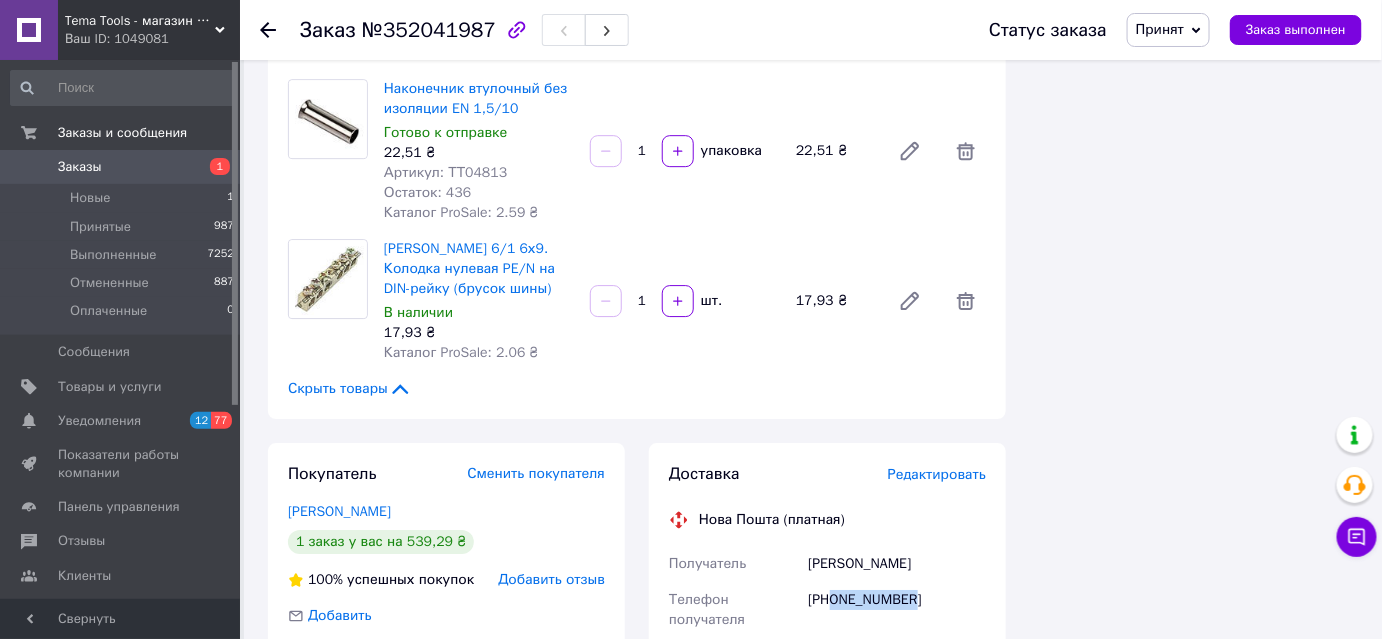 drag, startPoint x: 834, startPoint y: 575, endPoint x: 910, endPoint y: 570, distance: 76.1643 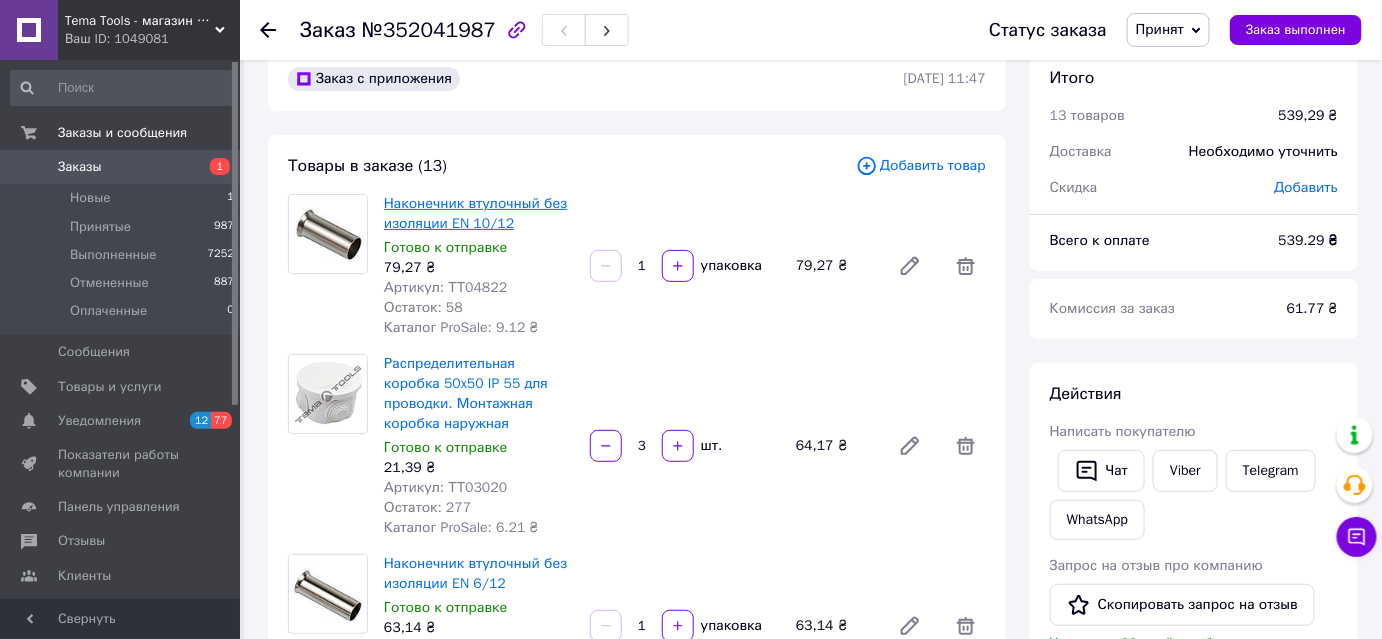 scroll, scrollTop: 0, scrollLeft: 0, axis: both 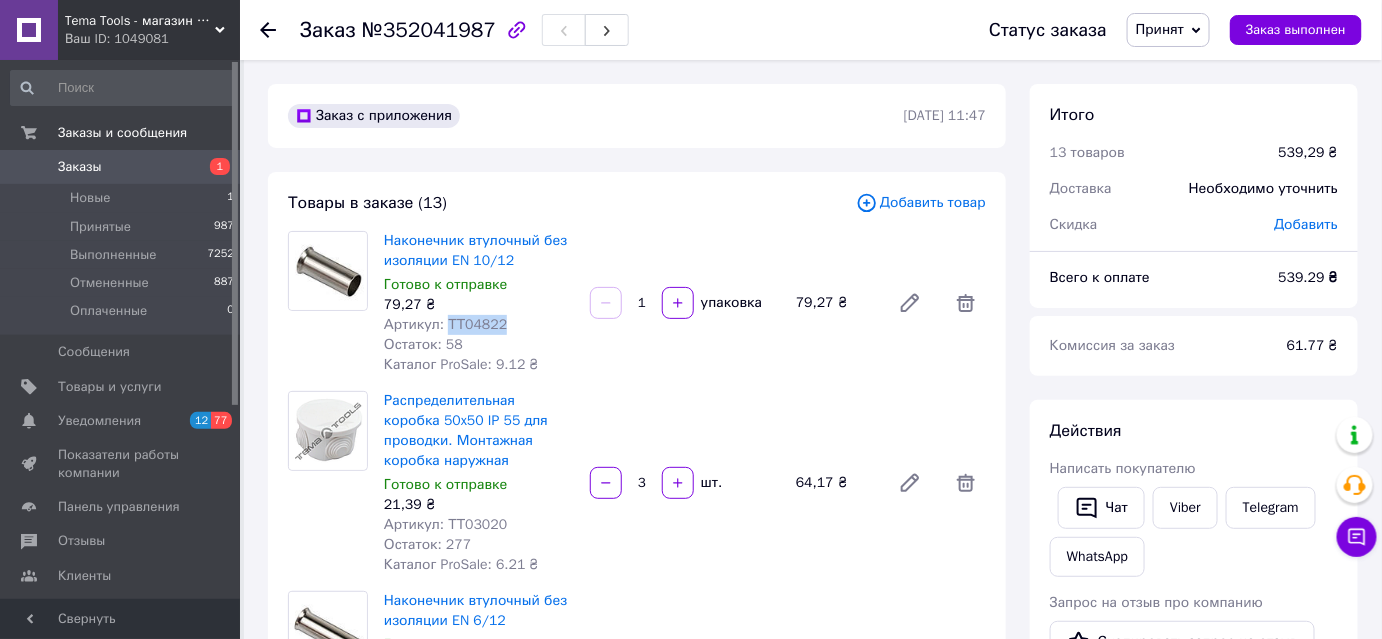 drag, startPoint x: 443, startPoint y: 319, endPoint x: 498, endPoint y: 321, distance: 55.03635 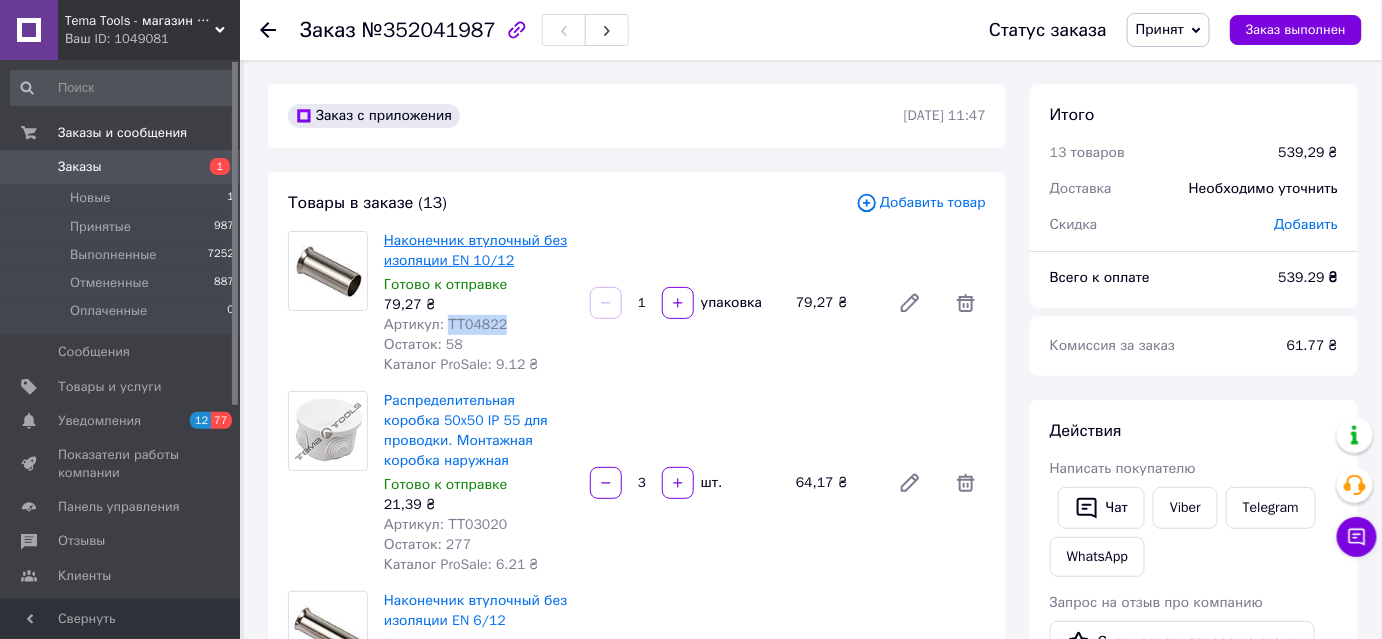click on "Наконечник втулочный без изоляции EN 10/12" at bounding box center [475, 250] 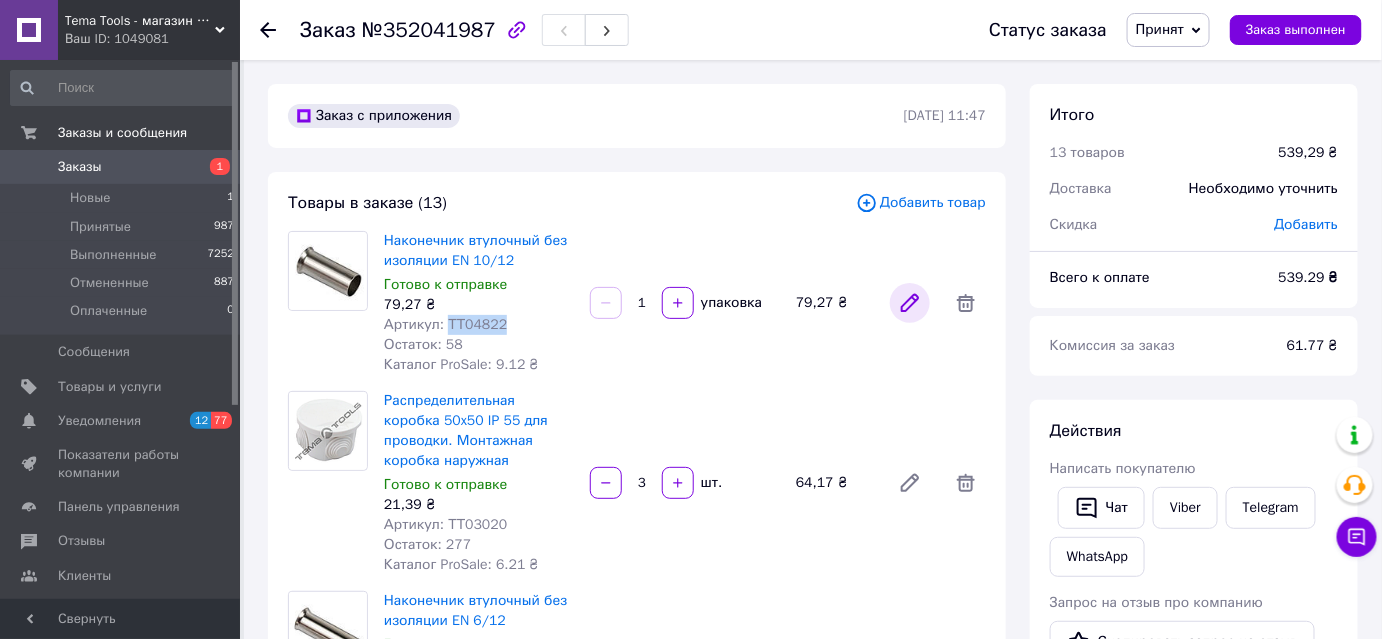 click 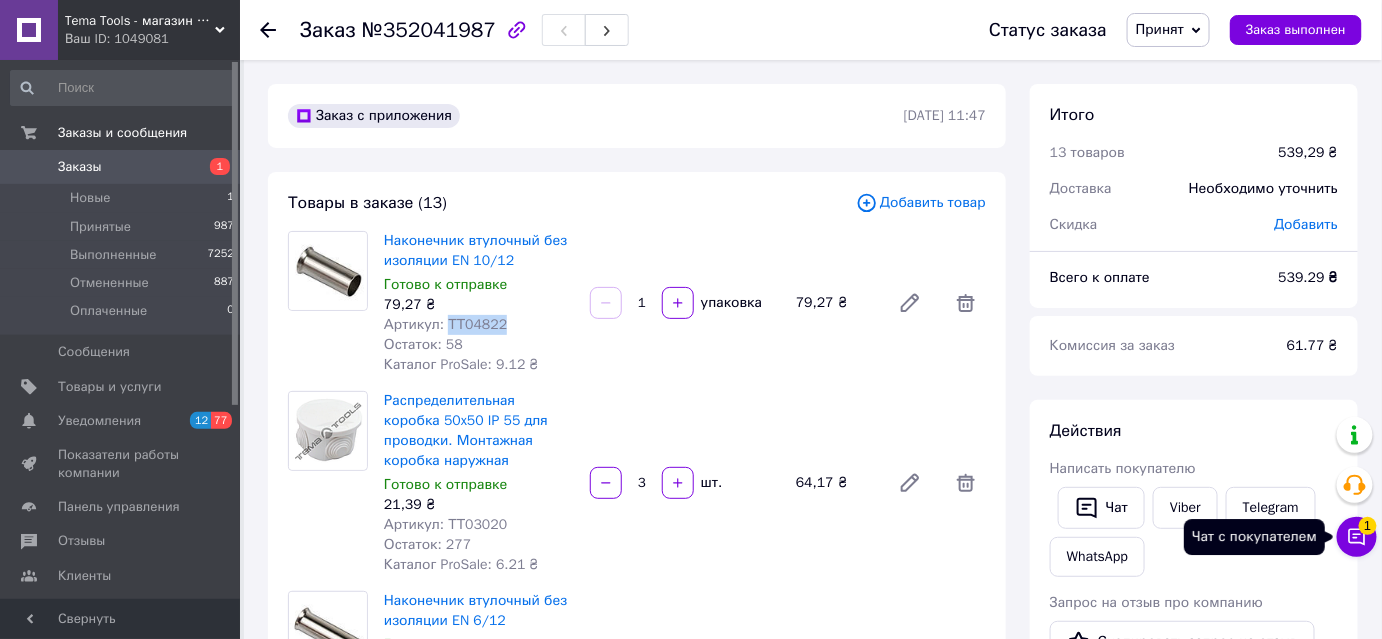 click 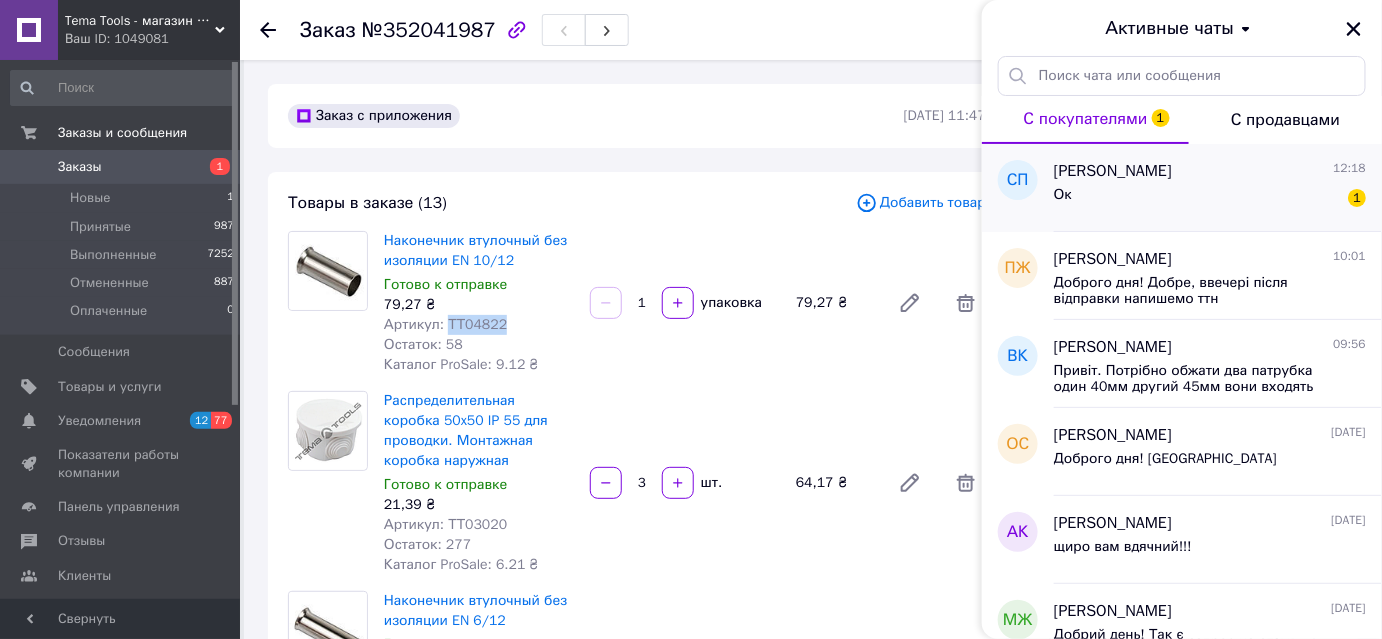 click on "[PERSON_NAME]" at bounding box center (1113, 171) 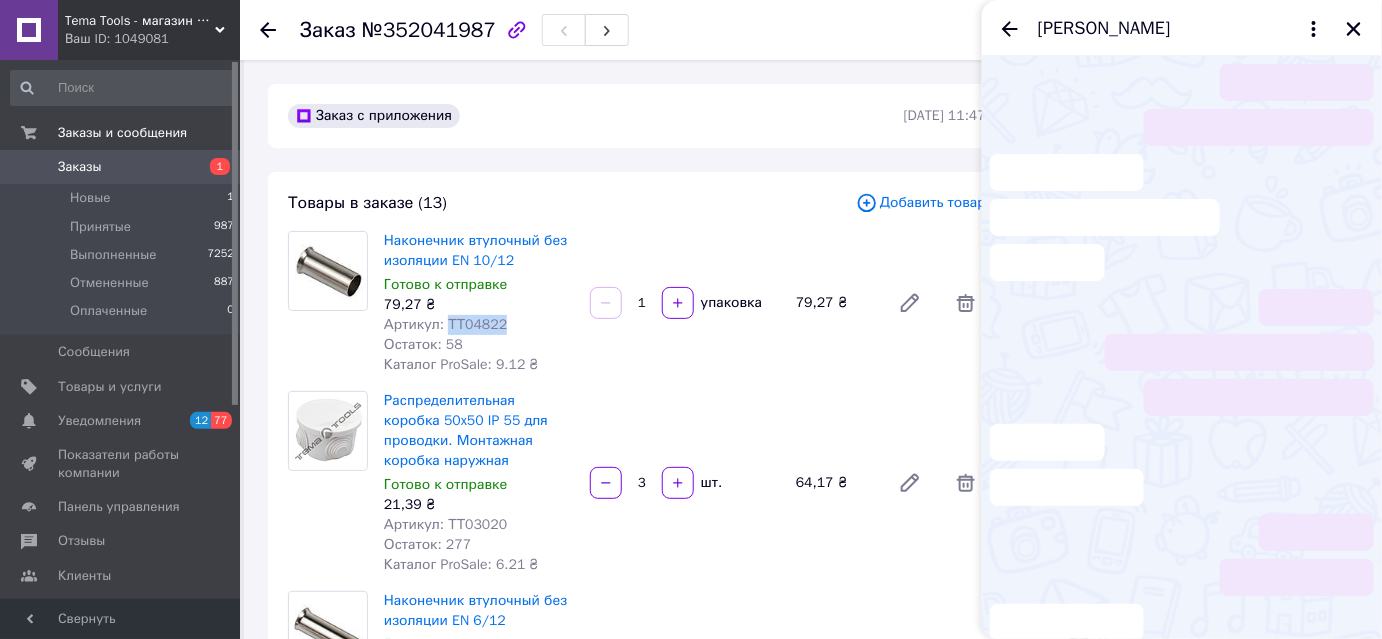 scroll, scrollTop: 464, scrollLeft: 0, axis: vertical 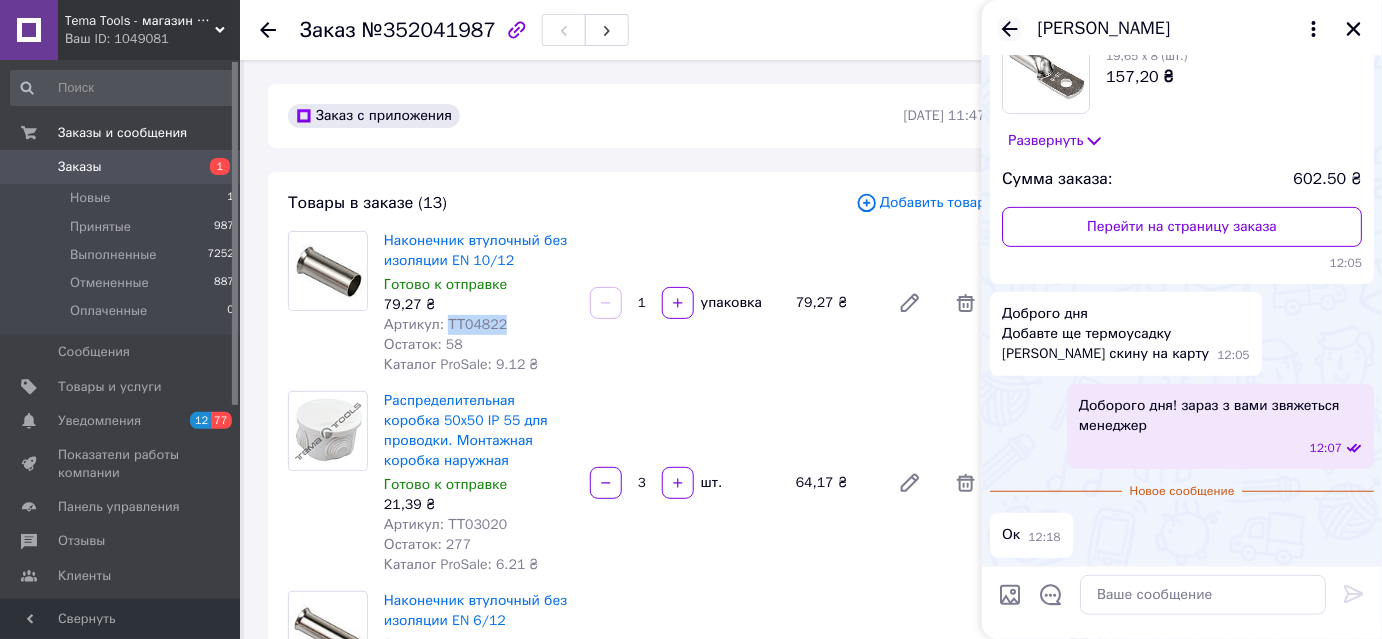 click 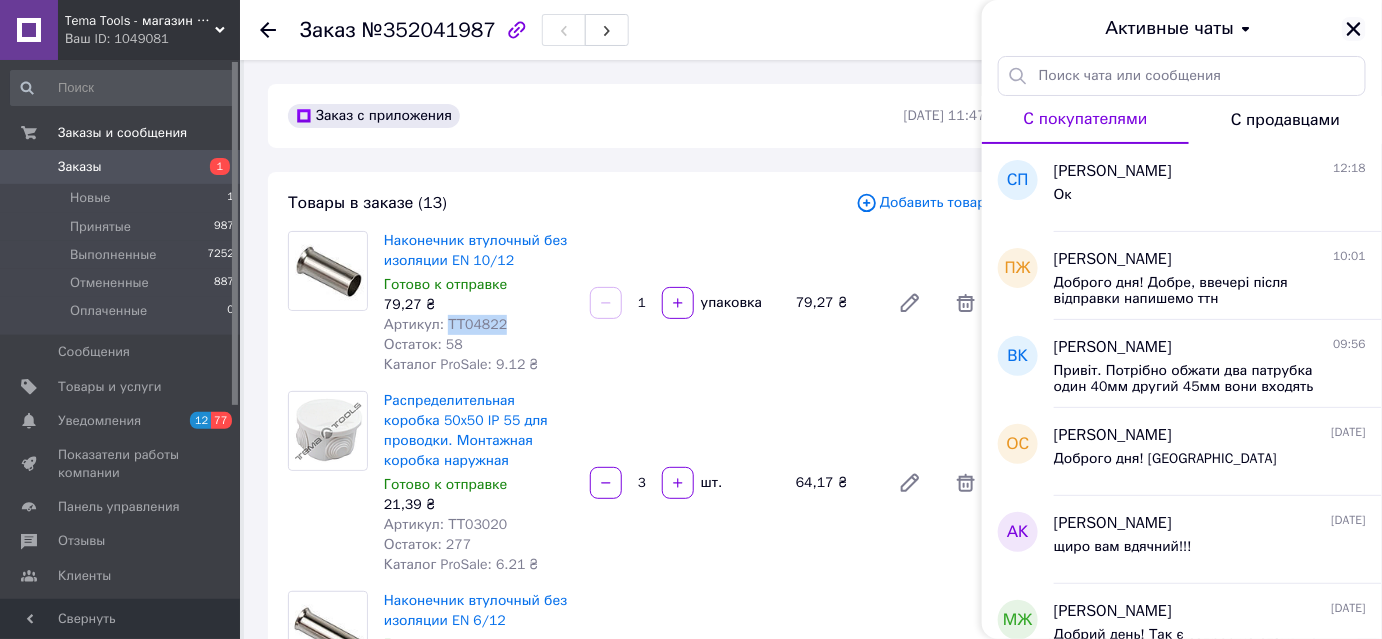 click 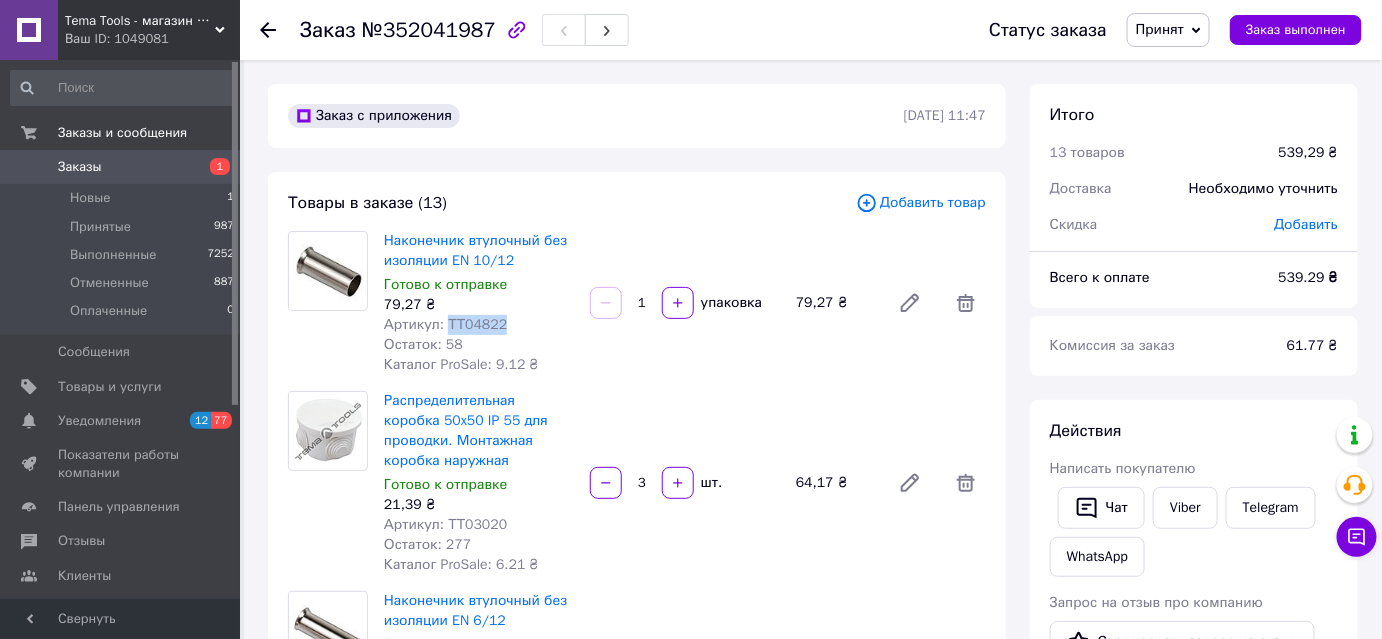 click 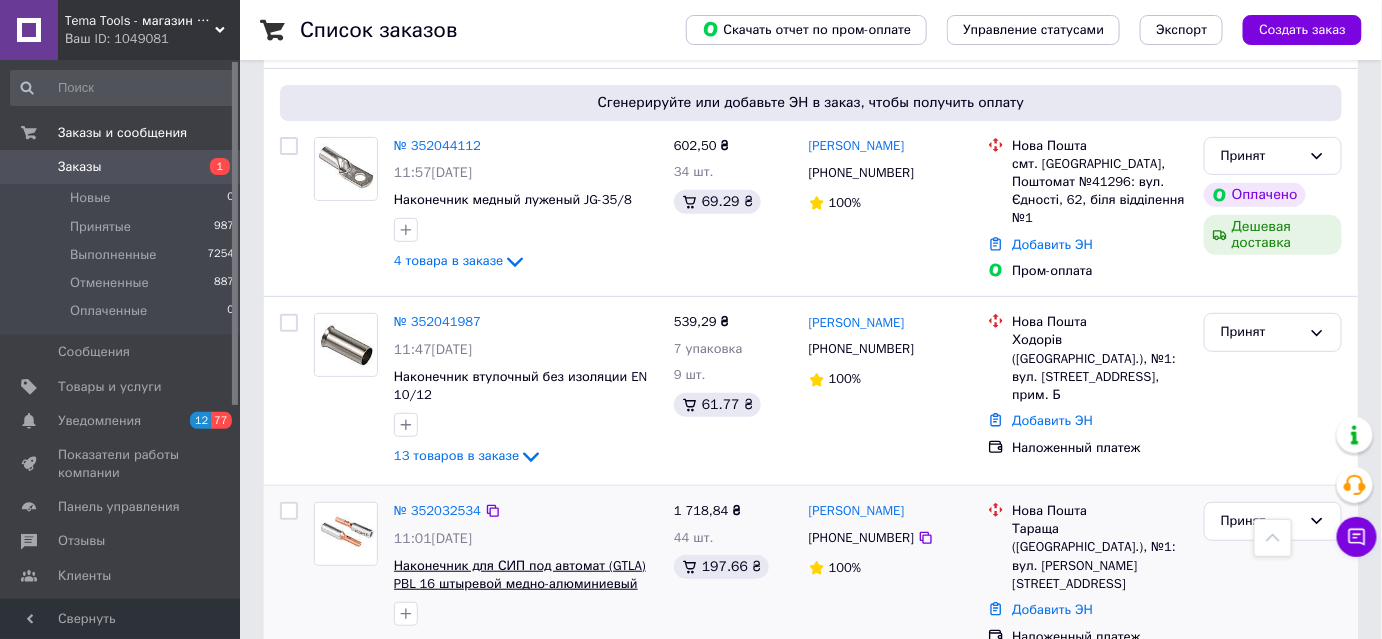 scroll, scrollTop: 0, scrollLeft: 0, axis: both 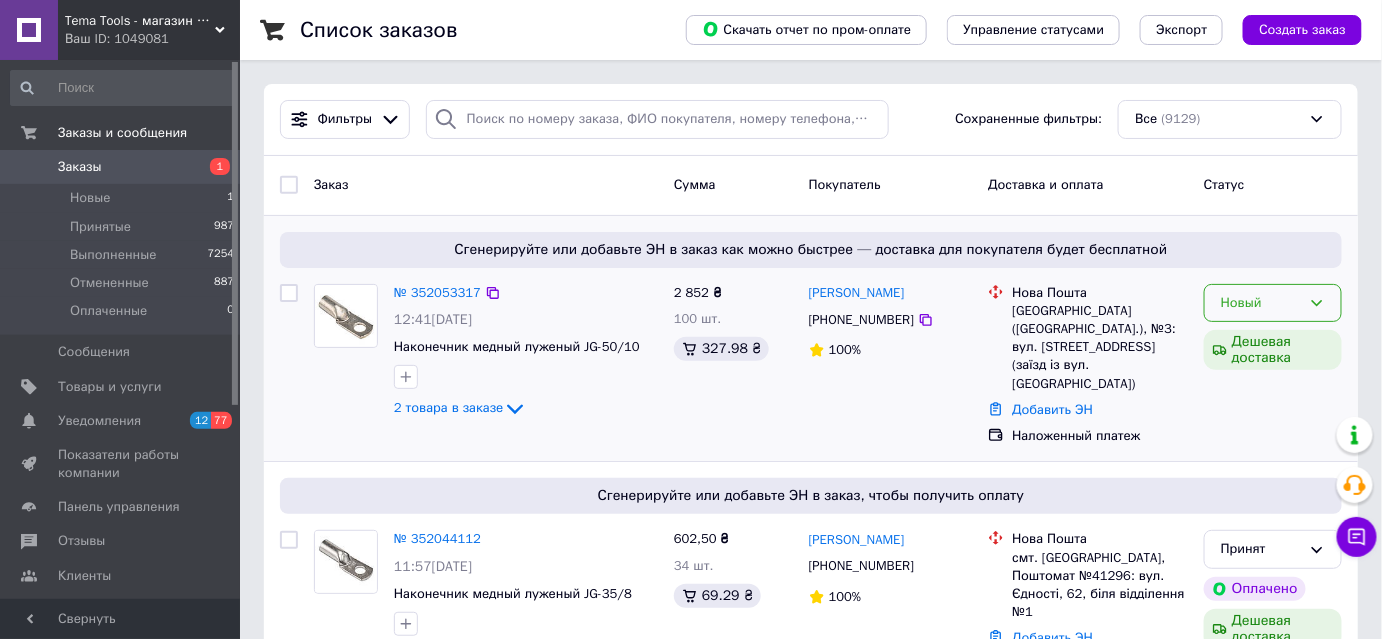 click on "Новый" at bounding box center [1261, 303] 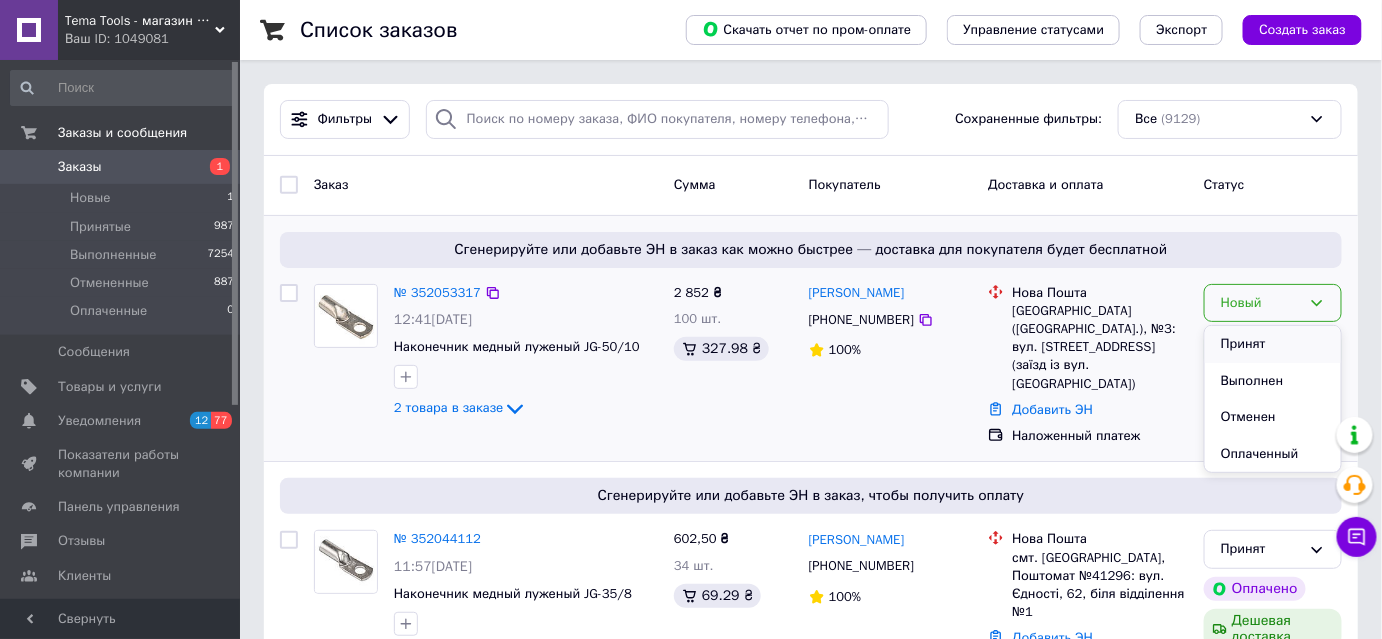 click on "Принят" at bounding box center [1273, 344] 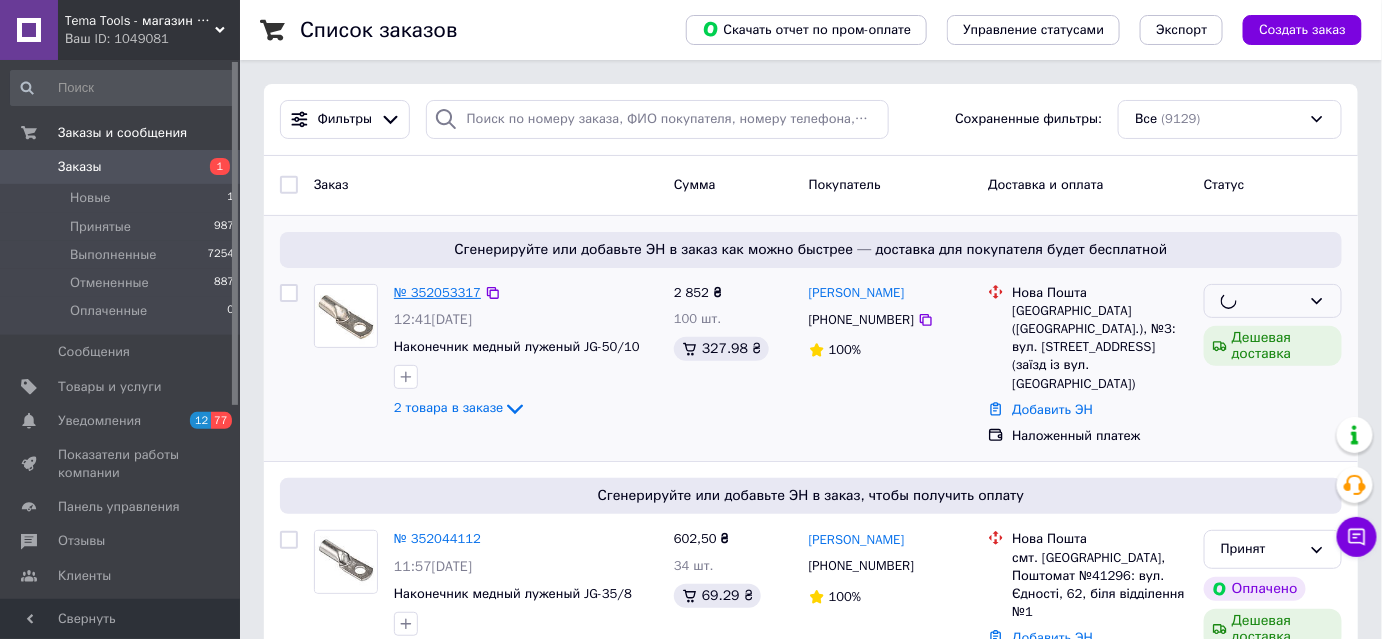 click on "№ 352053317" at bounding box center (437, 292) 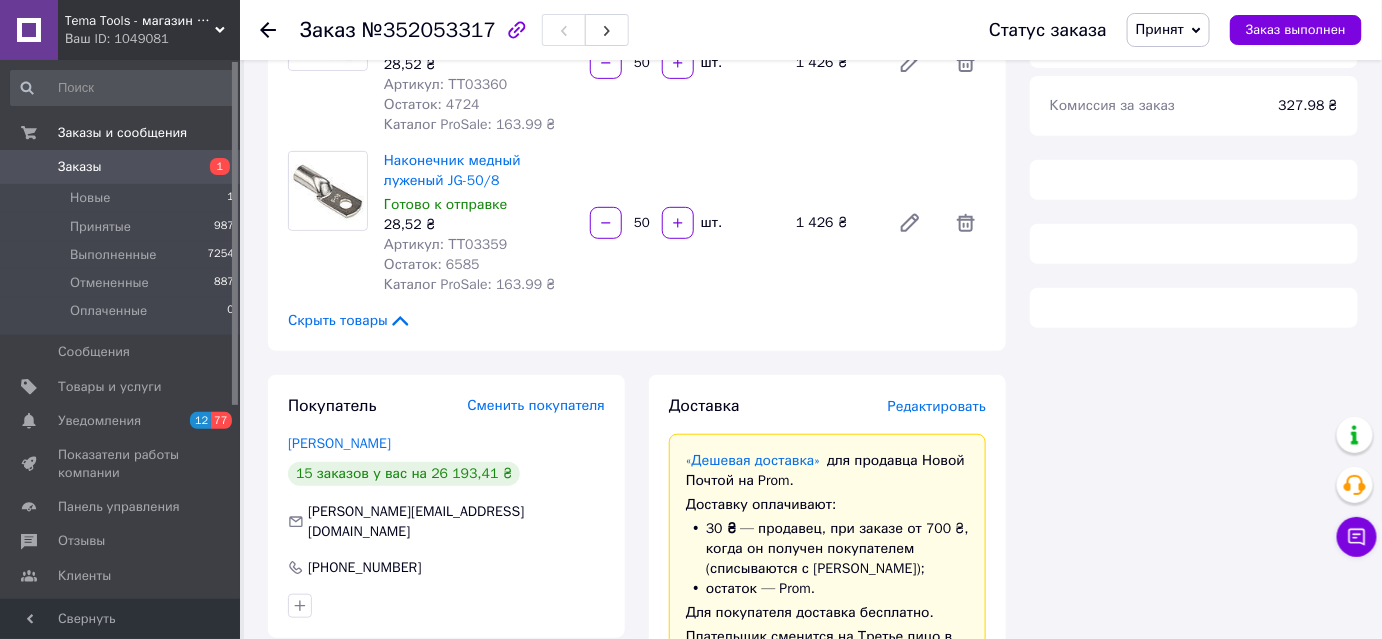 scroll, scrollTop: 363, scrollLeft: 0, axis: vertical 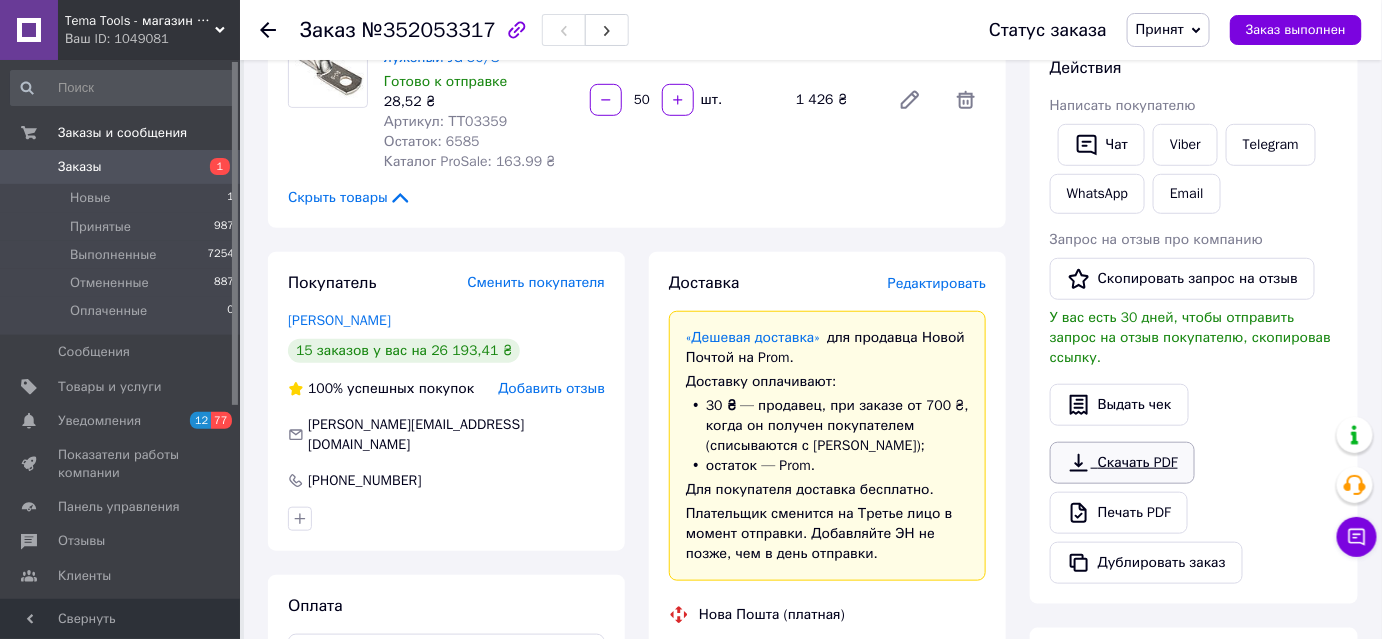 click on "Скачать PDF" at bounding box center [1122, 463] 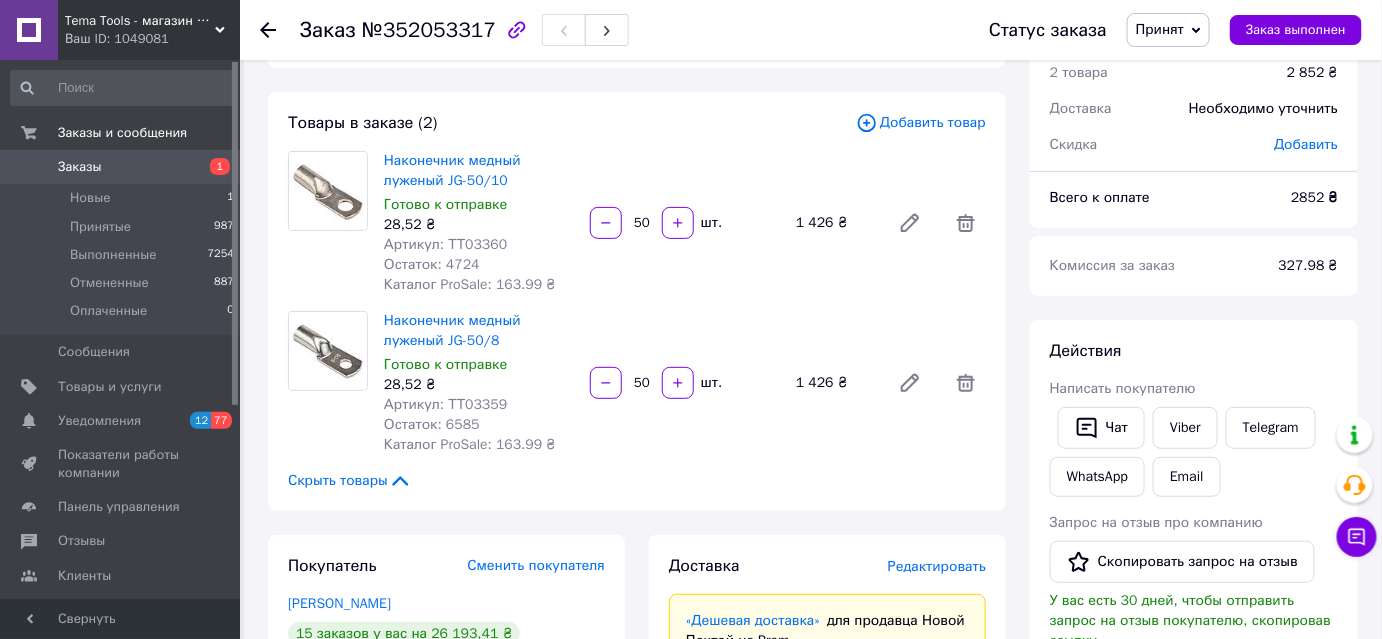 scroll, scrollTop: 0, scrollLeft: 0, axis: both 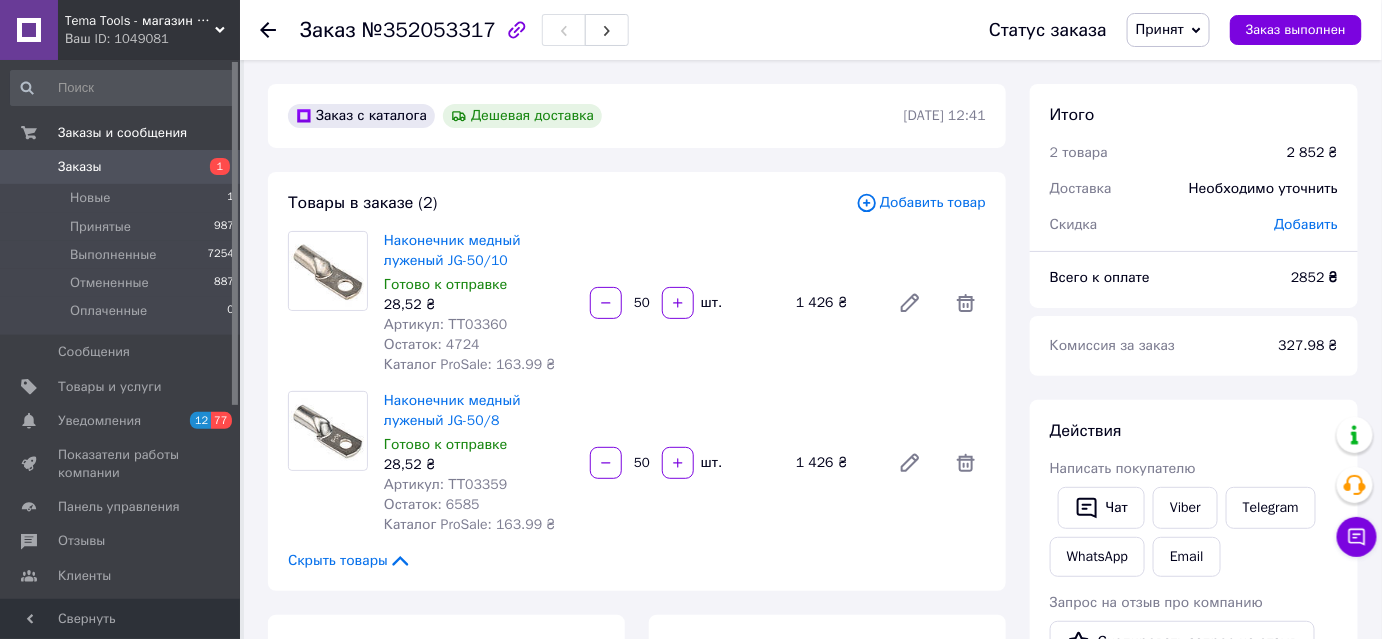 click 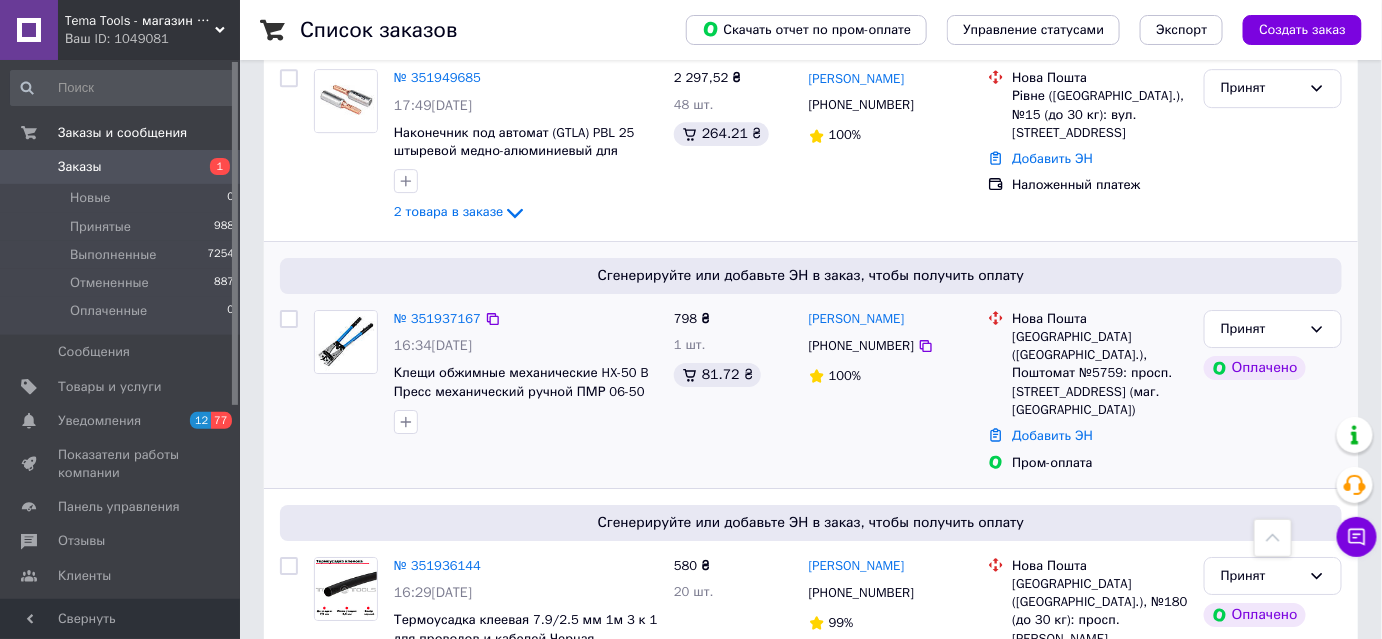 scroll, scrollTop: 2090, scrollLeft: 0, axis: vertical 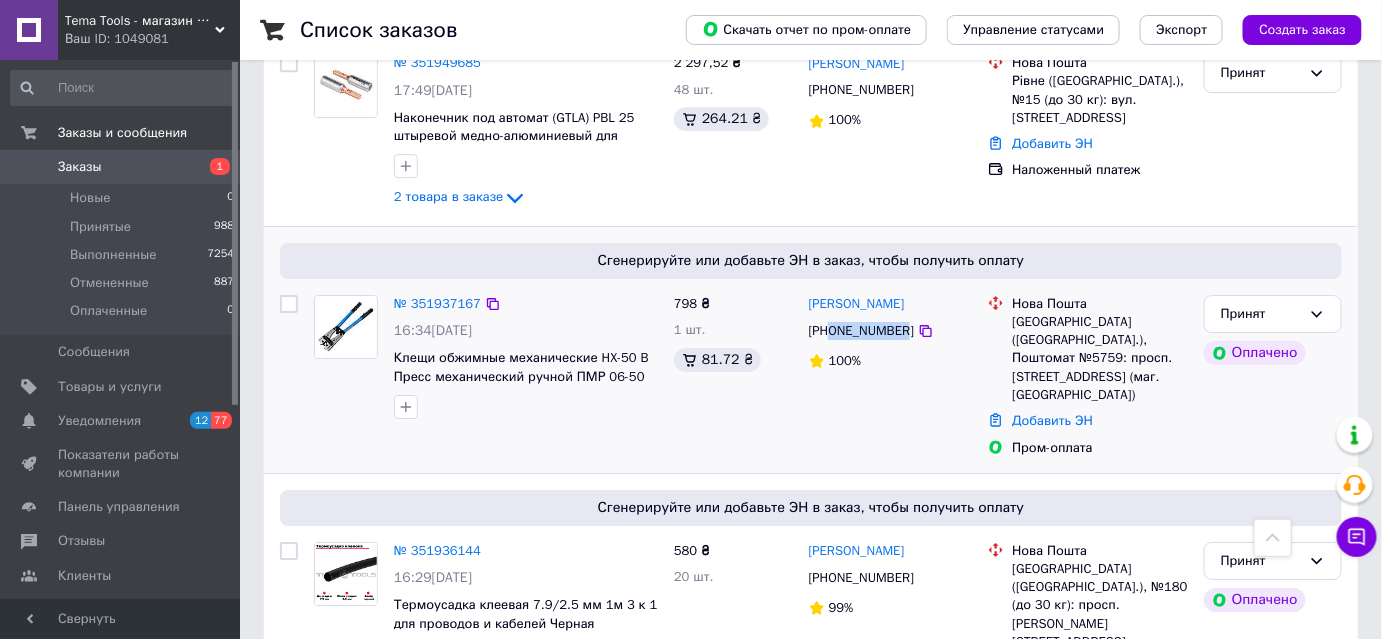 drag, startPoint x: 832, startPoint y: 276, endPoint x: 901, endPoint y: 284, distance: 69.46222 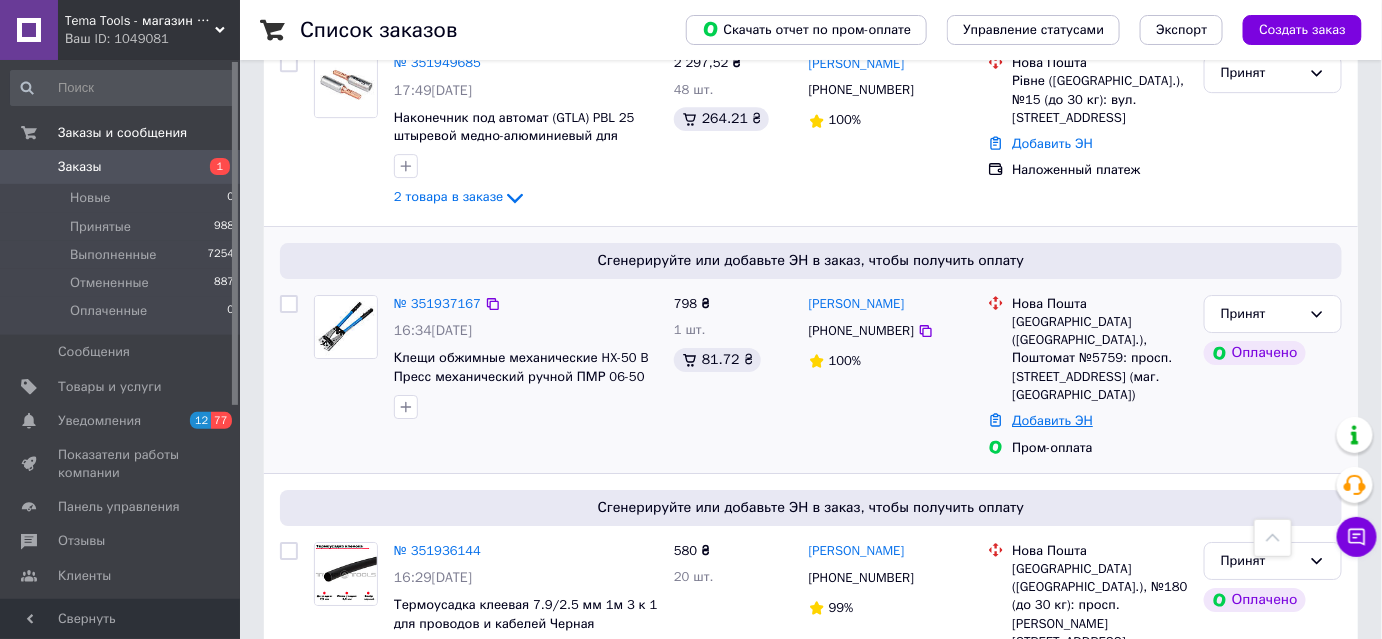 click on "Добавить ЭН" at bounding box center (1052, 420) 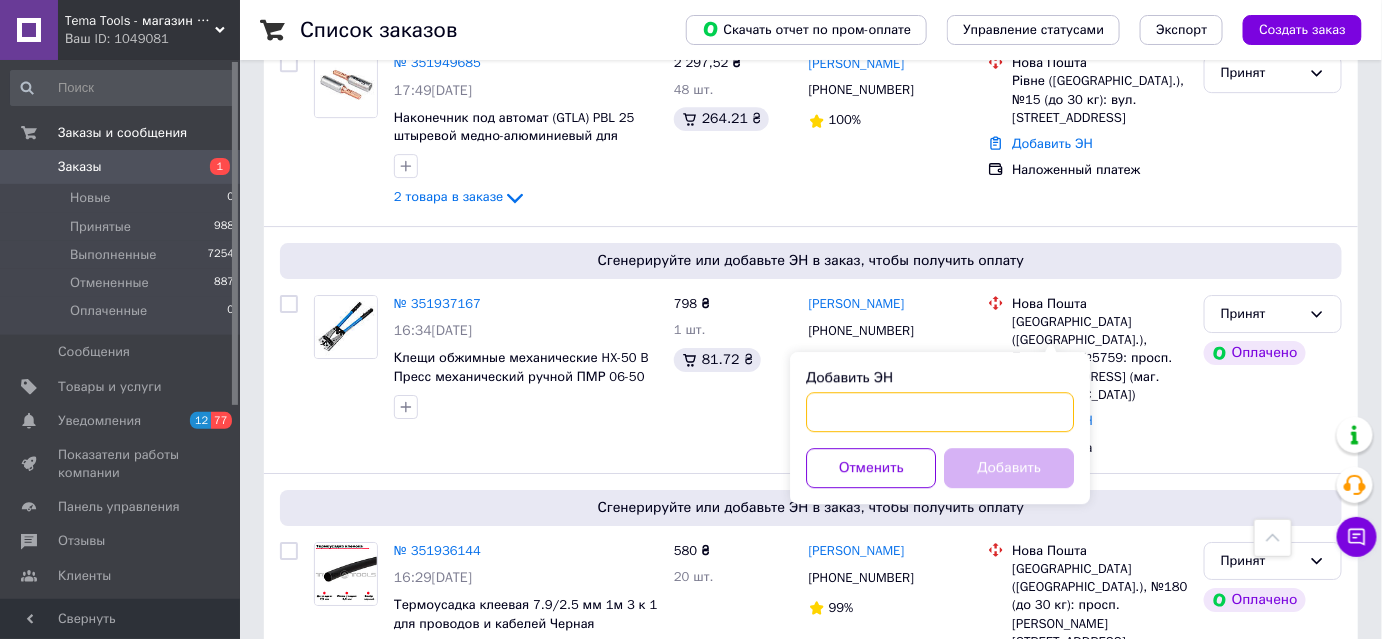 click on "Добавить ЭН" at bounding box center (940, 412) 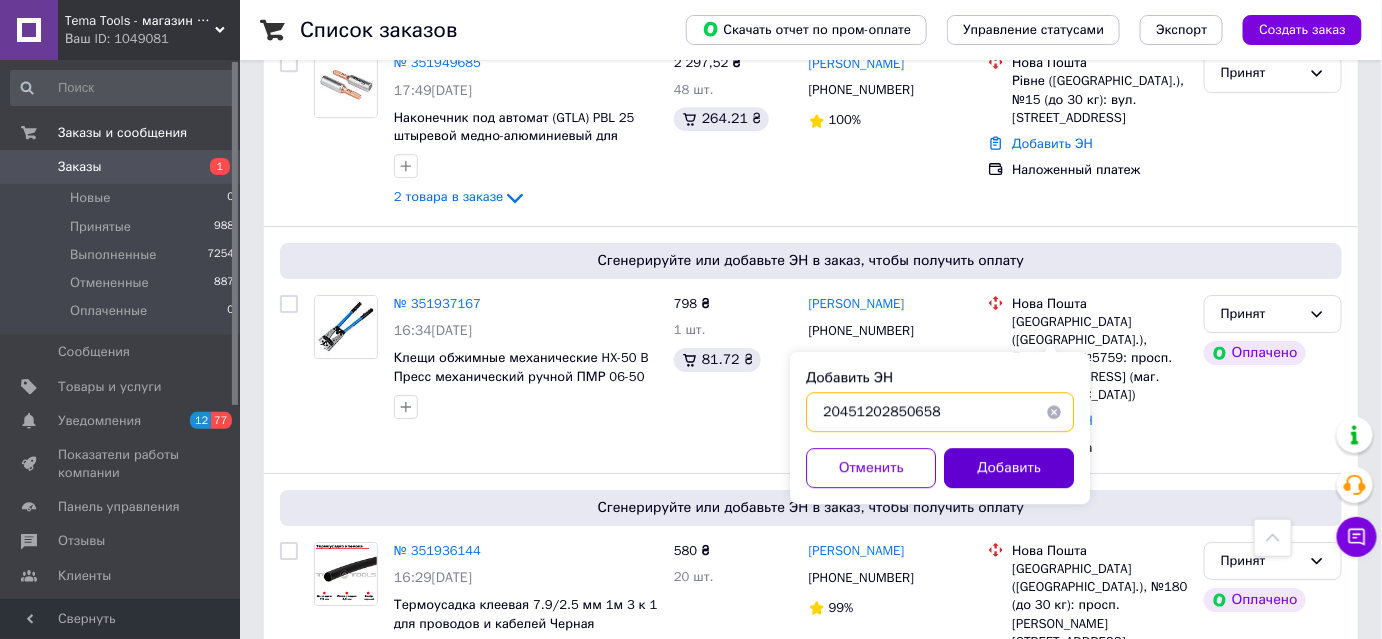 type on "20451202850658" 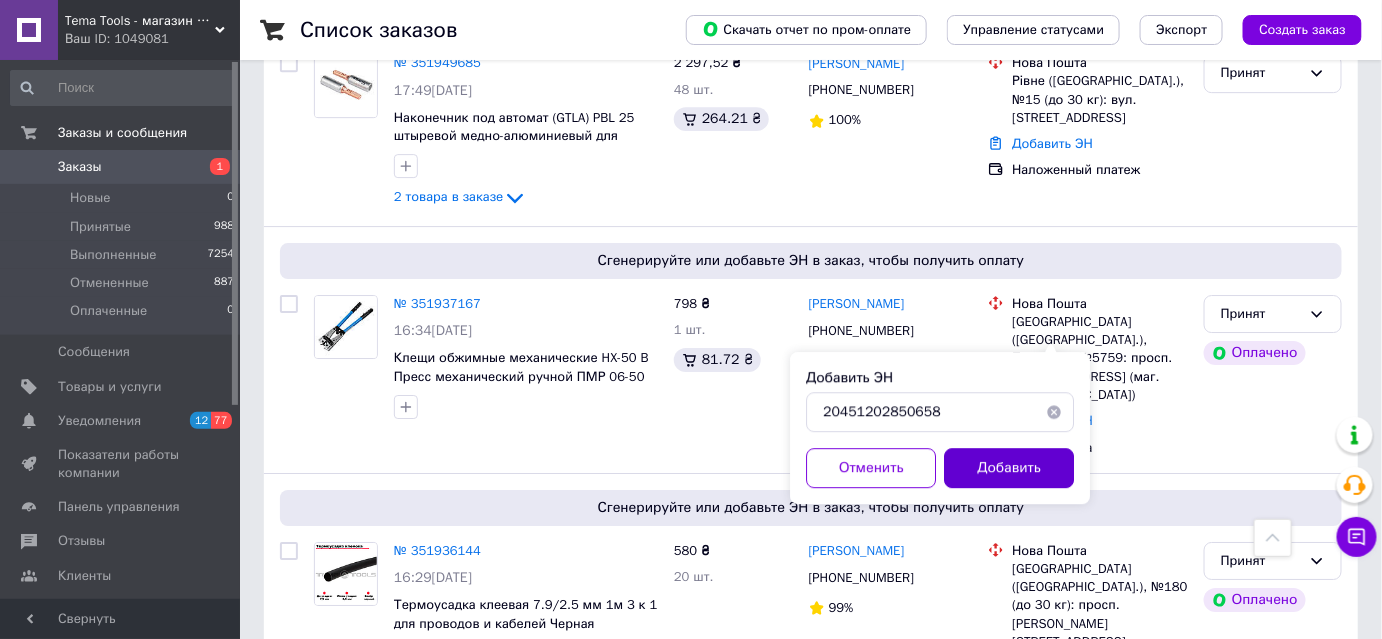 click on "Добавить" at bounding box center (1009, 468) 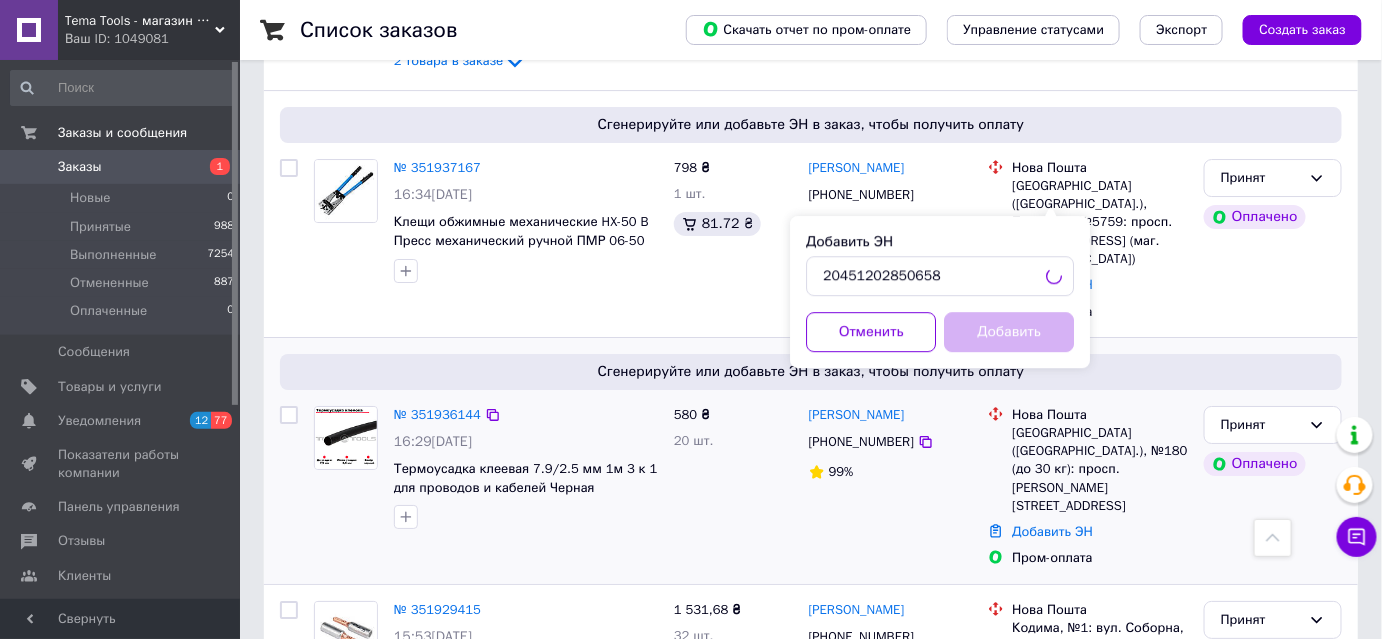 scroll, scrollTop: 2272, scrollLeft: 0, axis: vertical 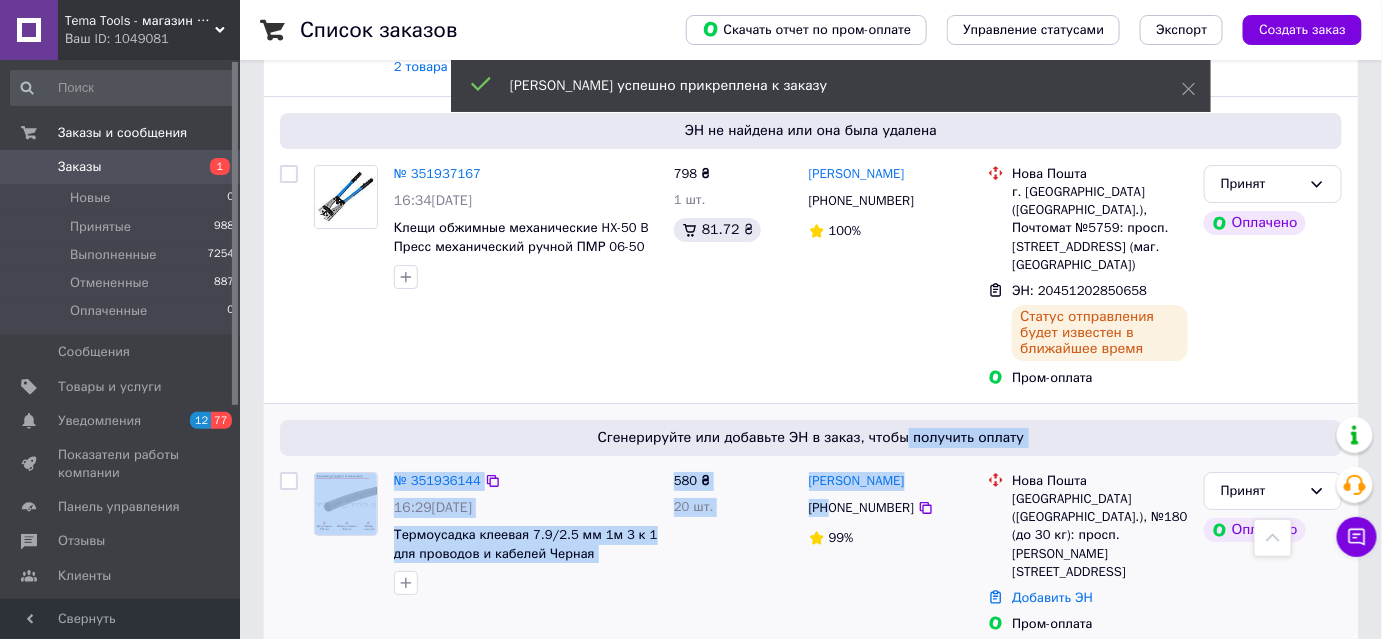 drag, startPoint x: 831, startPoint y: 306, endPoint x: 902, endPoint y: 302, distance: 71.11259 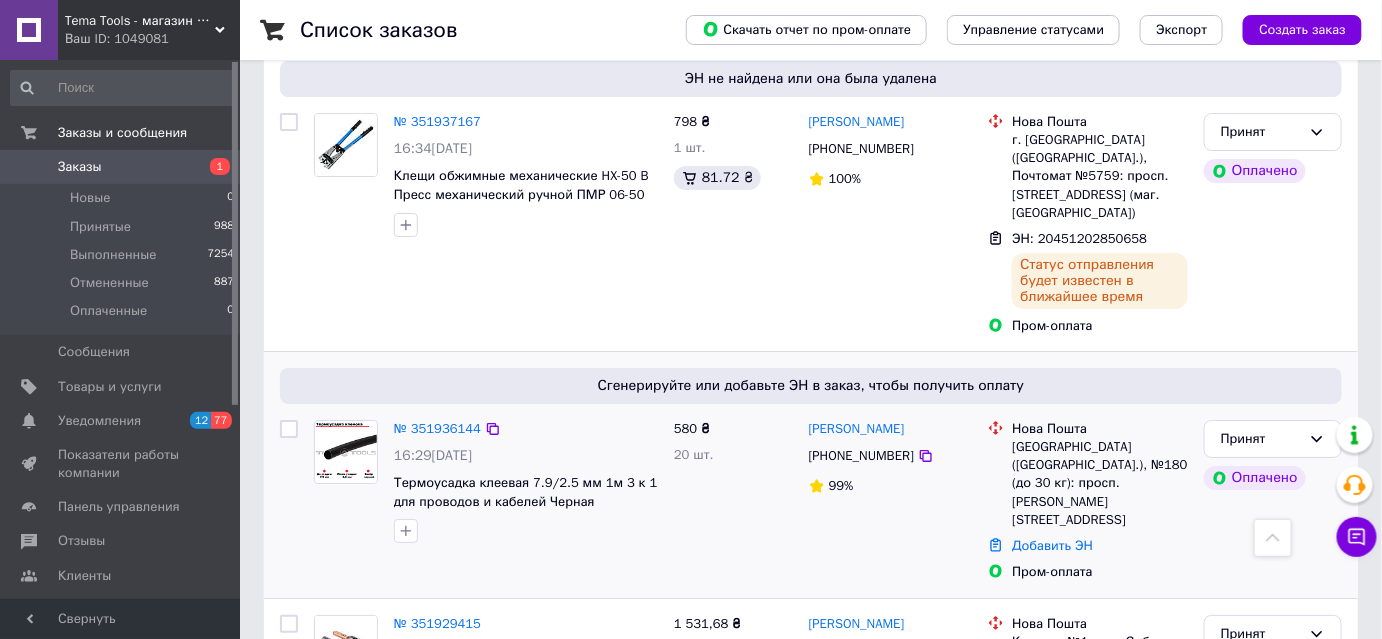 click on "99%" at bounding box center [841, 485] 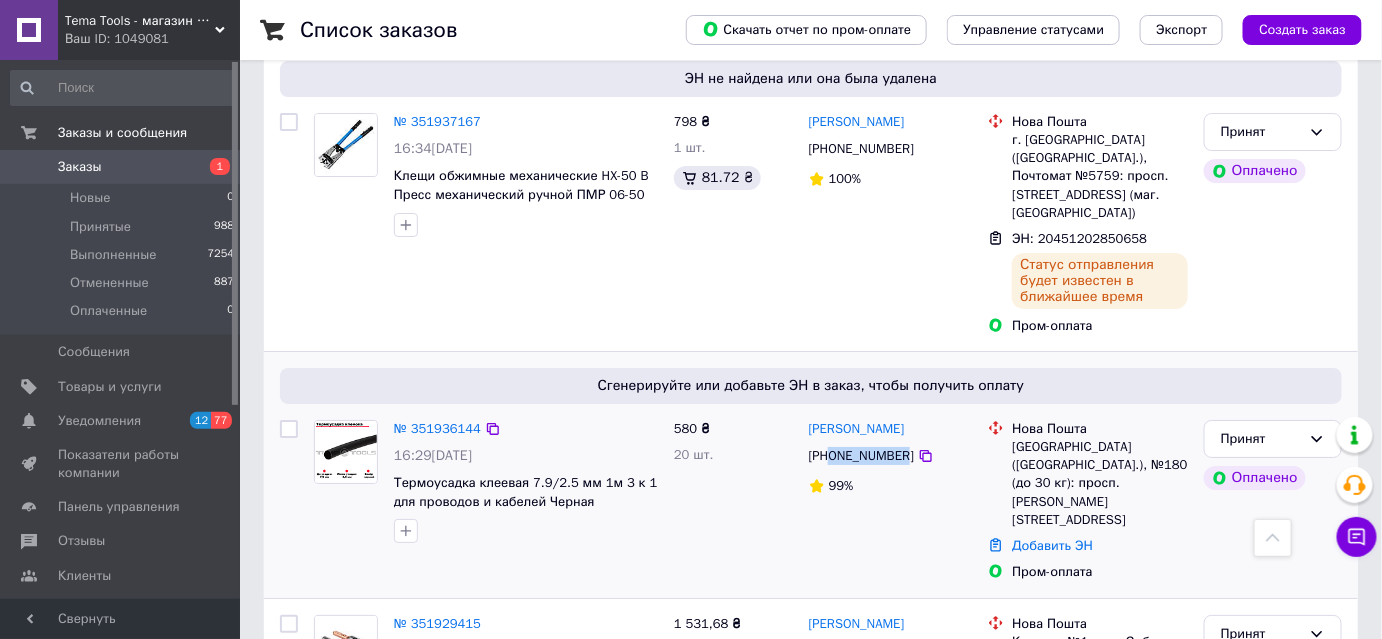drag, startPoint x: 832, startPoint y: 366, endPoint x: 901, endPoint y: 370, distance: 69.115845 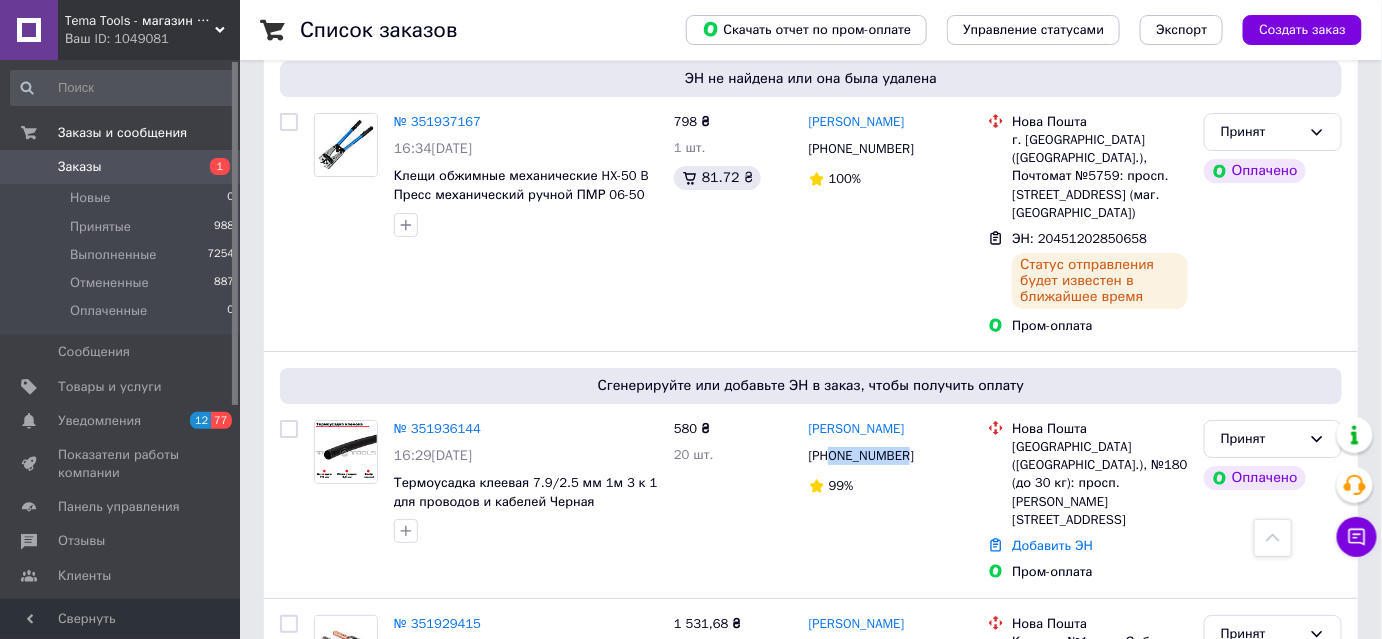copy on "0674371519" 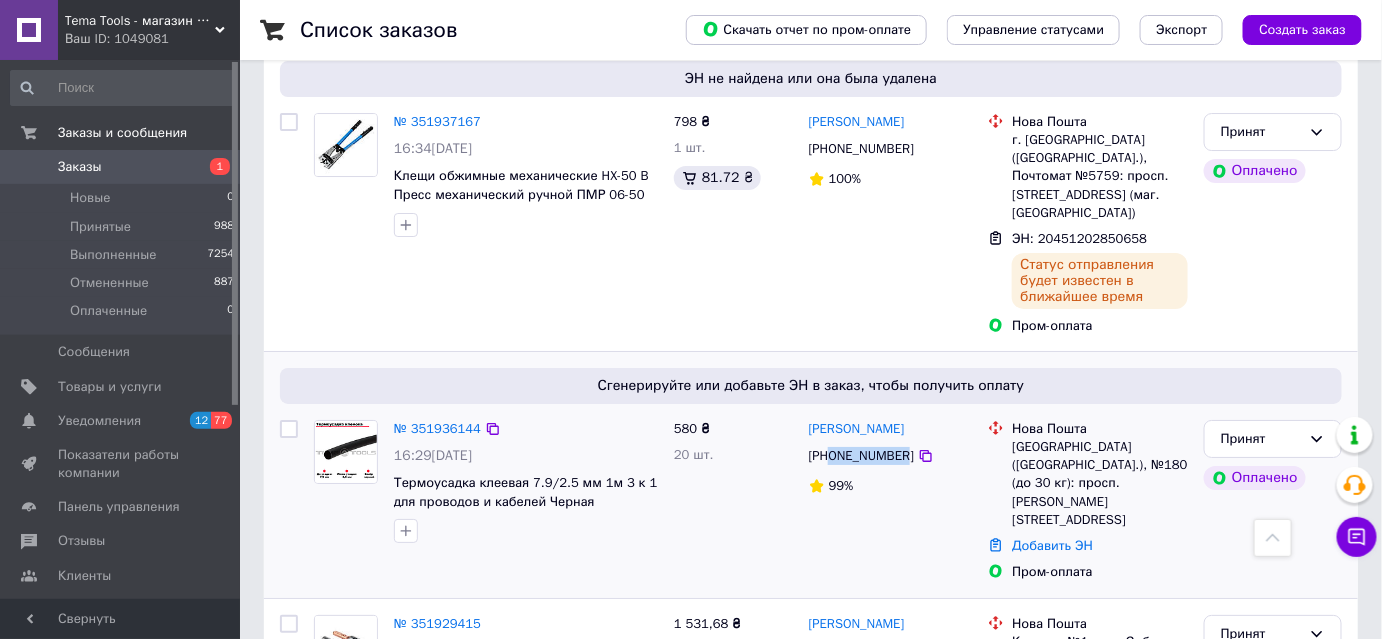drag, startPoint x: 1018, startPoint y: 419, endPoint x: 1000, endPoint y: 432, distance: 22.203604 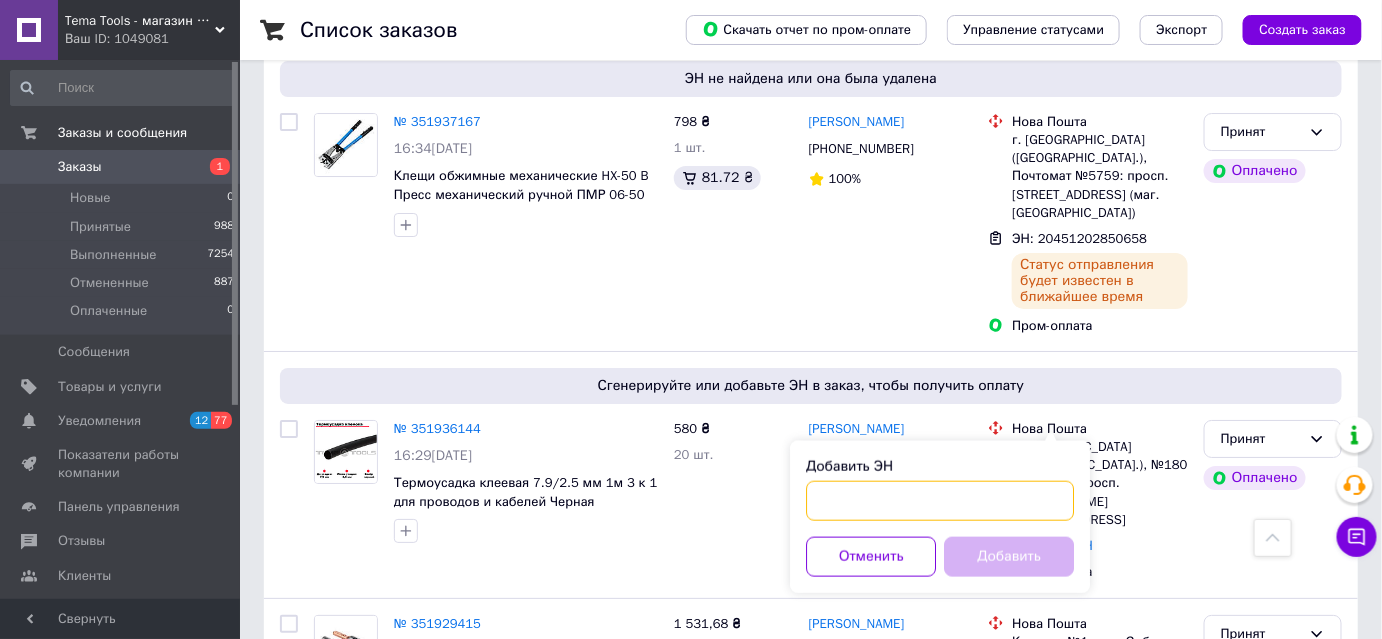click on "Добавить ЭН" at bounding box center (940, 501) 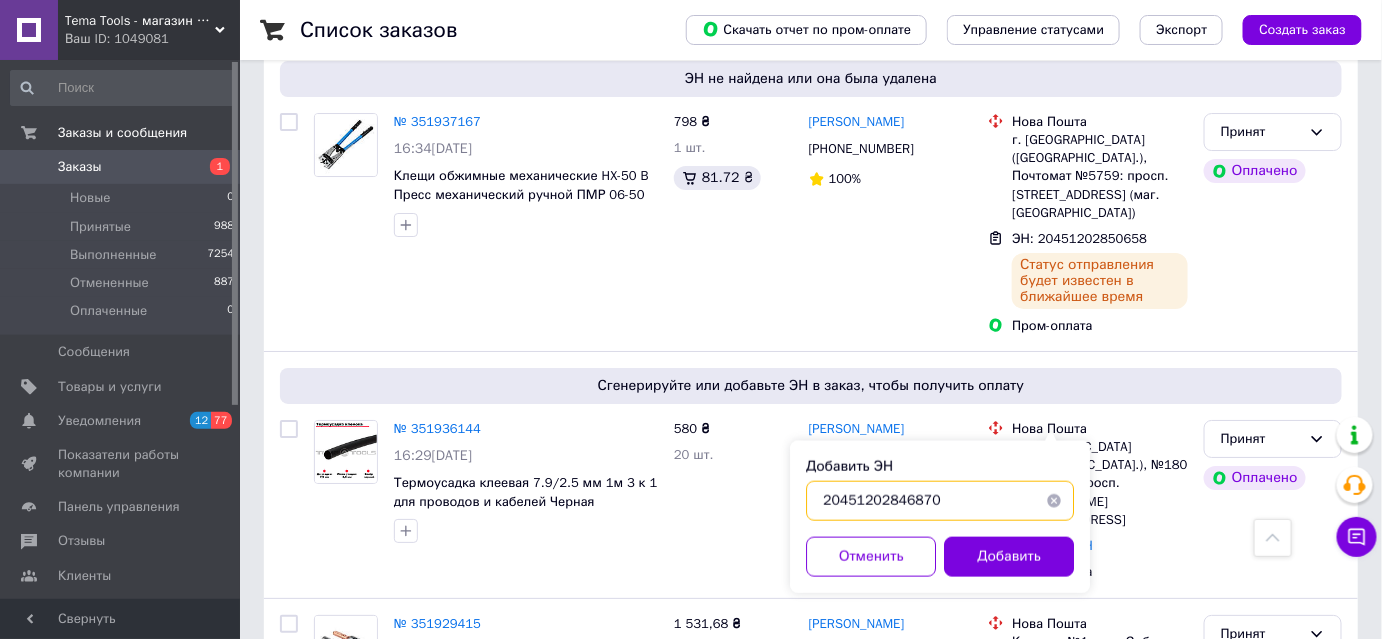 type on "20451202846870" 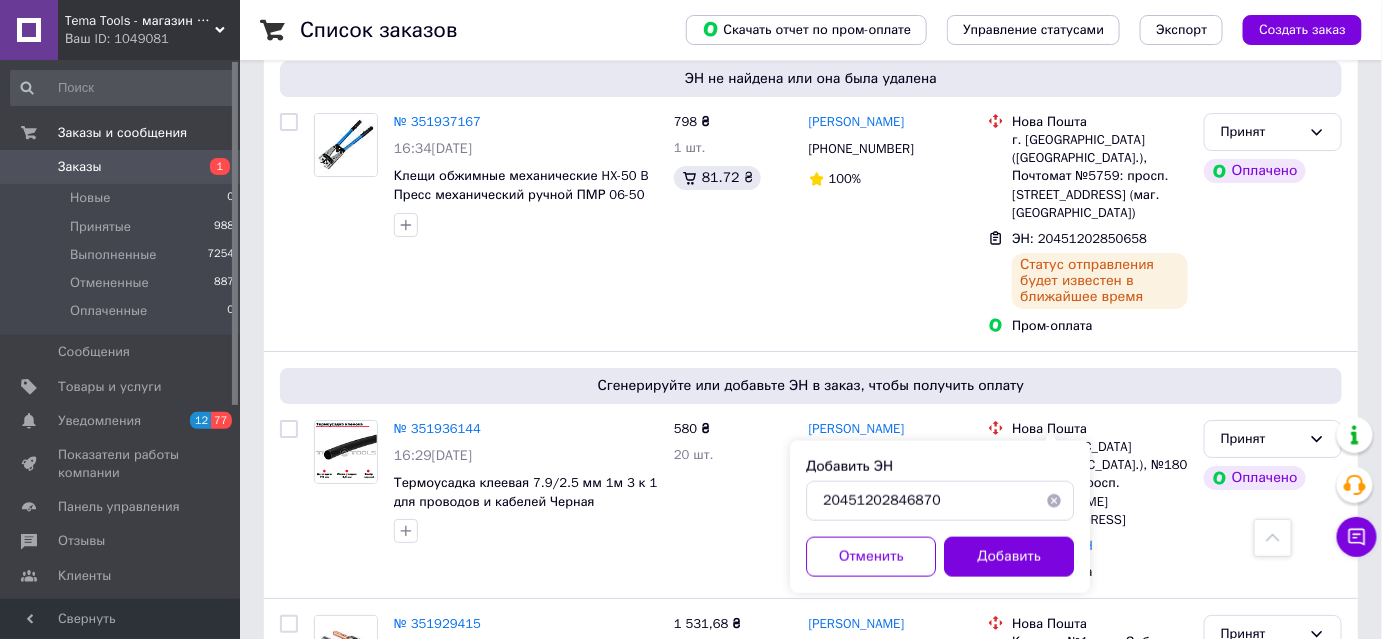 click on "Добавить" at bounding box center (1009, 557) 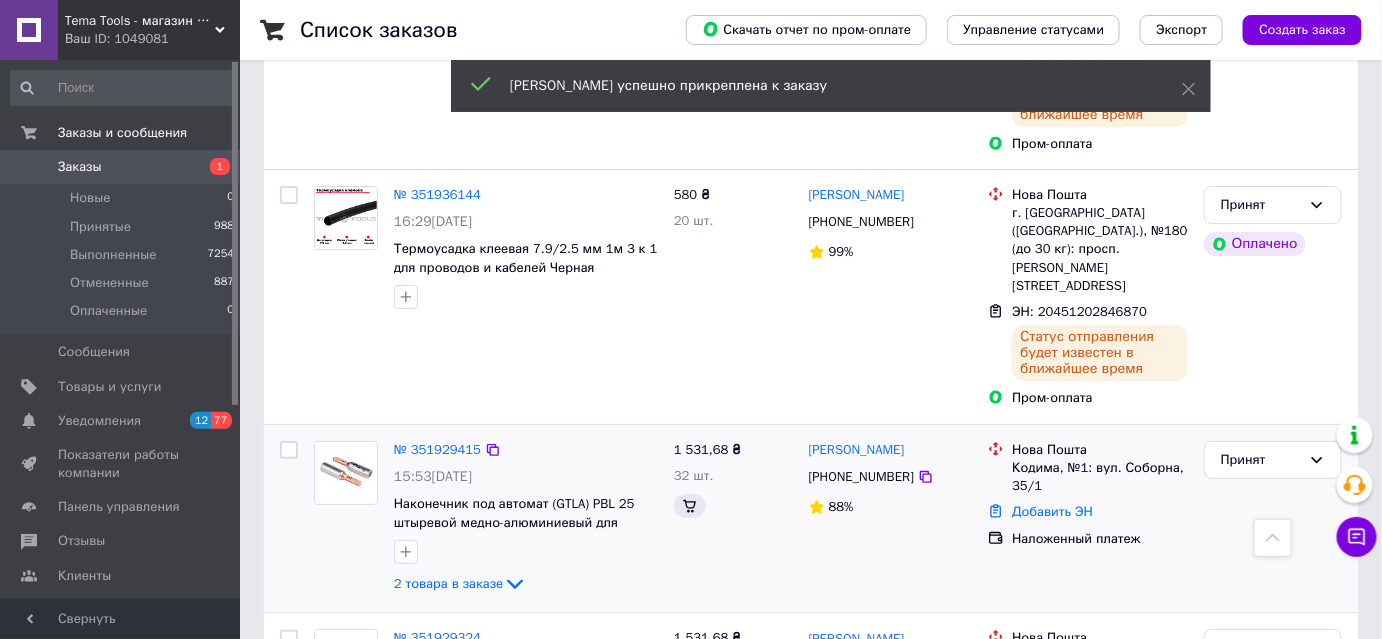 scroll, scrollTop: 2454, scrollLeft: 0, axis: vertical 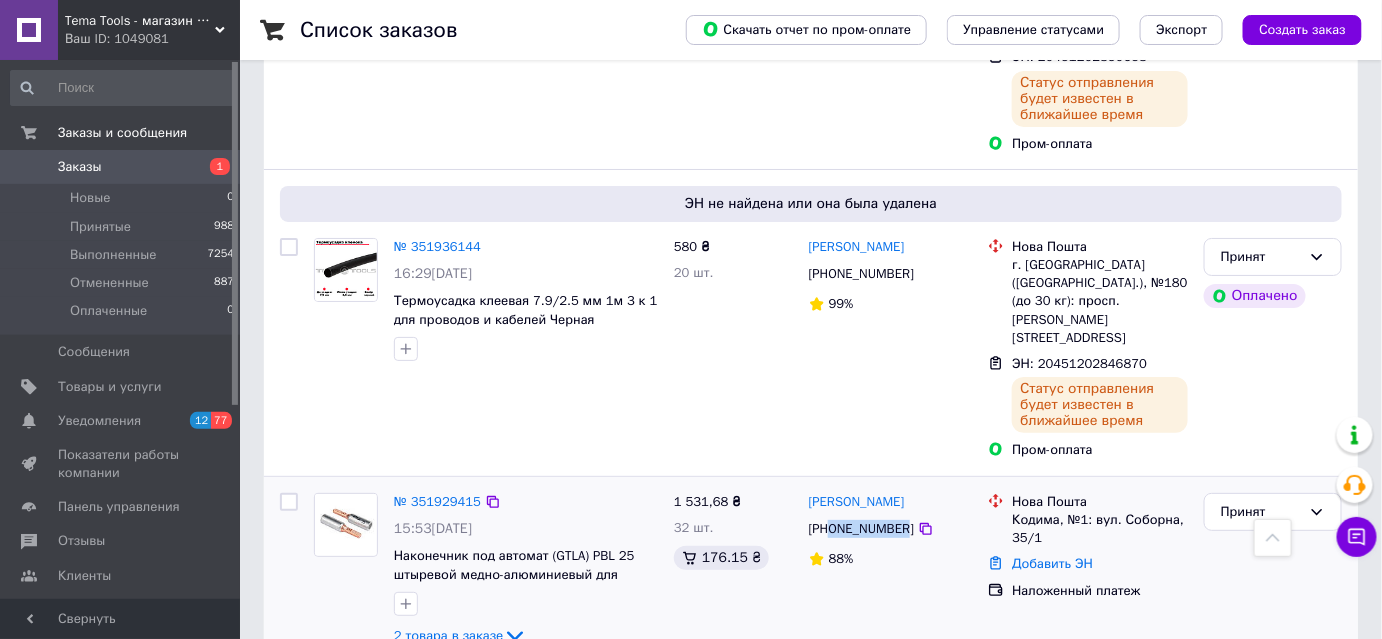 drag, startPoint x: 833, startPoint y: 404, endPoint x: 901, endPoint y: 403, distance: 68.007355 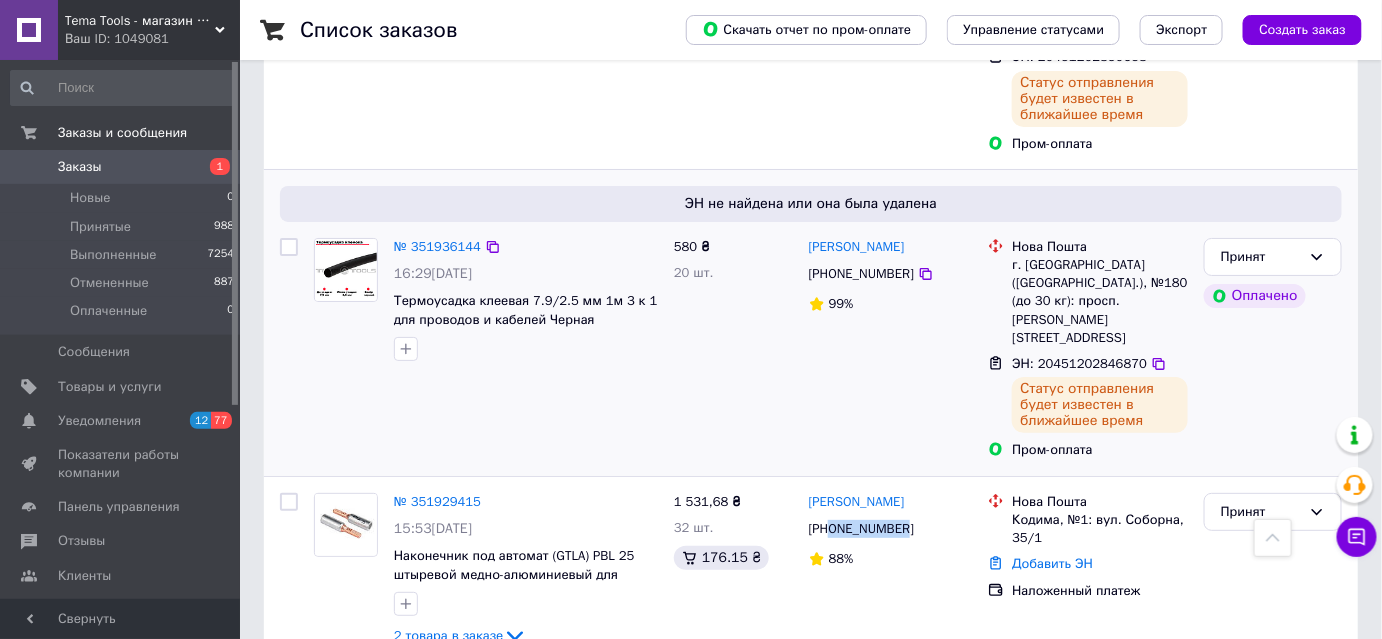 copy on "0683928812" 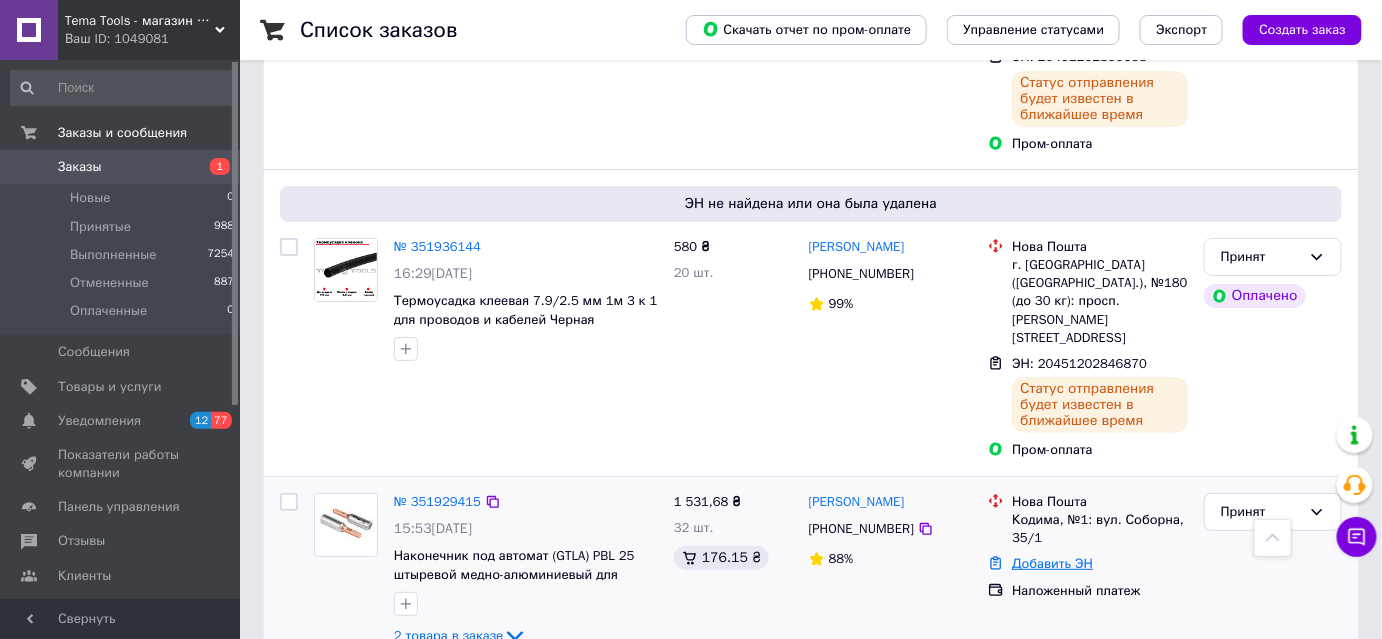 click on "Добавить ЭН" at bounding box center [1052, 563] 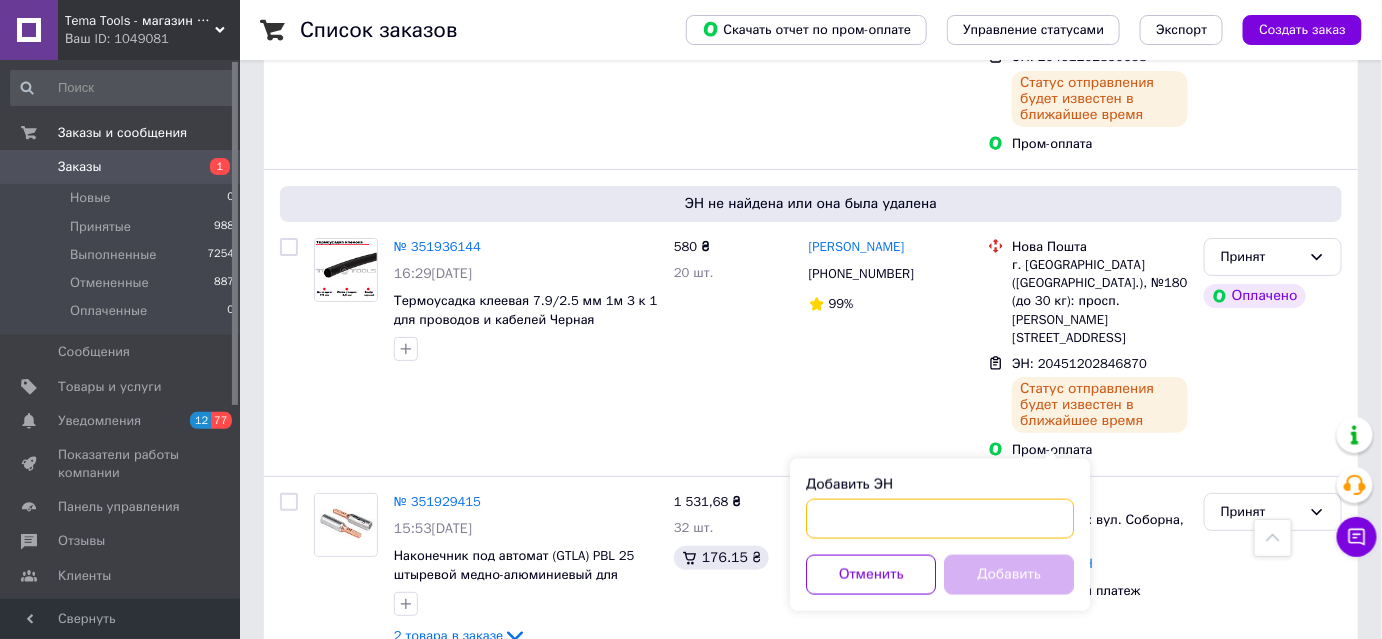 click on "Добавить ЭН" at bounding box center [940, 519] 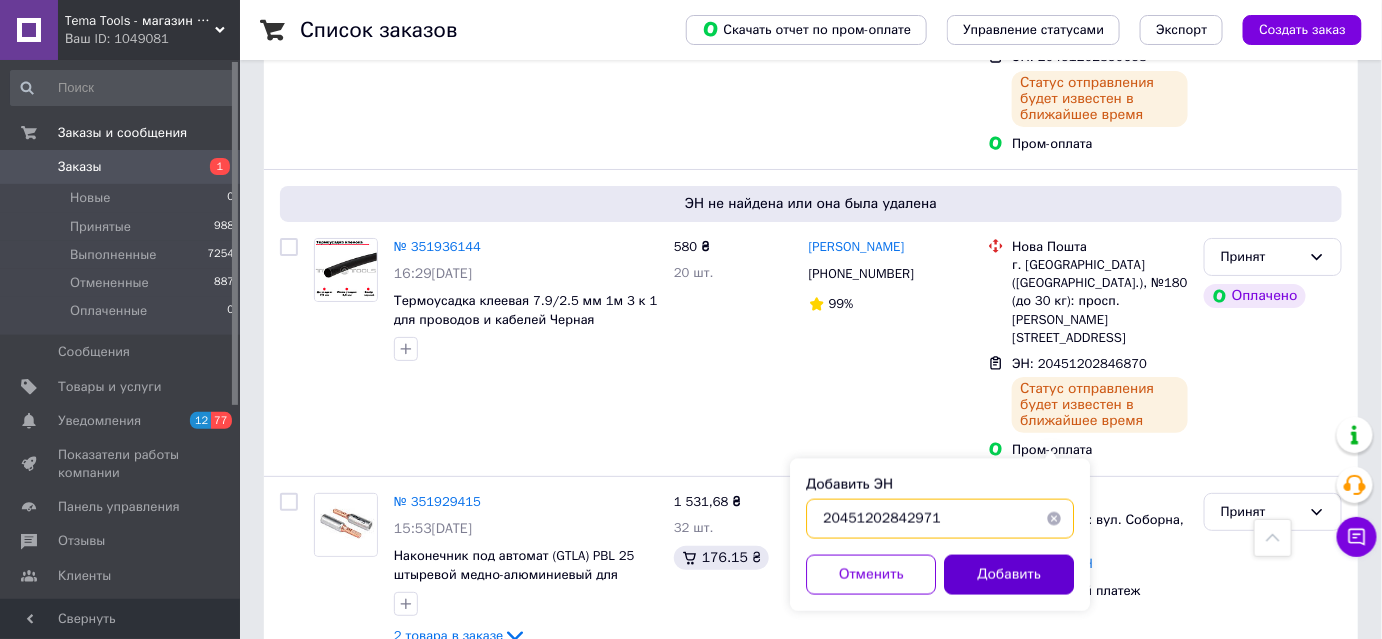 type on "20451202842971" 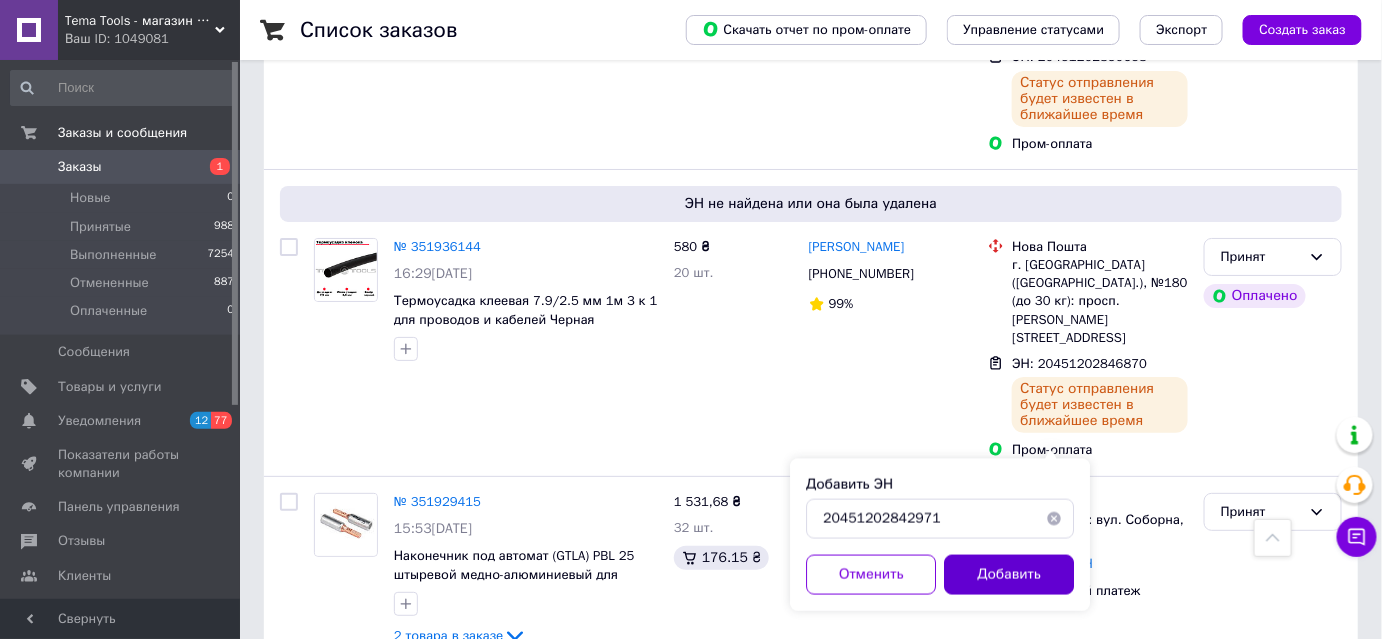 click on "Добавить" at bounding box center (1009, 575) 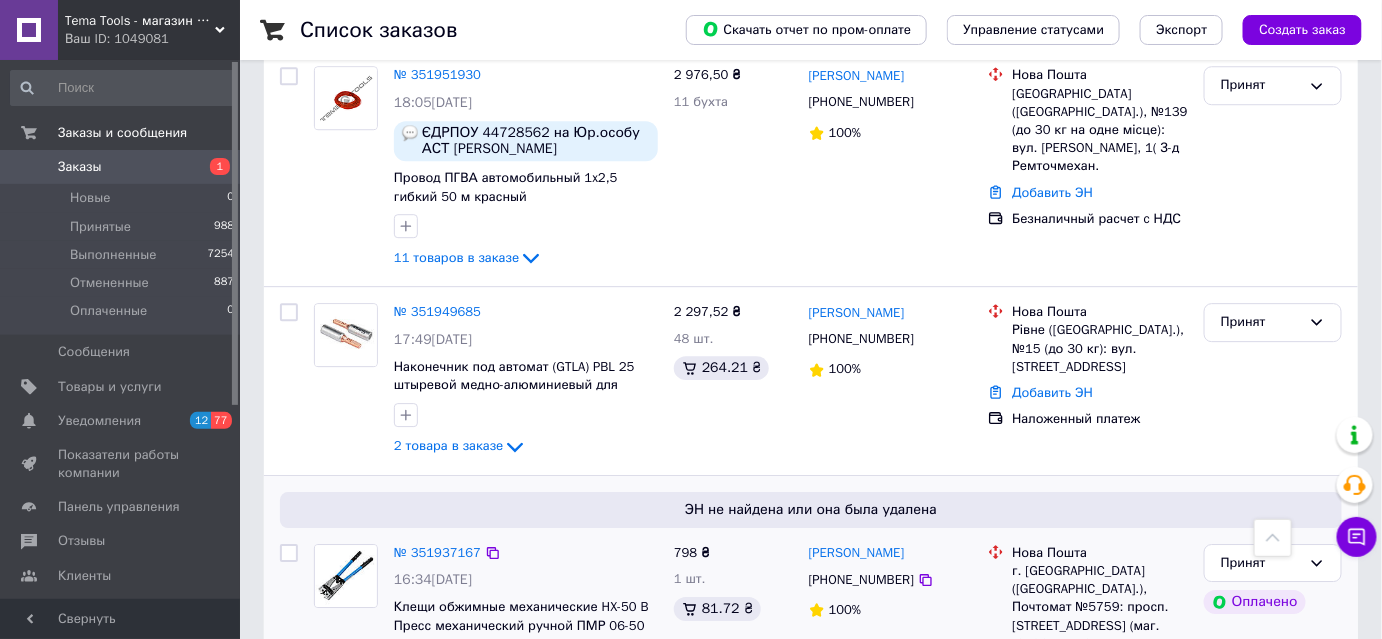 scroll, scrollTop: 1818, scrollLeft: 0, axis: vertical 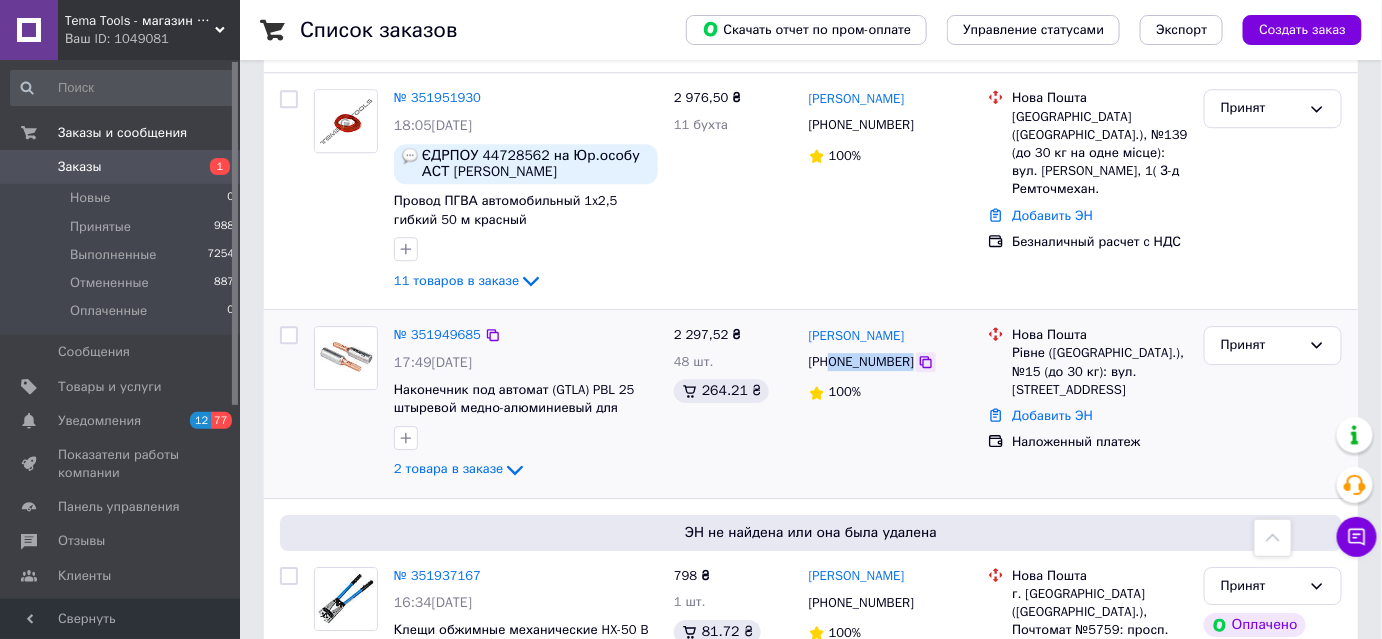drag, startPoint x: 832, startPoint y: 309, endPoint x: 903, endPoint y: 309, distance: 71 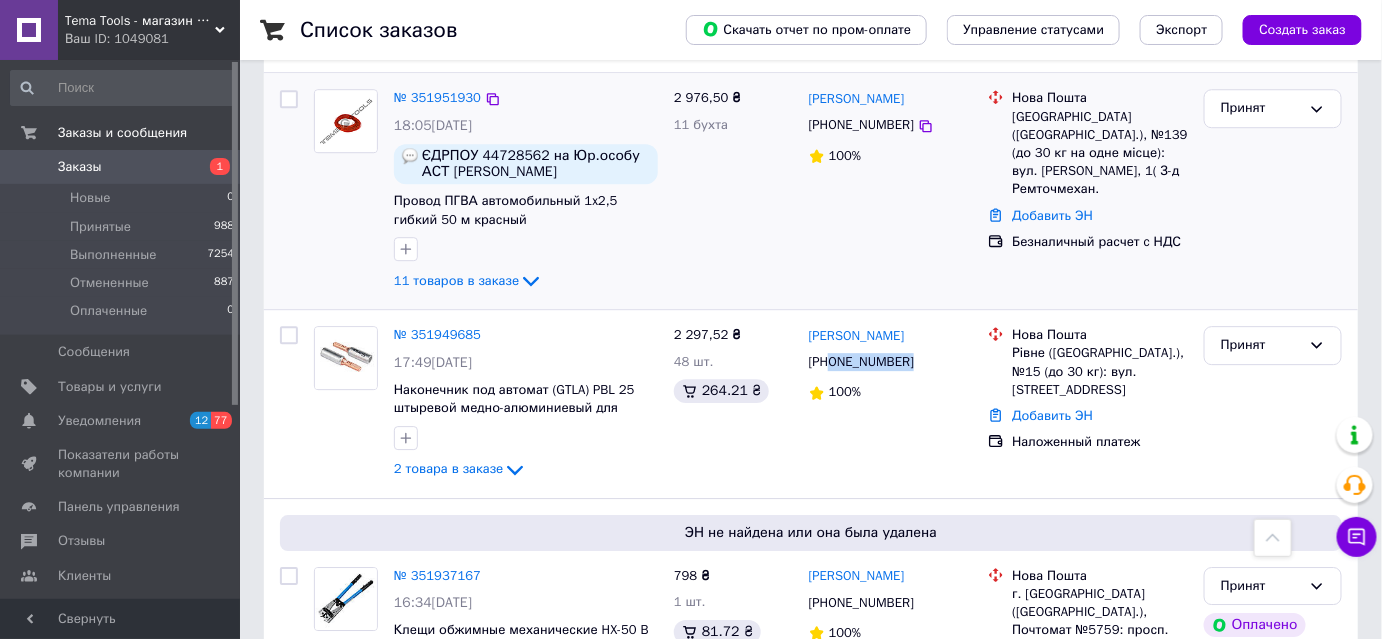 copy on "0967472890" 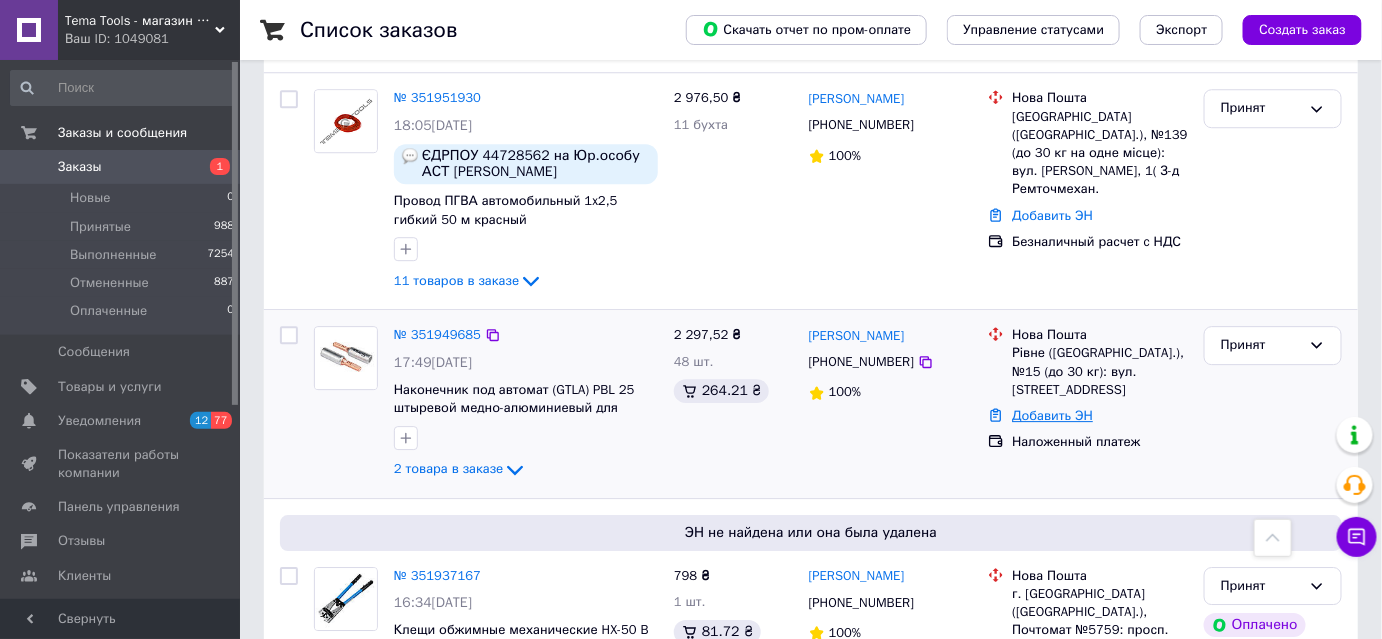 click on "Добавить ЭН" at bounding box center [1052, 415] 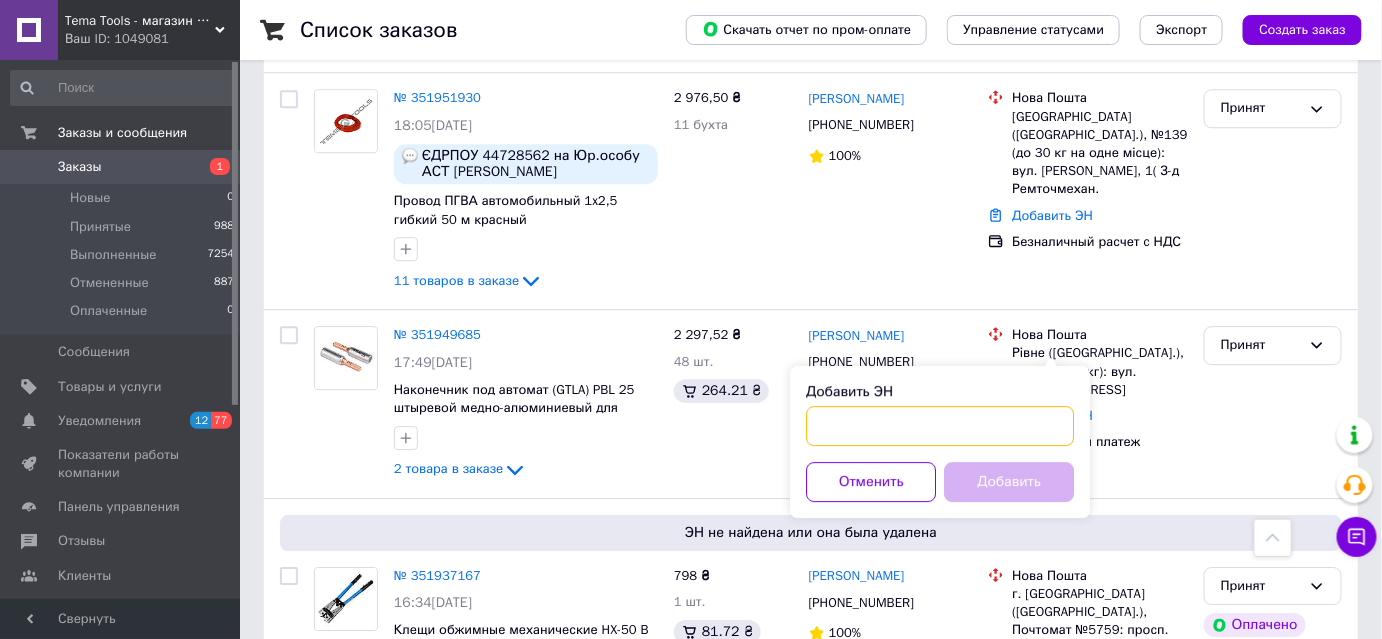 click on "Добавить ЭН" at bounding box center [940, 426] 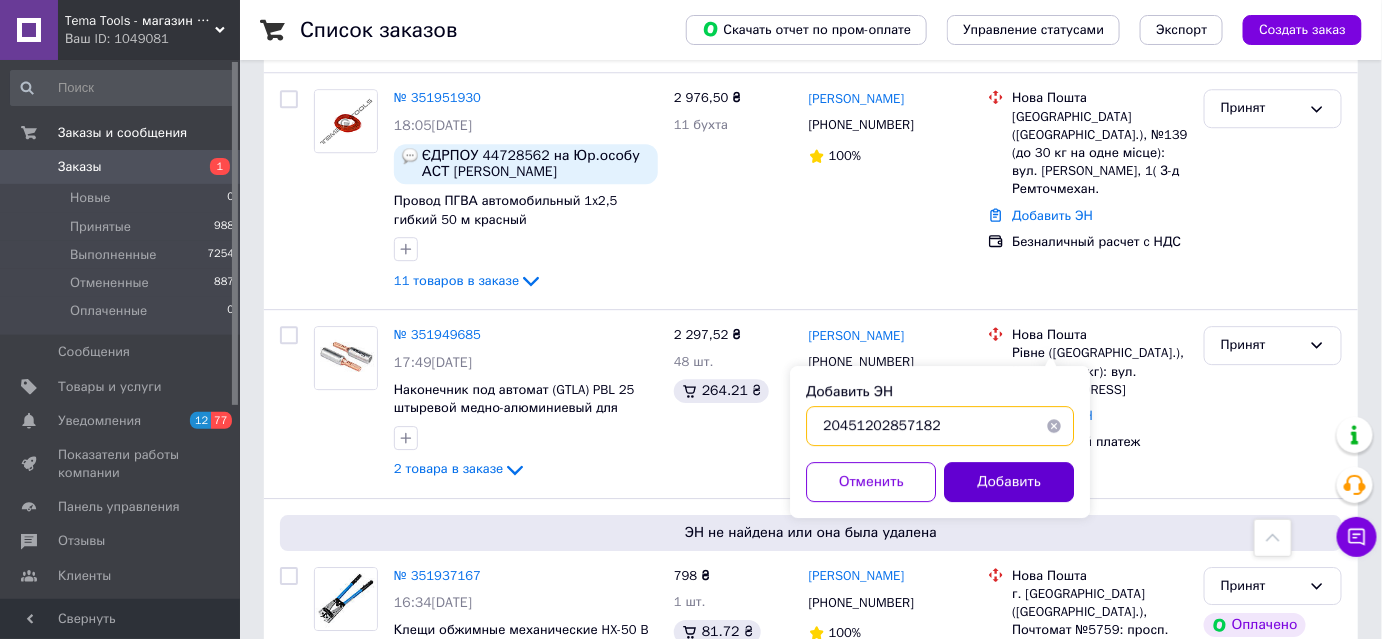 type on "20451202857182" 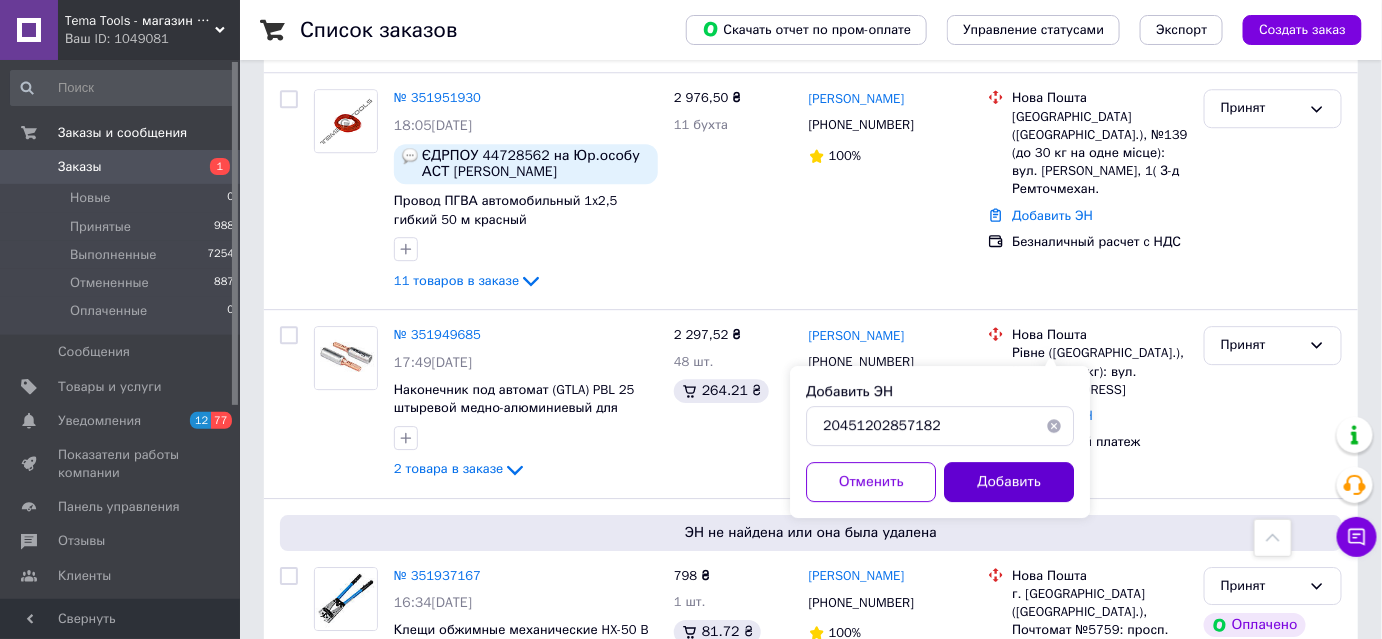 click on "Добавить" at bounding box center (1009, 482) 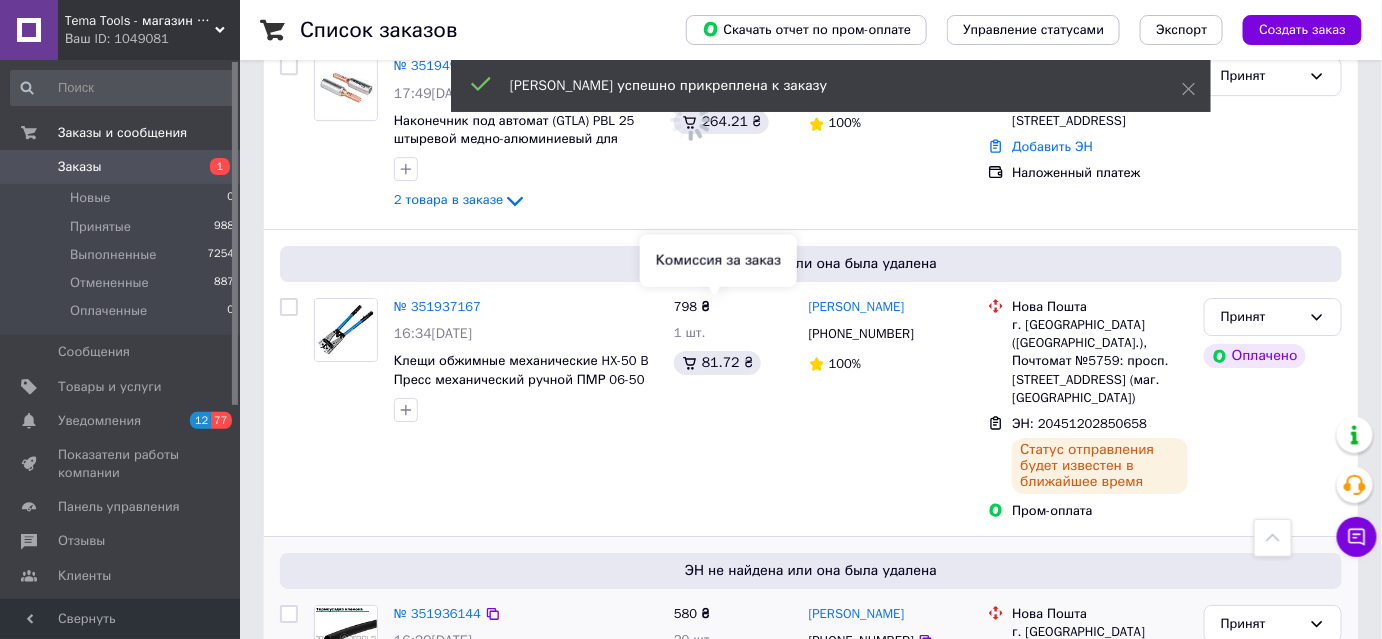 scroll, scrollTop: 2181, scrollLeft: 0, axis: vertical 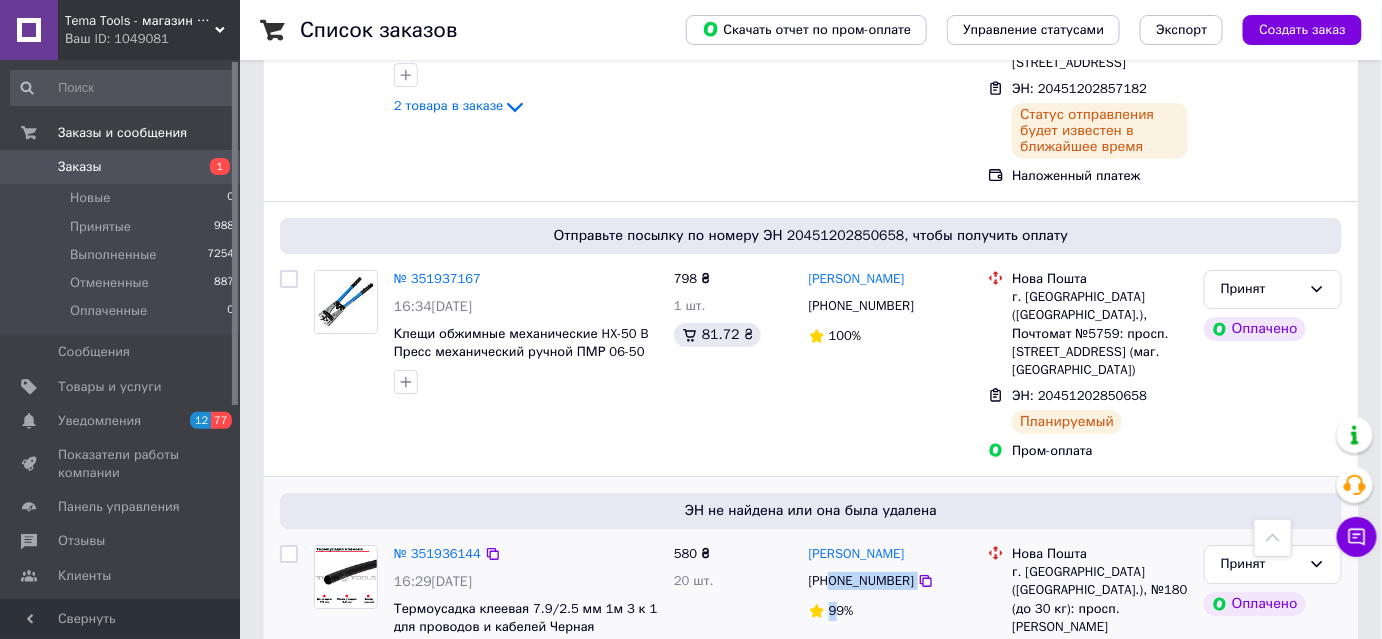 click on "[PERSON_NAME] [PHONE_NUMBER] 99%" at bounding box center [891, 656] 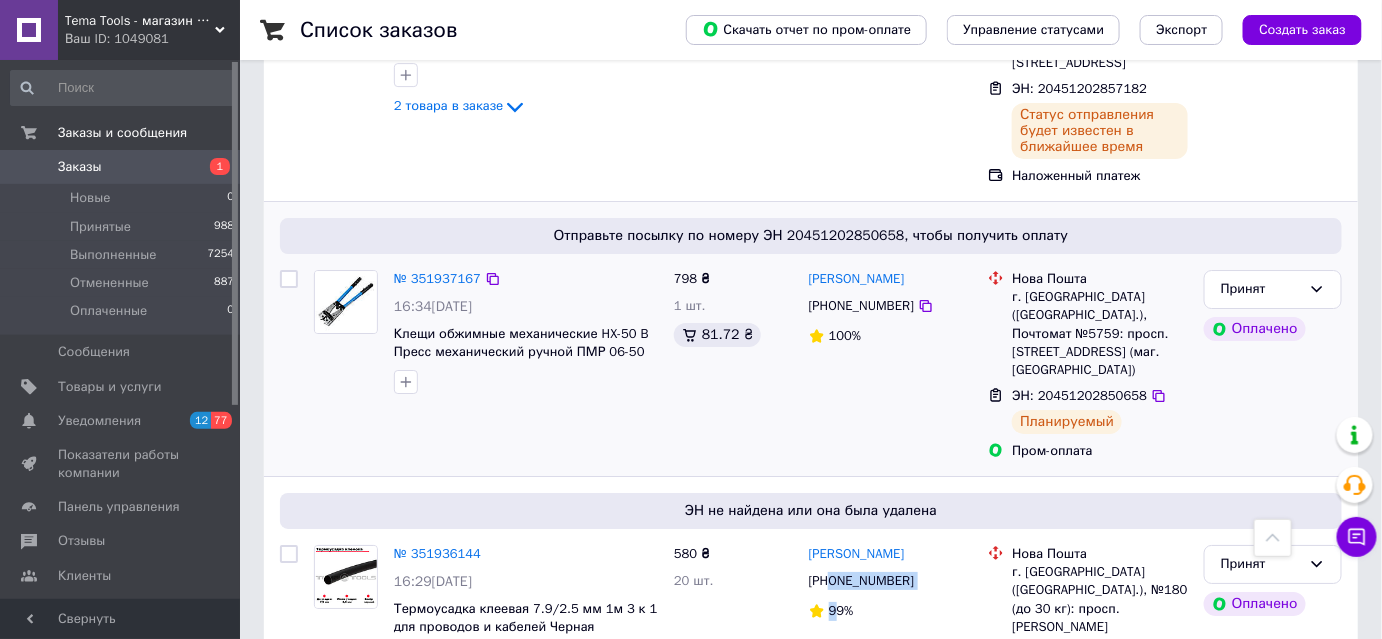 copy on "0674371519 9" 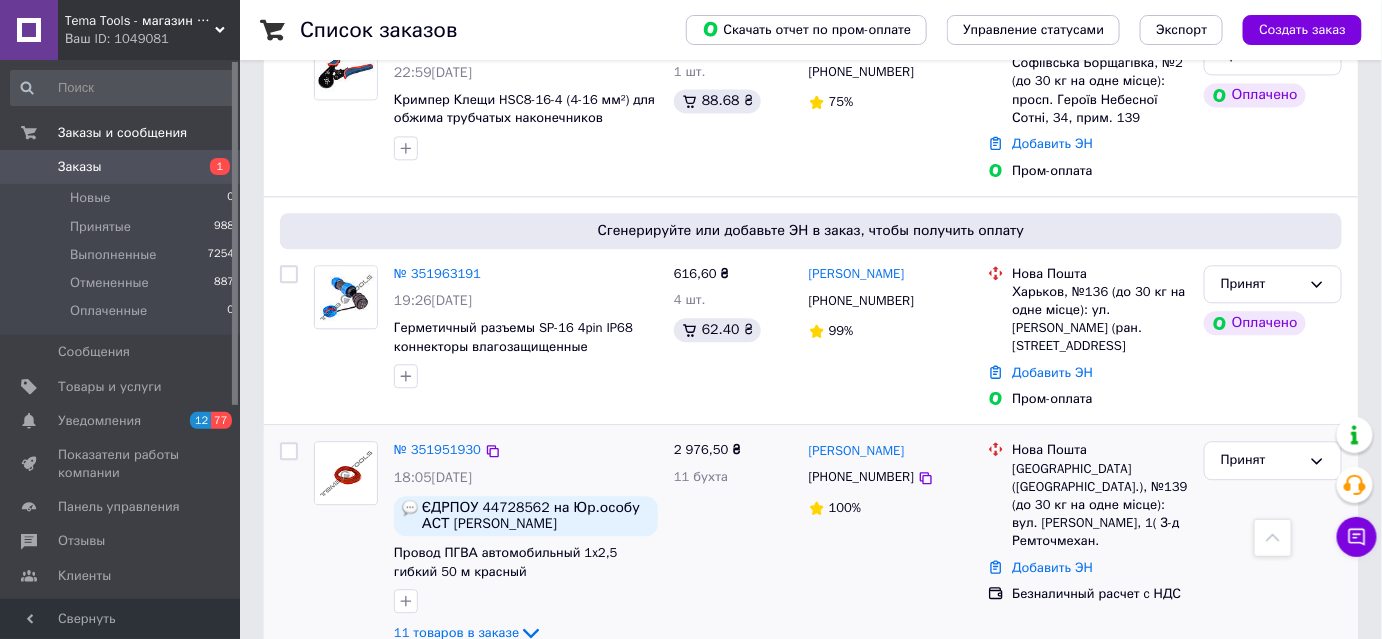 scroll, scrollTop: 1454, scrollLeft: 0, axis: vertical 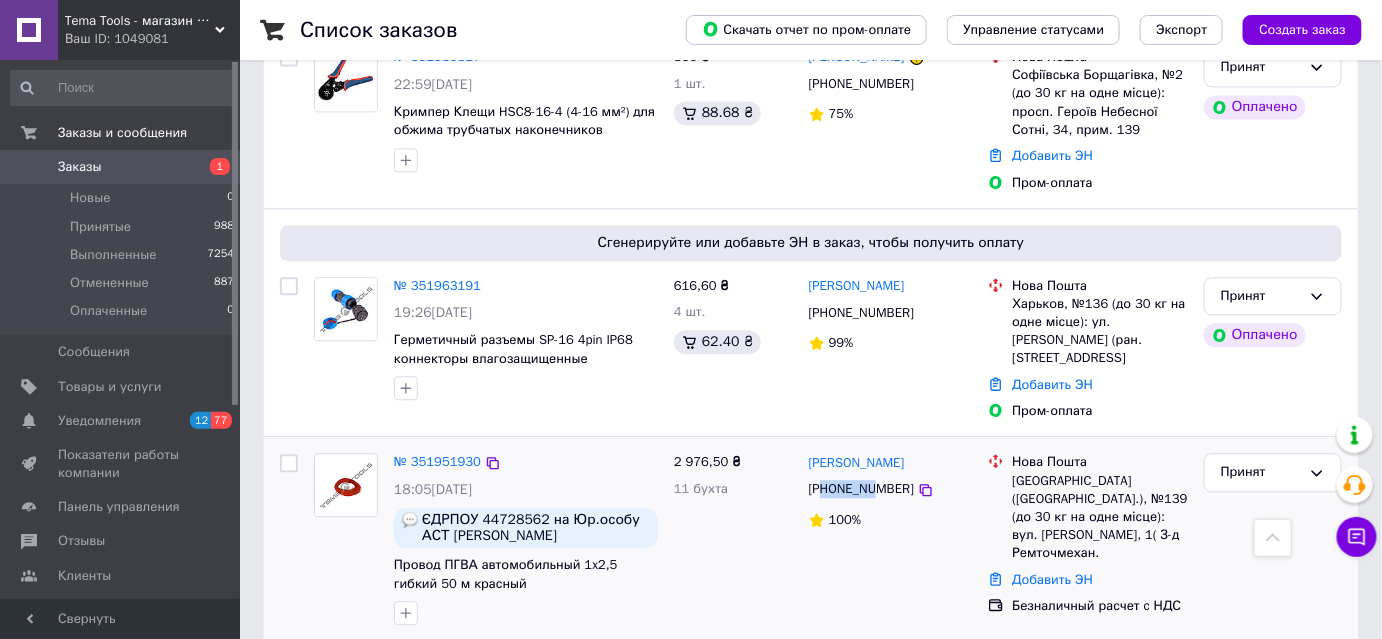 drag, startPoint x: 828, startPoint y: 438, endPoint x: 875, endPoint y: 444, distance: 47.38143 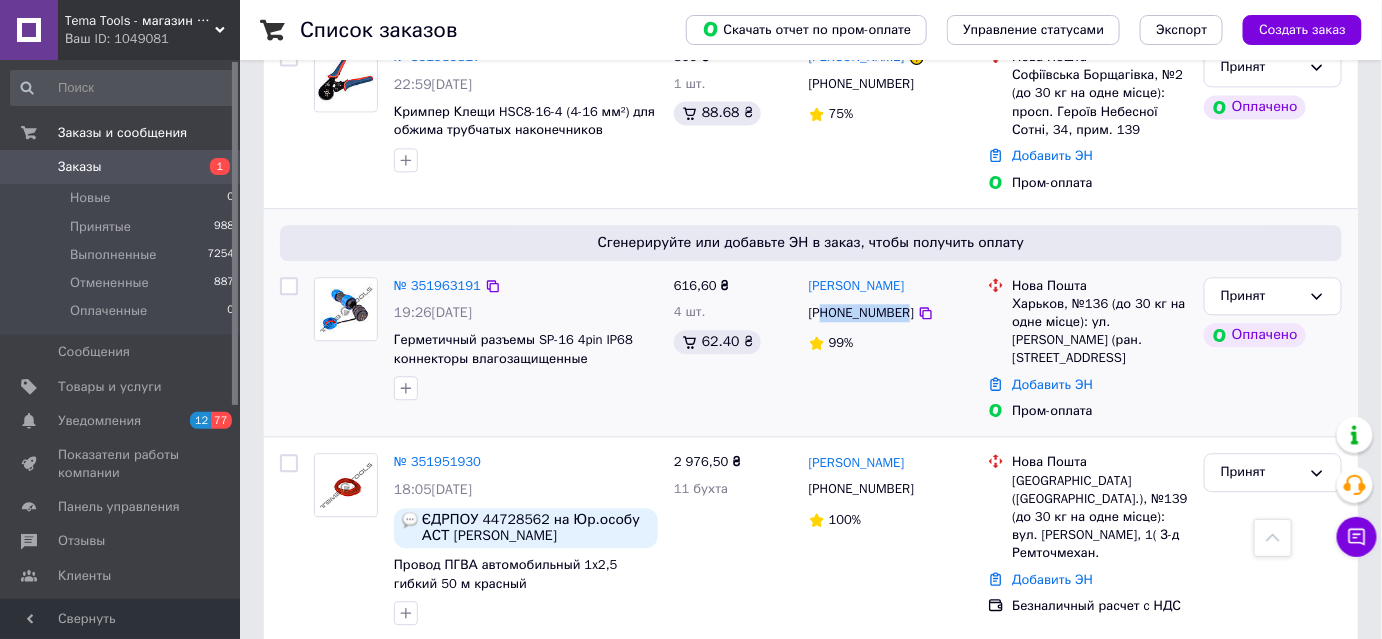 drag, startPoint x: 828, startPoint y: 266, endPoint x: 900, endPoint y: 273, distance: 72.33948 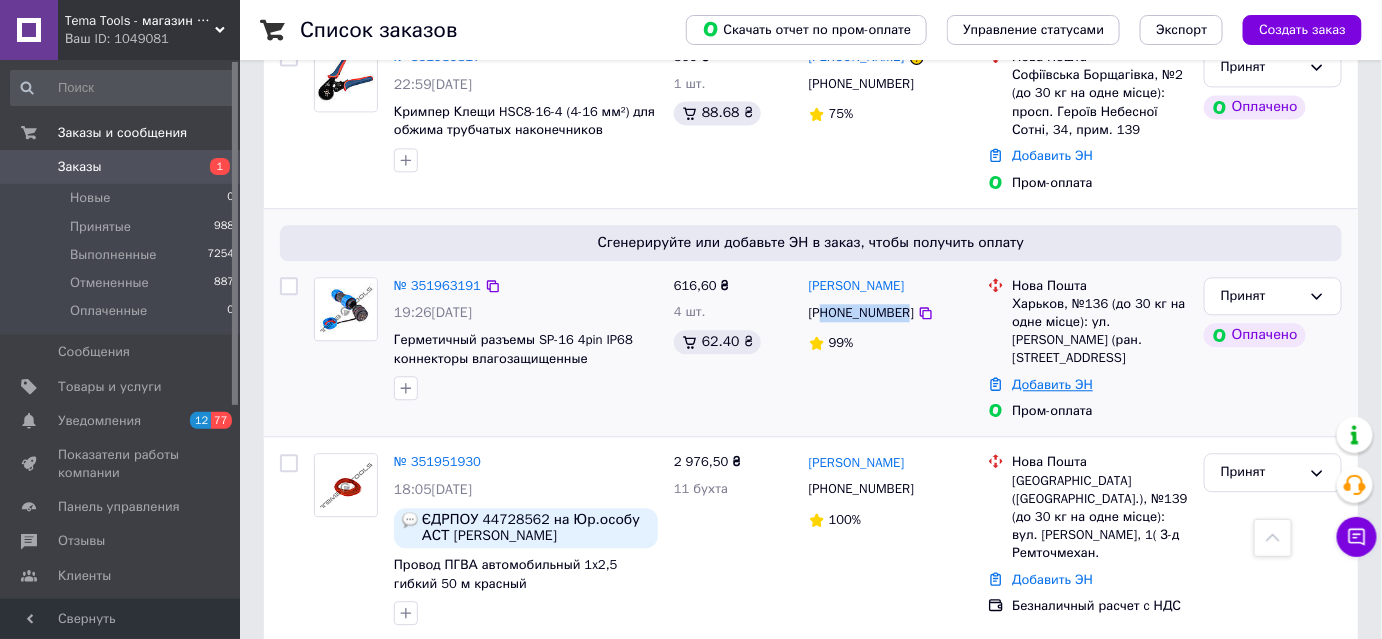 click on "Добавить ЭН" at bounding box center [1052, 384] 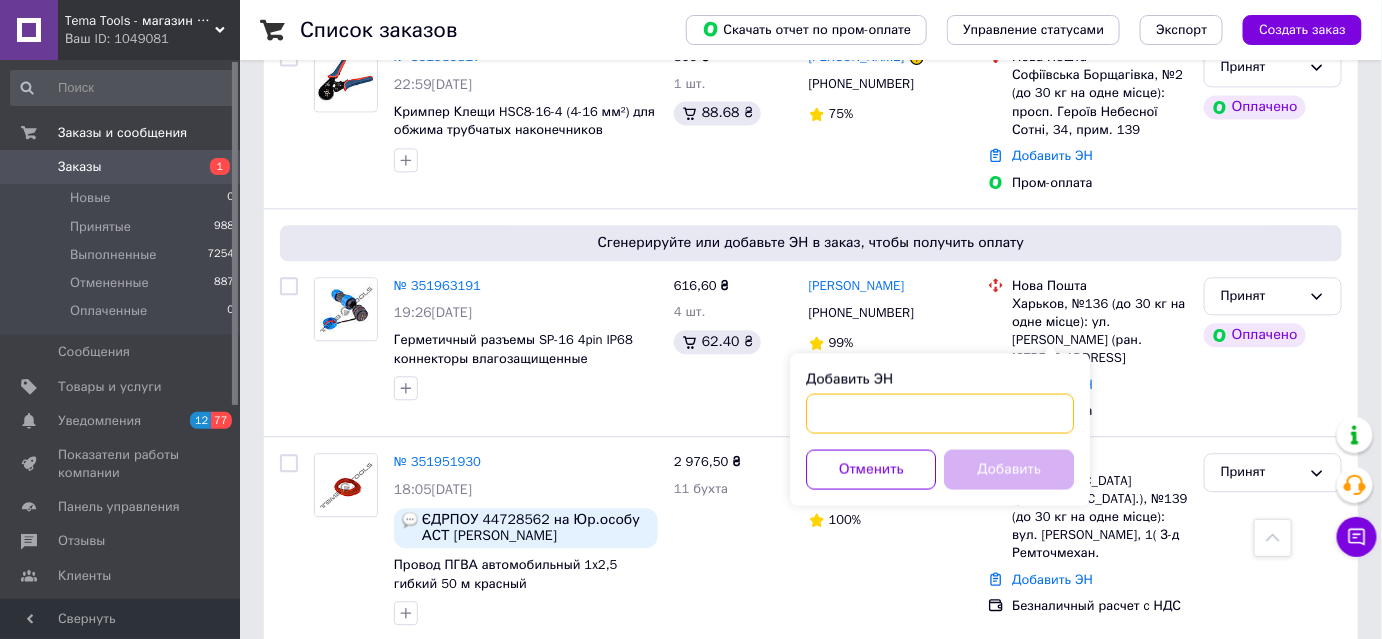 click on "Добавить ЭН" at bounding box center (940, 413) 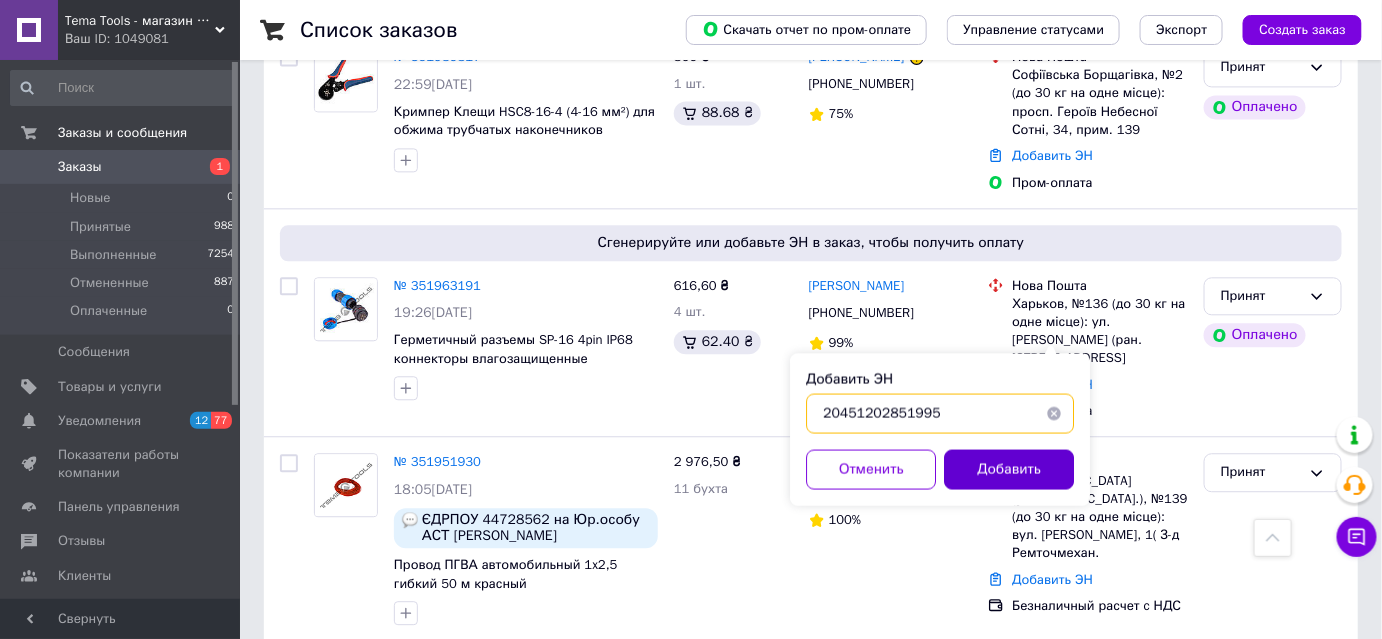 type on "20451202851995" 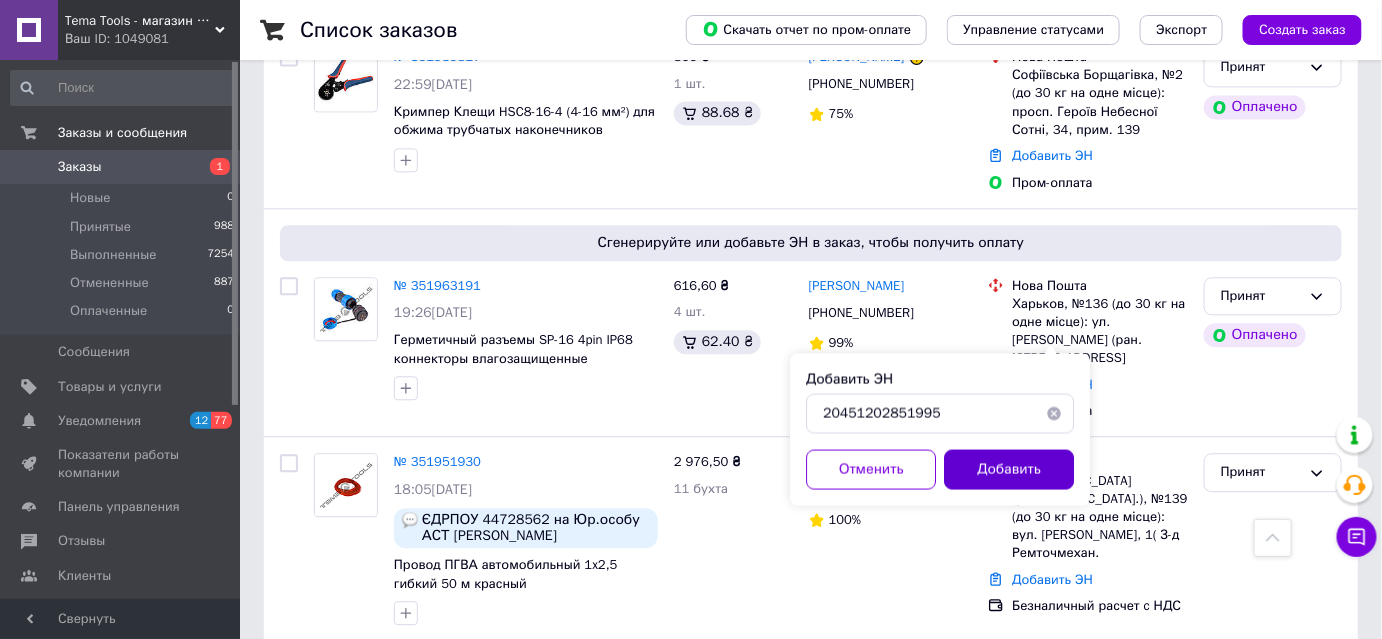 click on "Добавить" at bounding box center (1009, 469) 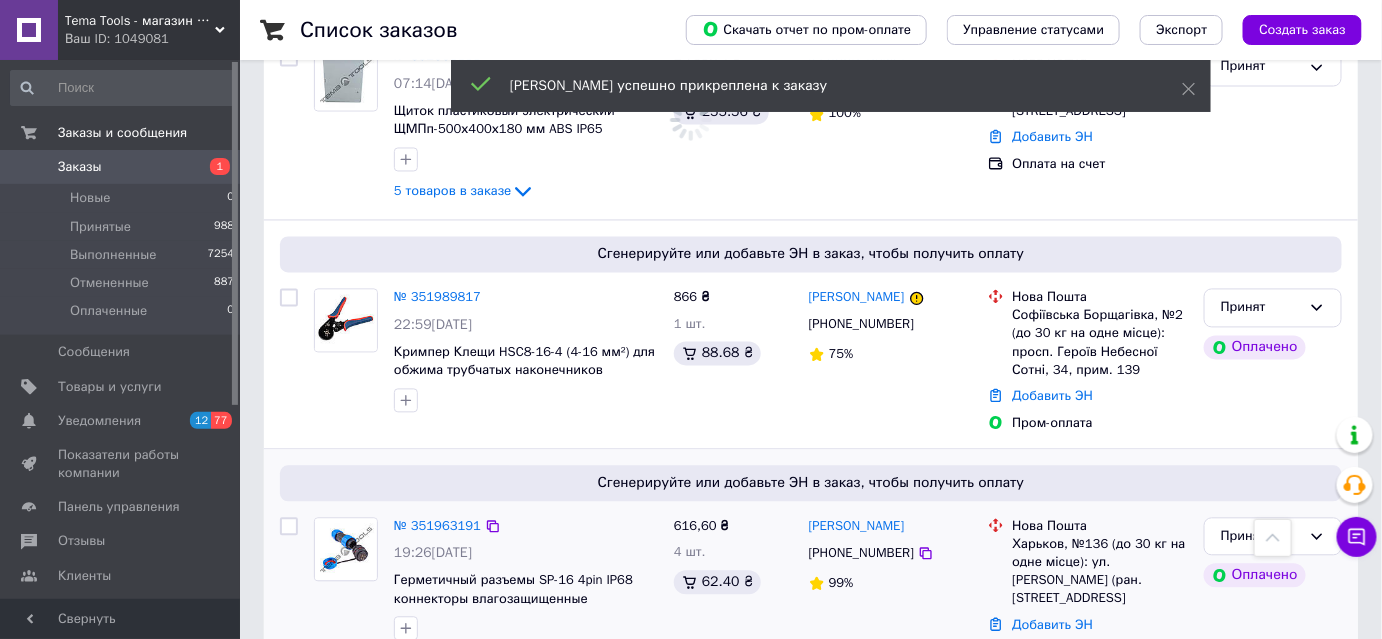 scroll, scrollTop: 1181, scrollLeft: 0, axis: vertical 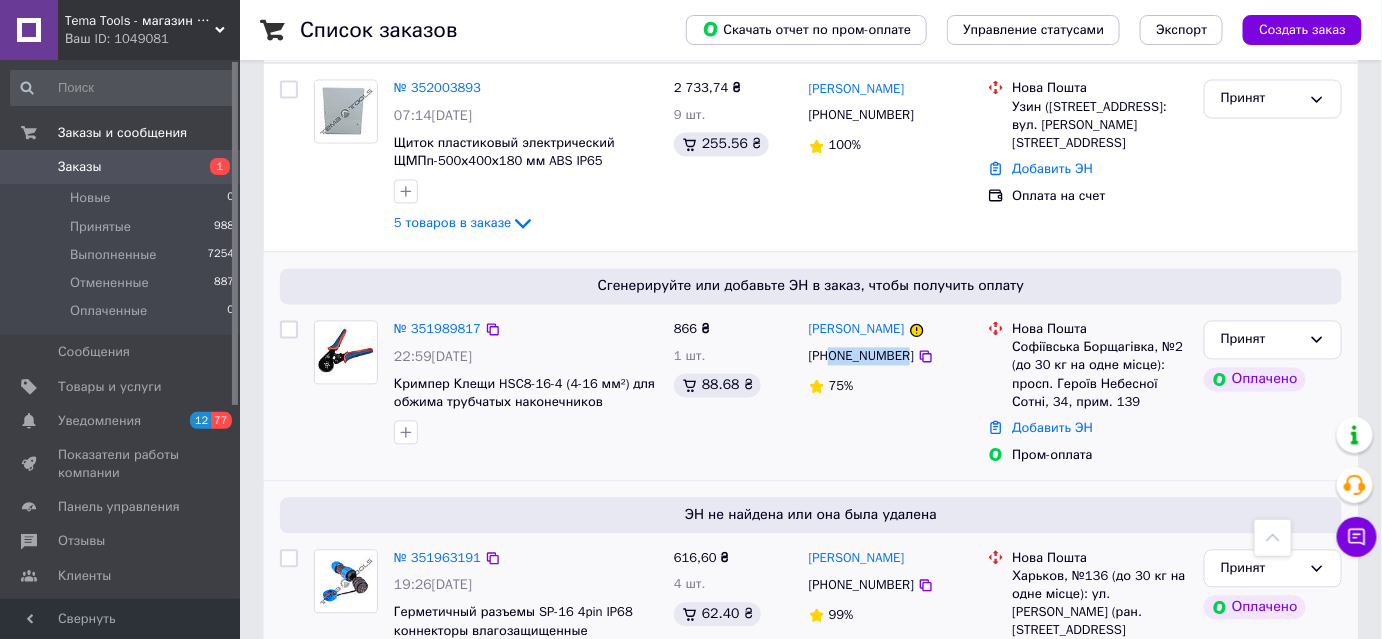 drag, startPoint x: 834, startPoint y: 306, endPoint x: 901, endPoint y: 303, distance: 67.06713 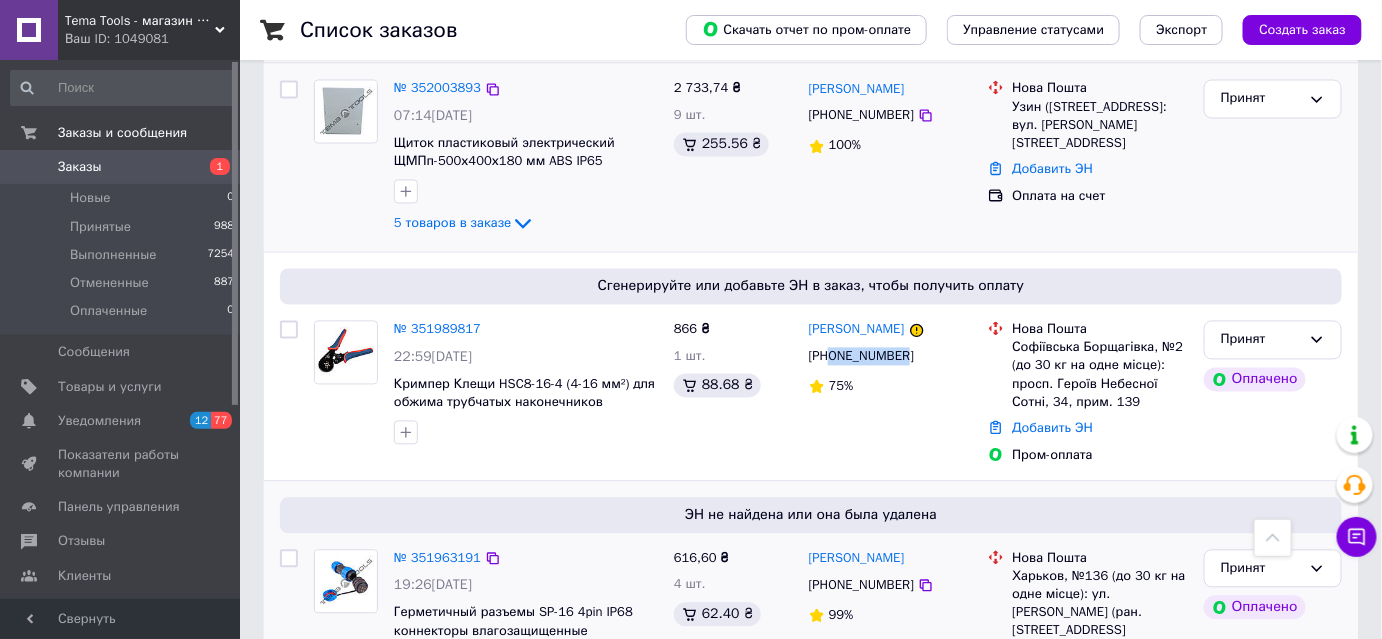 copy on "0986669166" 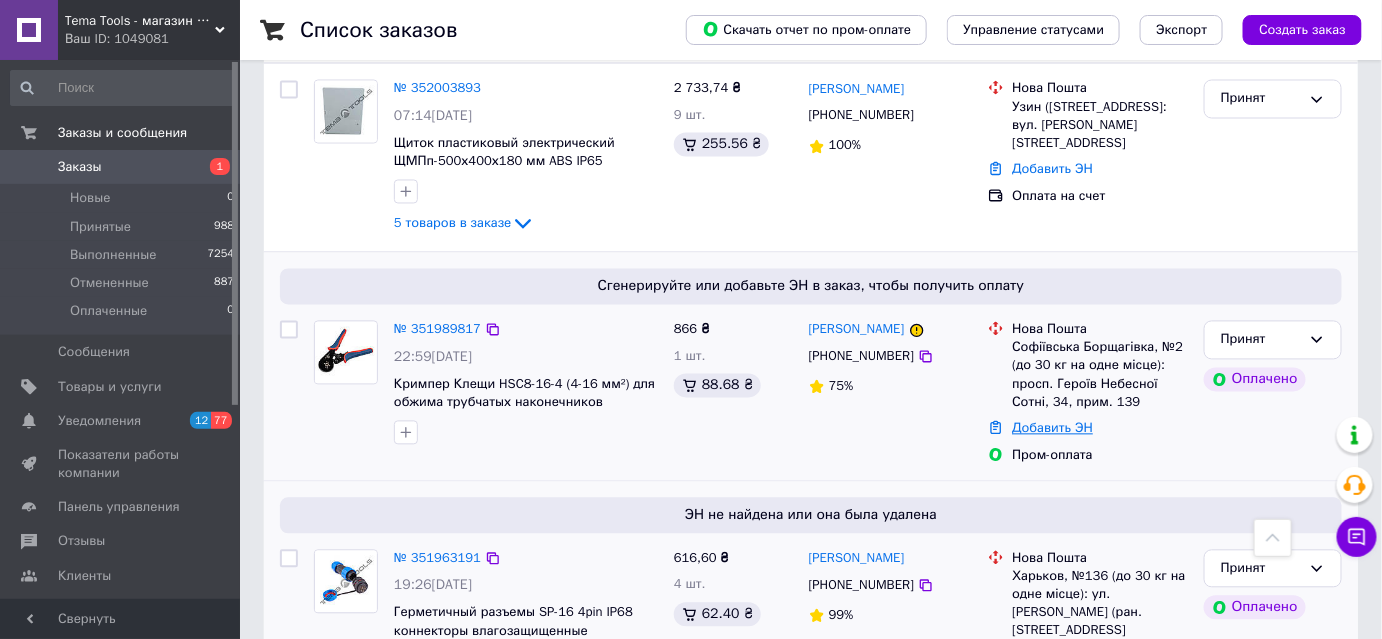 click on "Добавить ЭН" at bounding box center [1052, 428] 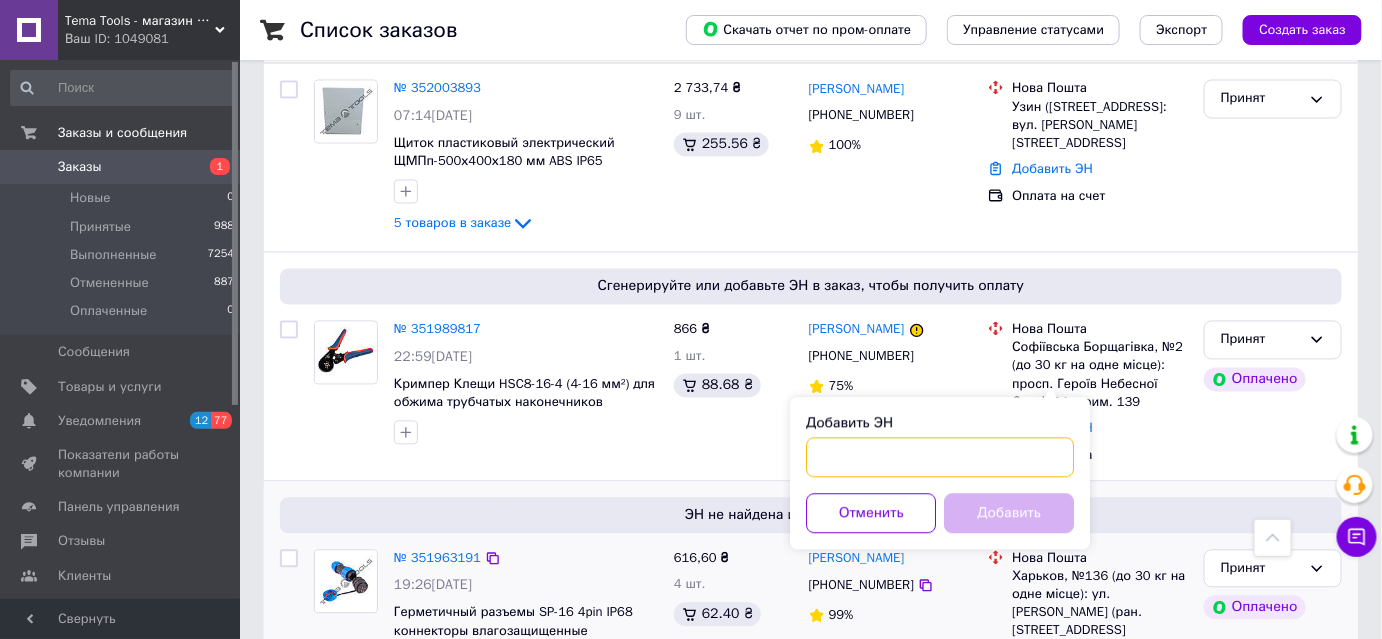 click on "Добавить ЭН" at bounding box center (940, 458) 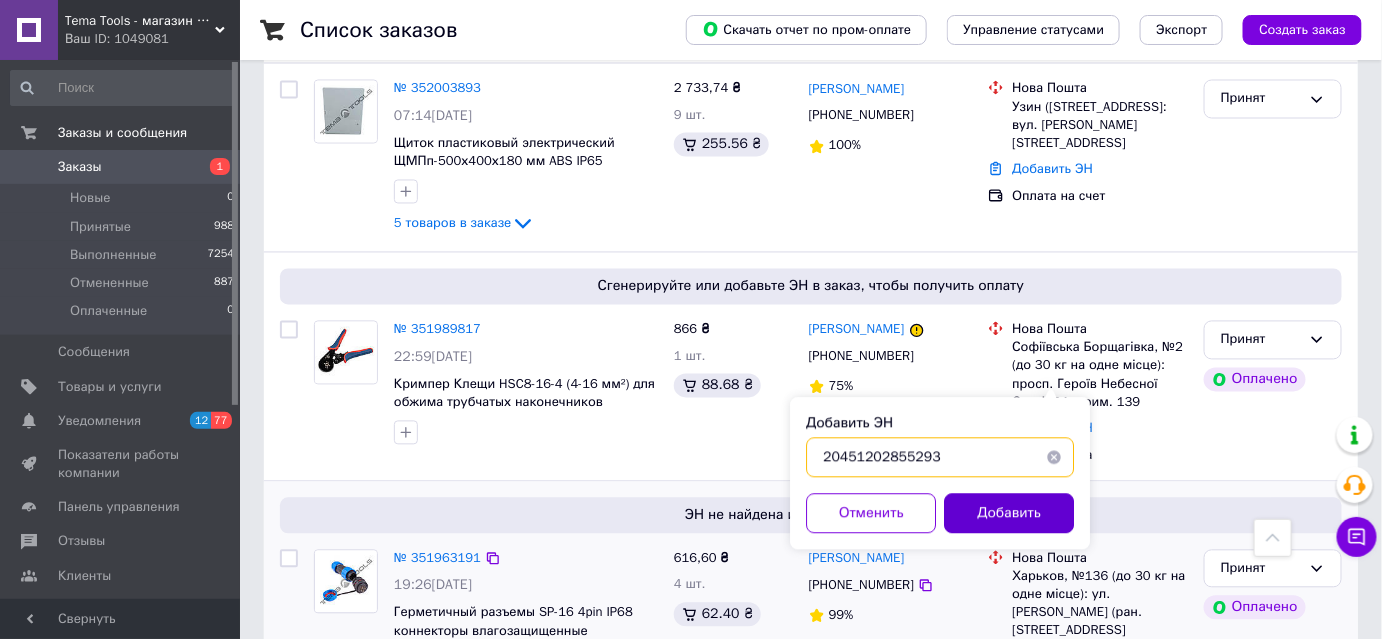 type on "20451202855293" 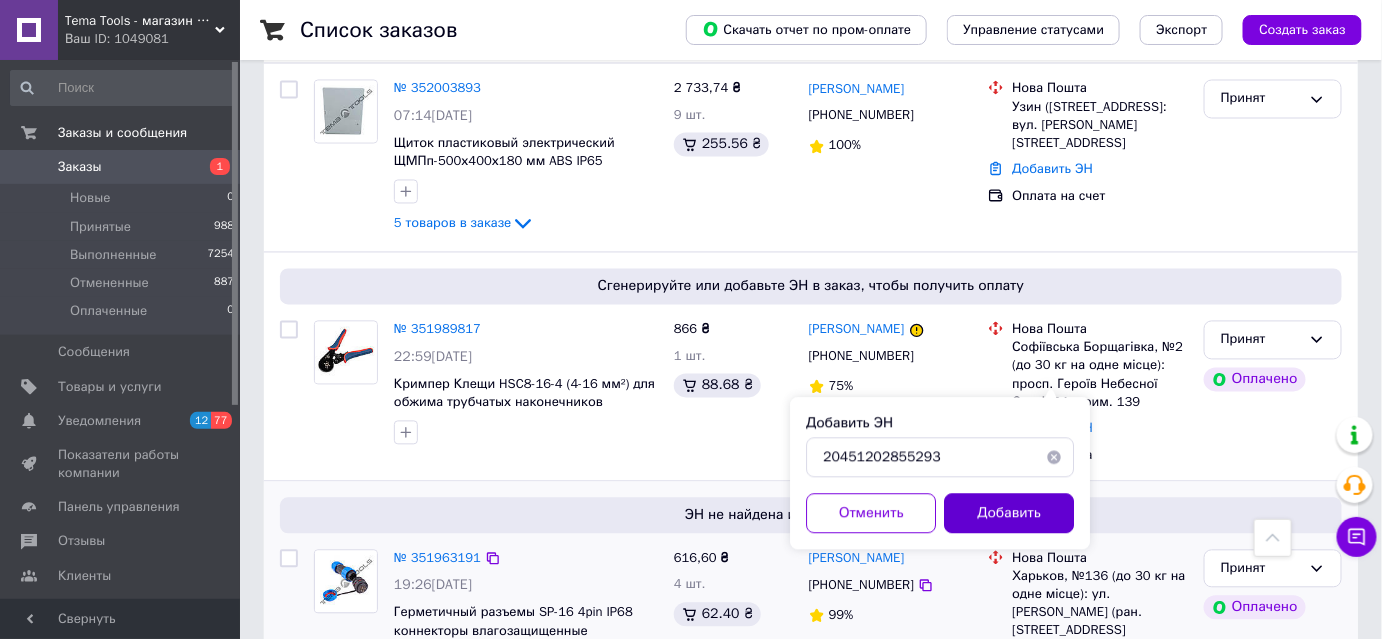 click on "Добавить" at bounding box center [1009, 514] 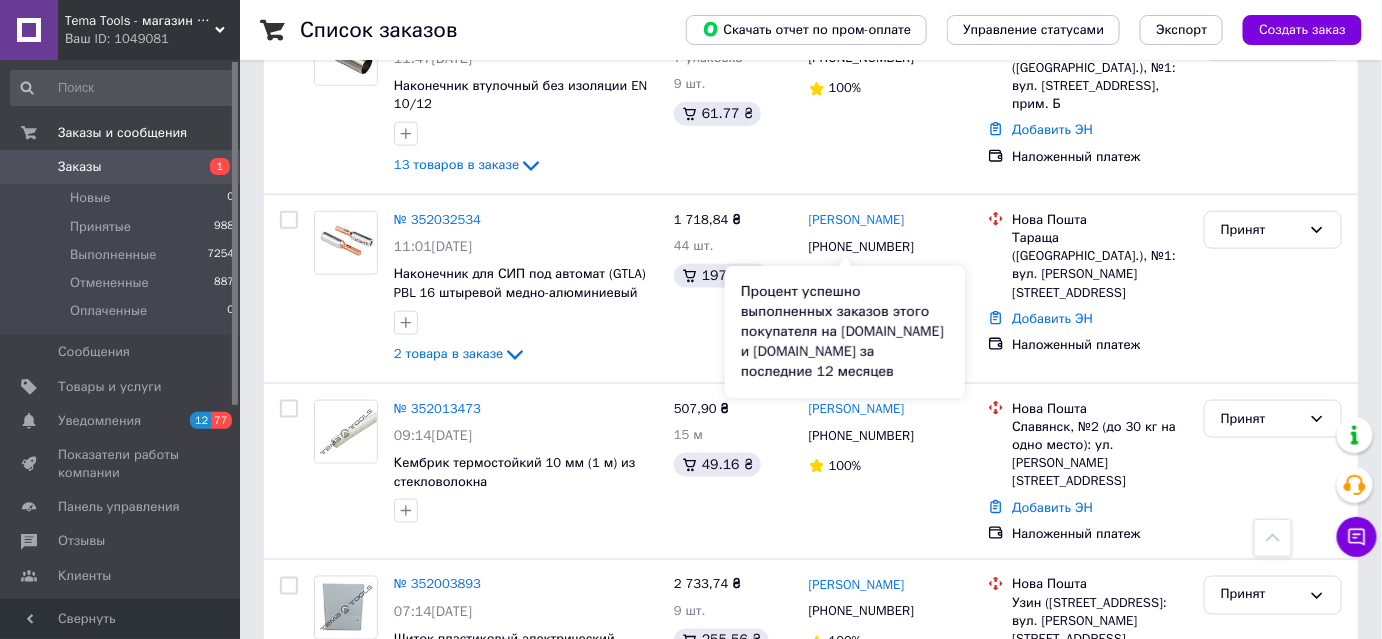 scroll, scrollTop: 909, scrollLeft: 0, axis: vertical 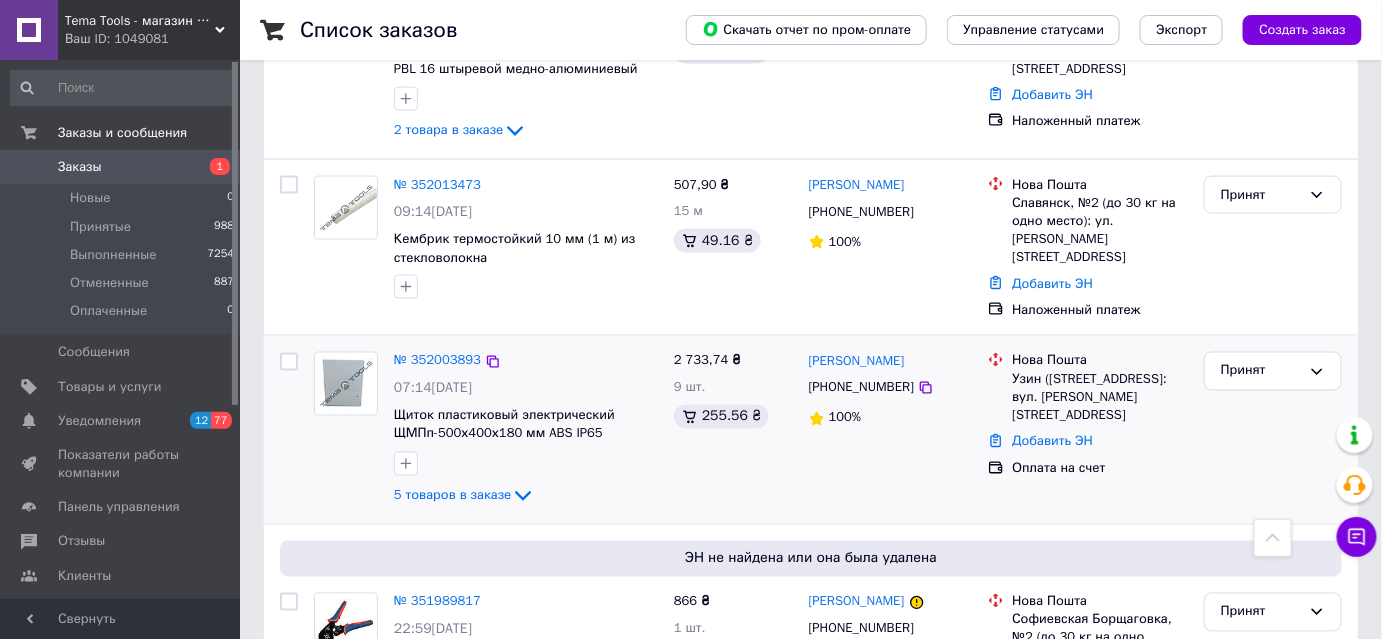 drag, startPoint x: 831, startPoint y: 338, endPoint x: 885, endPoint y: 347, distance: 54.74486 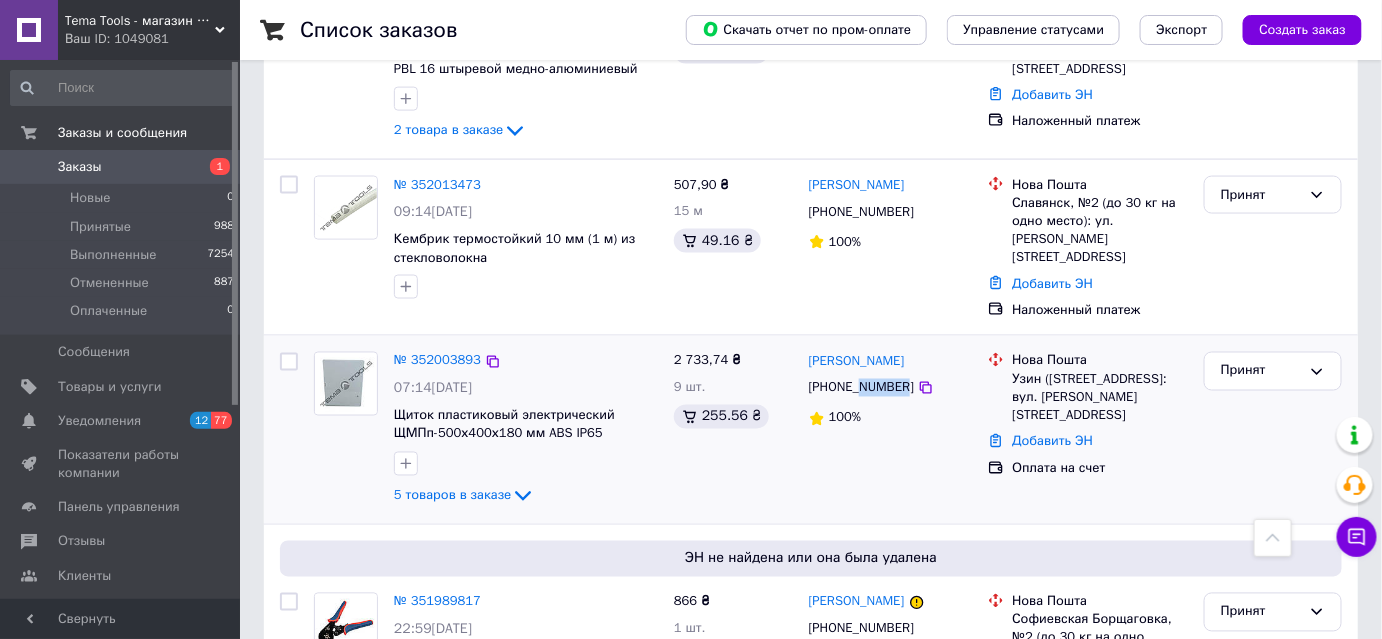 drag, startPoint x: 885, startPoint y: 347, endPoint x: 901, endPoint y: 348, distance: 16.03122 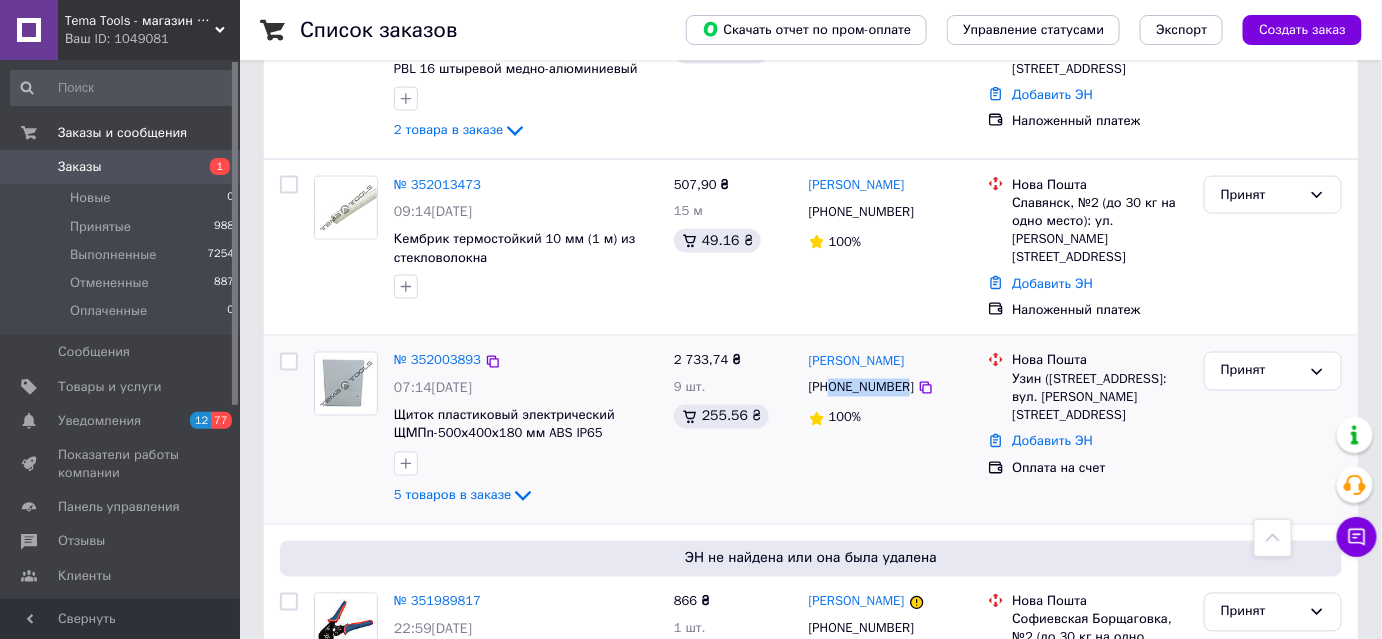 drag, startPoint x: 832, startPoint y: 336, endPoint x: 899, endPoint y: 340, distance: 67.11929 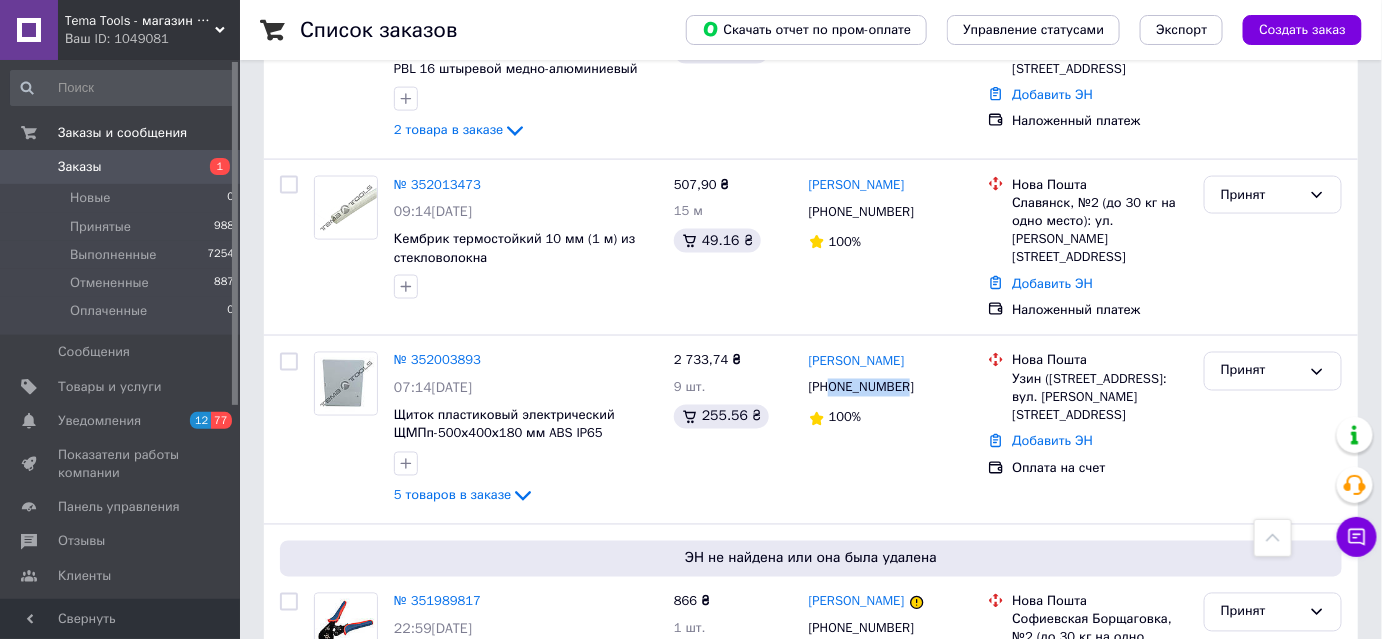 copy on "0988073285" 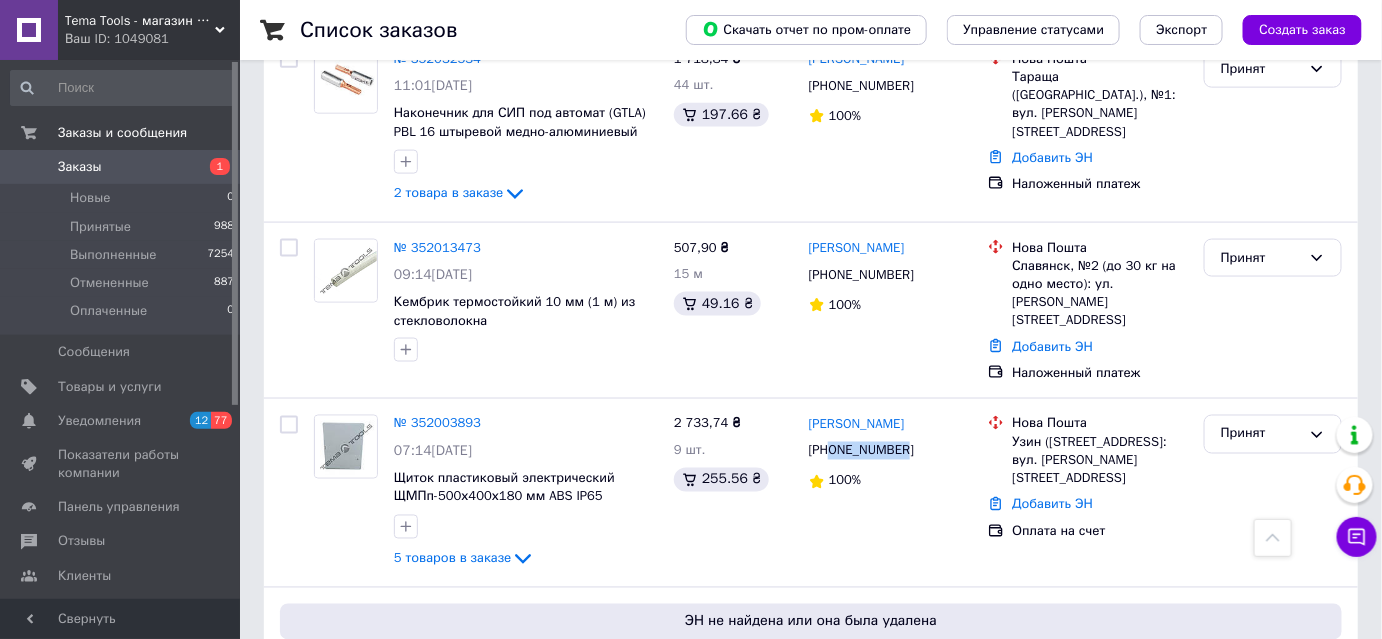 scroll, scrollTop: 818, scrollLeft: 0, axis: vertical 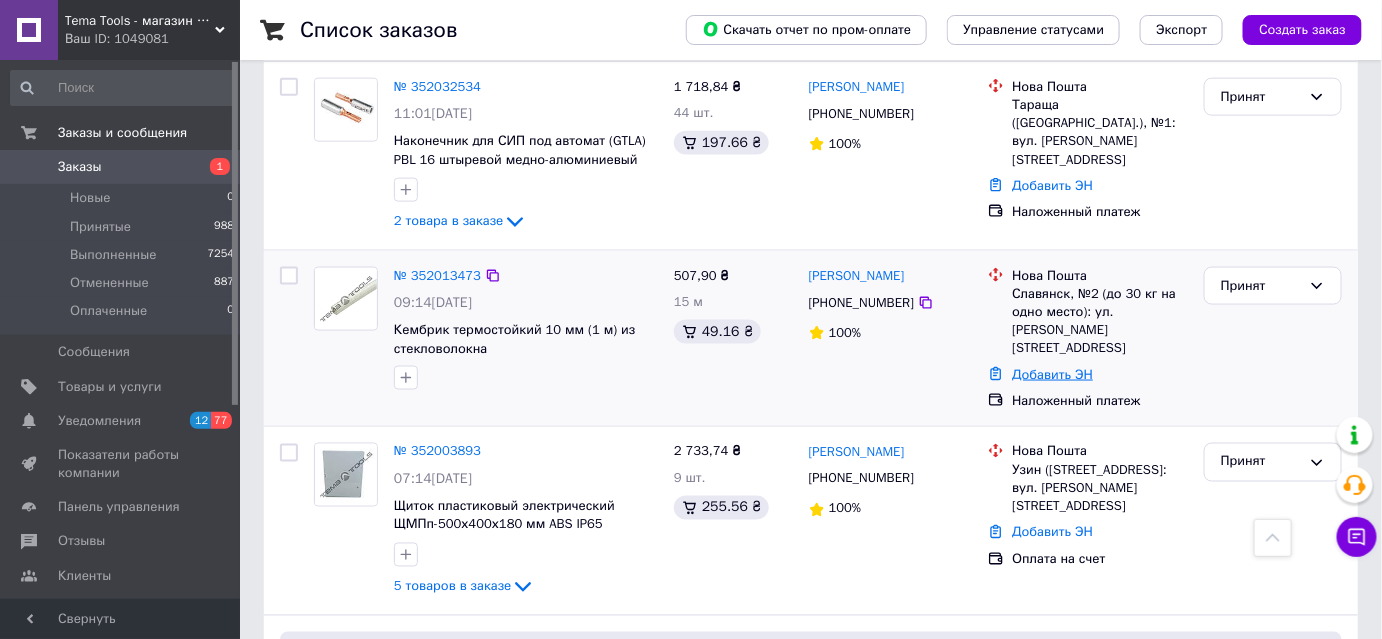 click on "Добавить ЭН" at bounding box center (1052, 374) 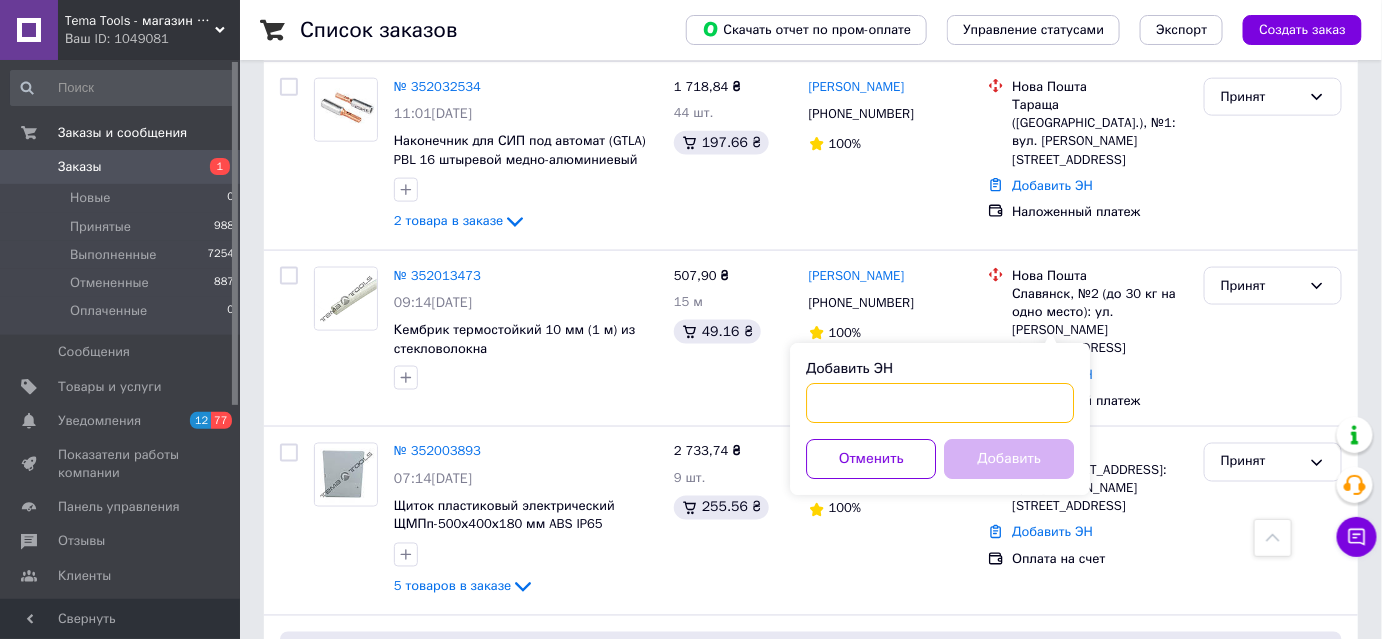 click on "Добавить ЭН" at bounding box center (940, 403) 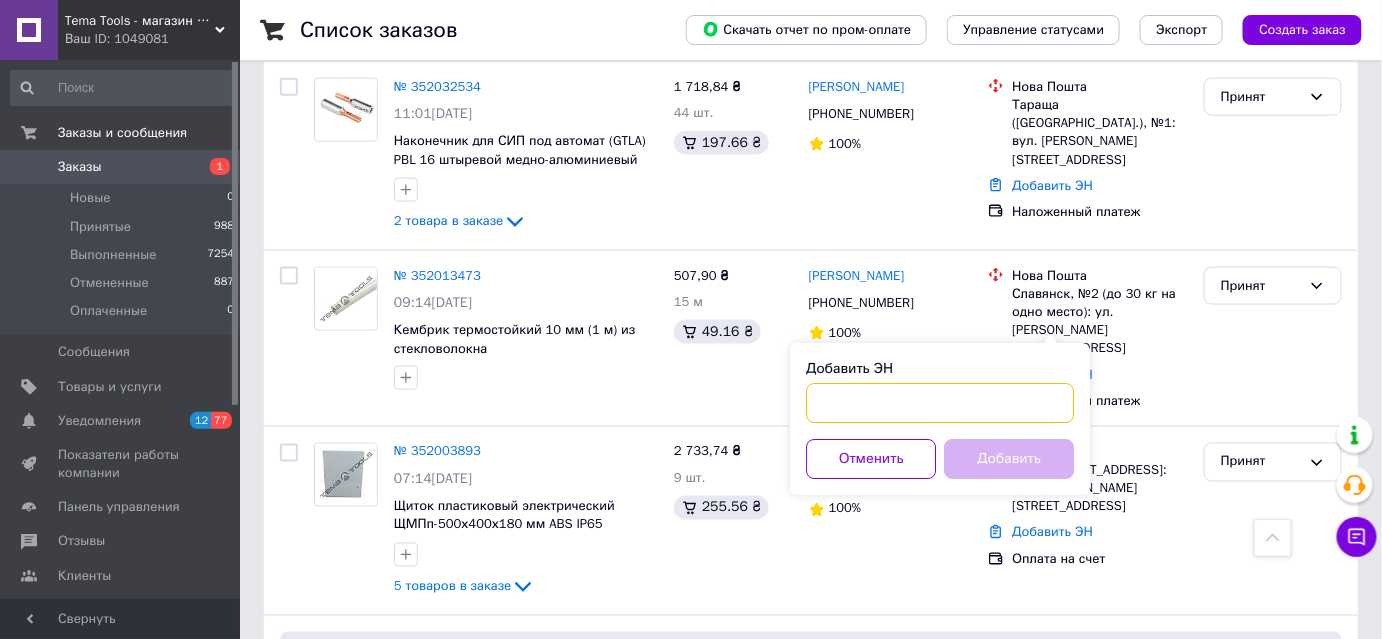 paste on "20451202881942" 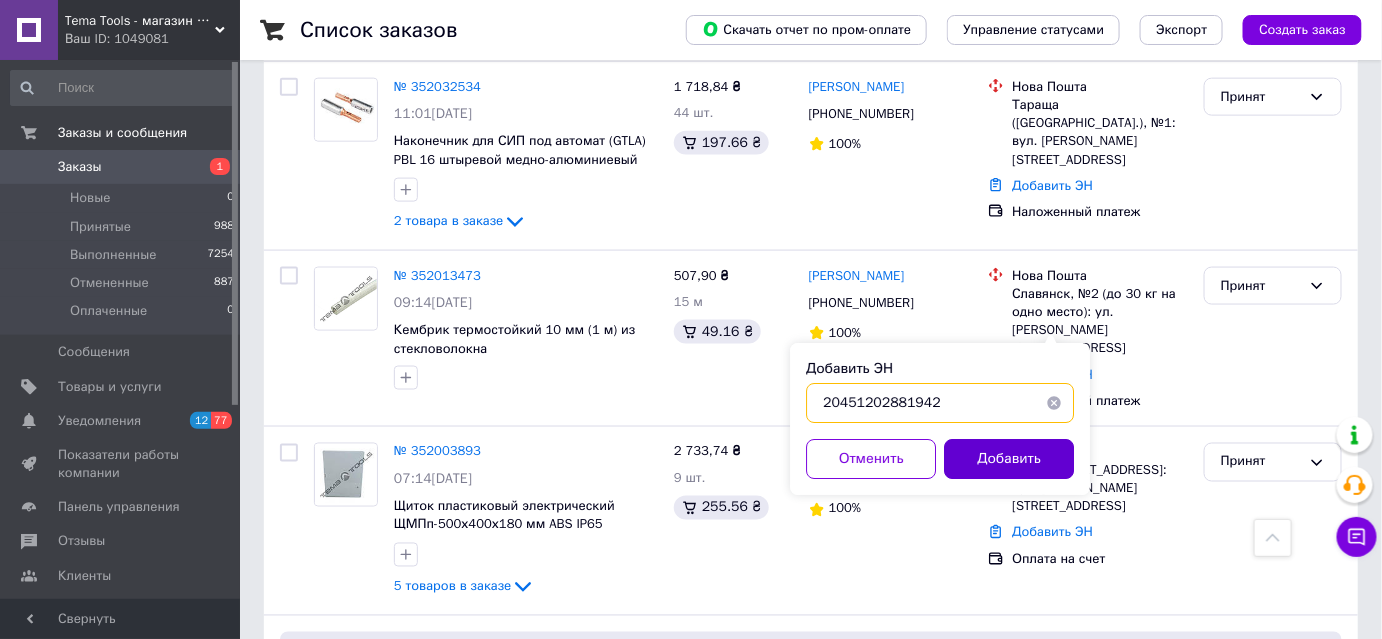 type on "20451202881942" 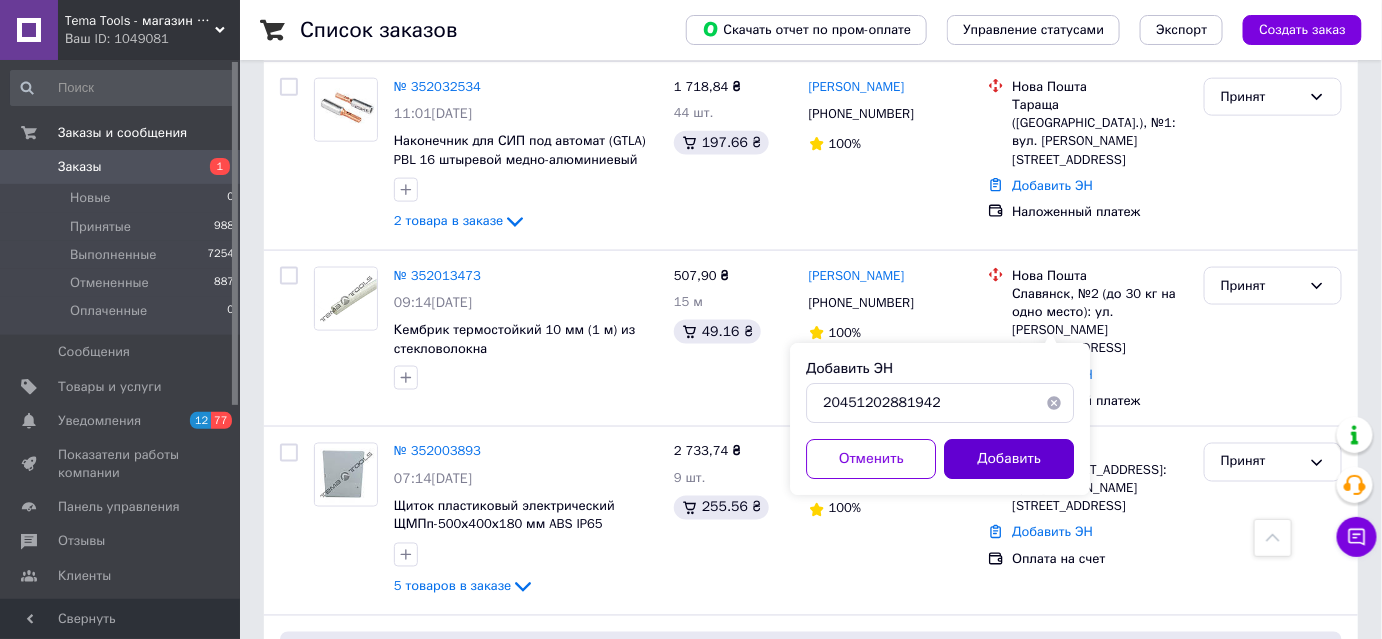 click on "Добавить" at bounding box center (1009, 459) 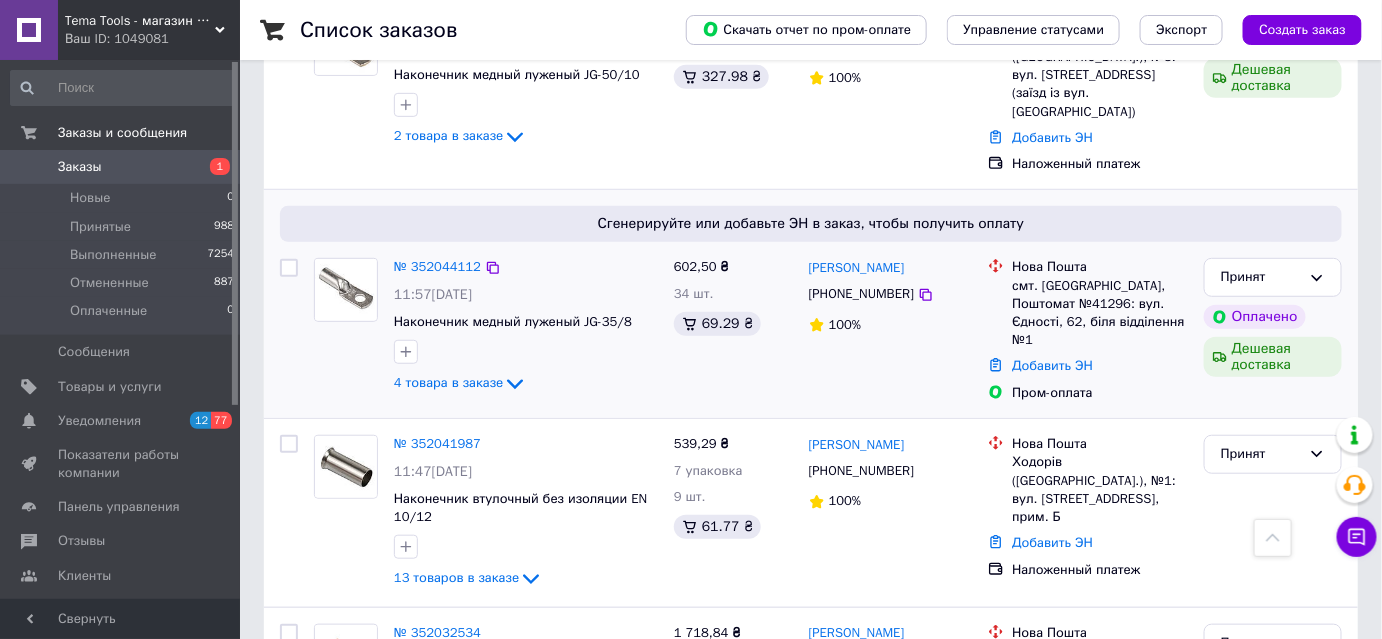 scroll, scrollTop: 0, scrollLeft: 0, axis: both 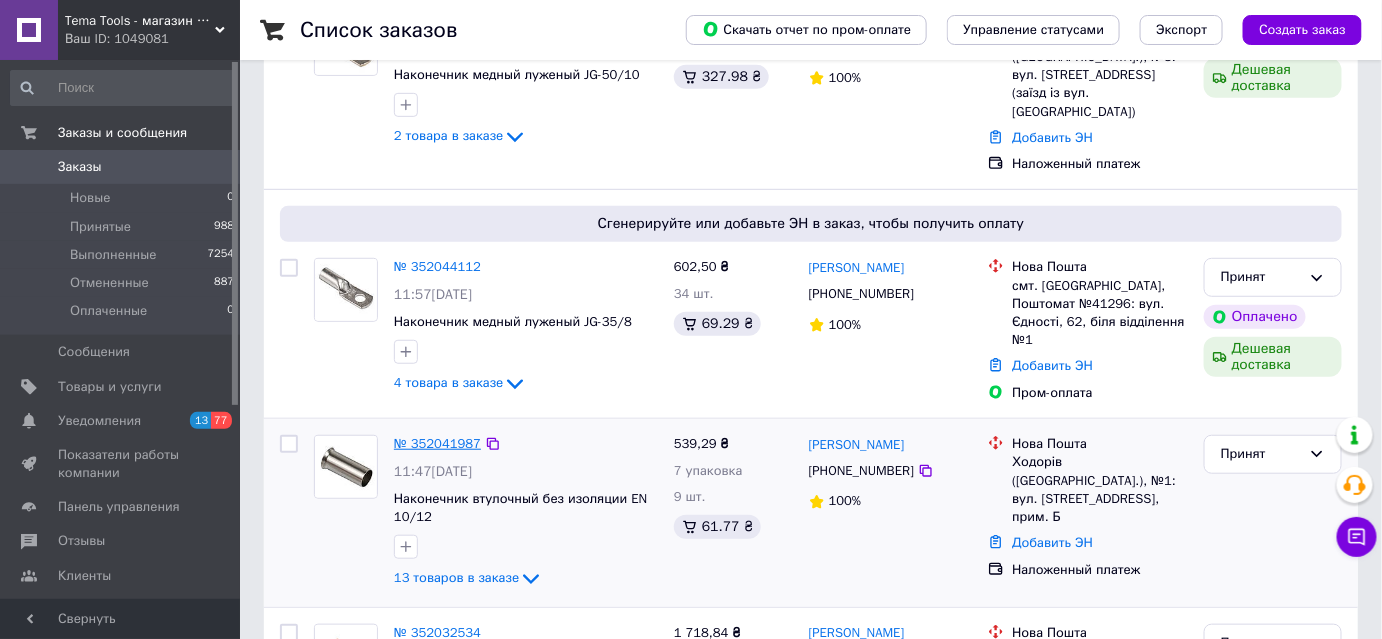 click on "№ 352041987" at bounding box center [437, 443] 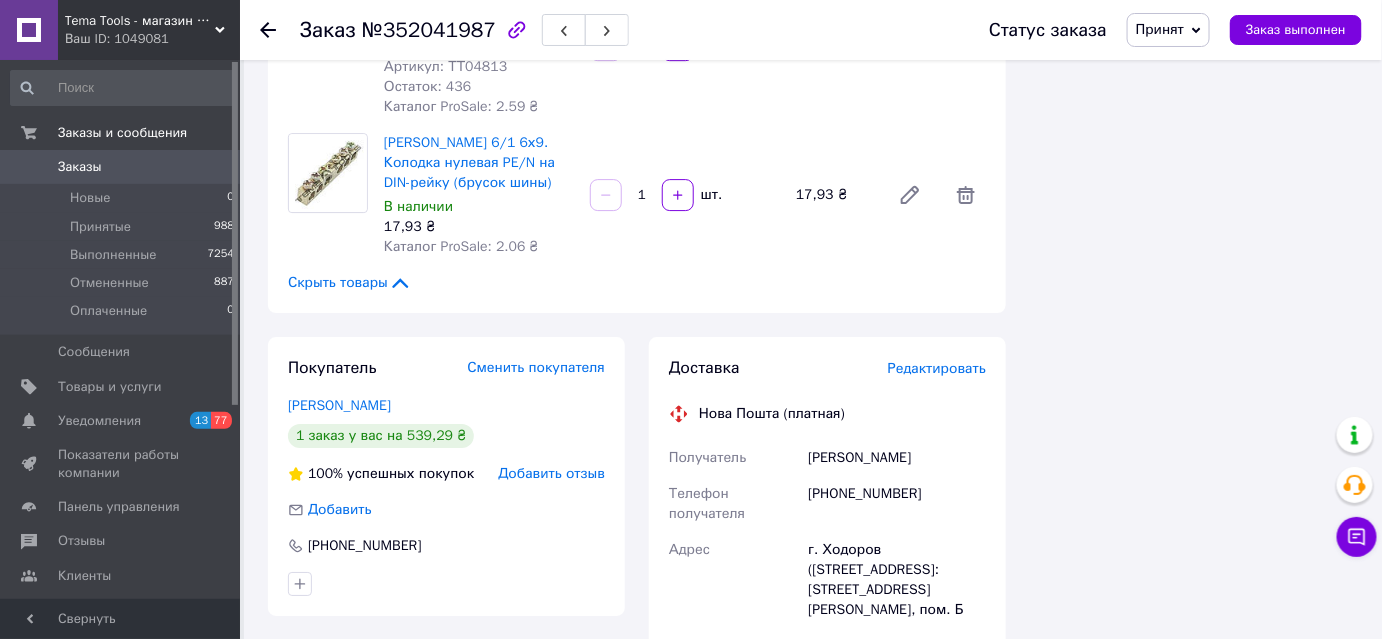 scroll, scrollTop: 1909, scrollLeft: 0, axis: vertical 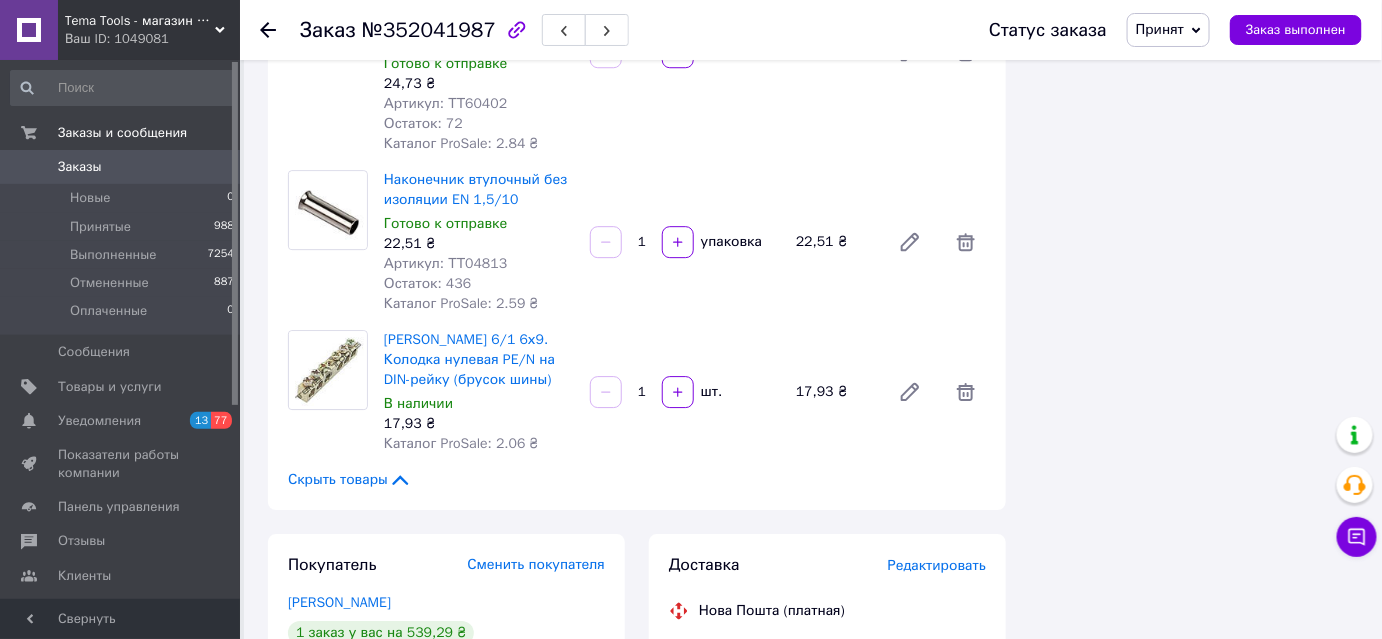 click 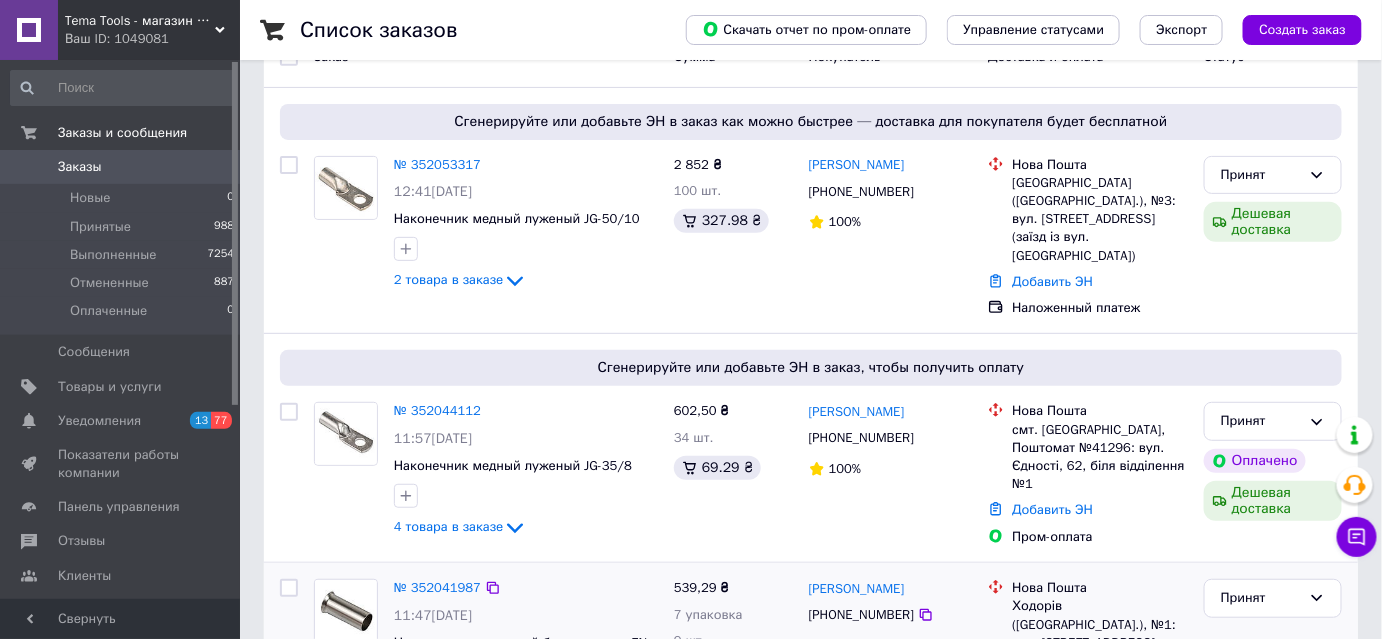 scroll, scrollTop: 454, scrollLeft: 0, axis: vertical 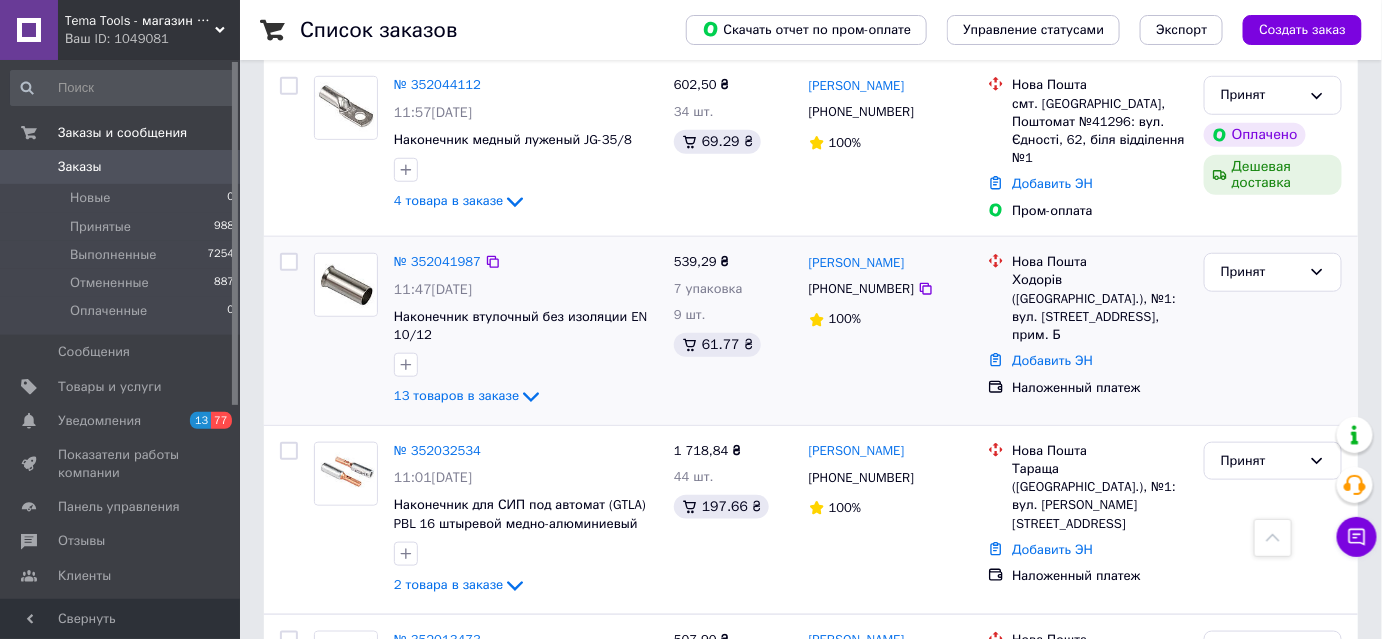 click on "№ 352041987" at bounding box center (437, 262) 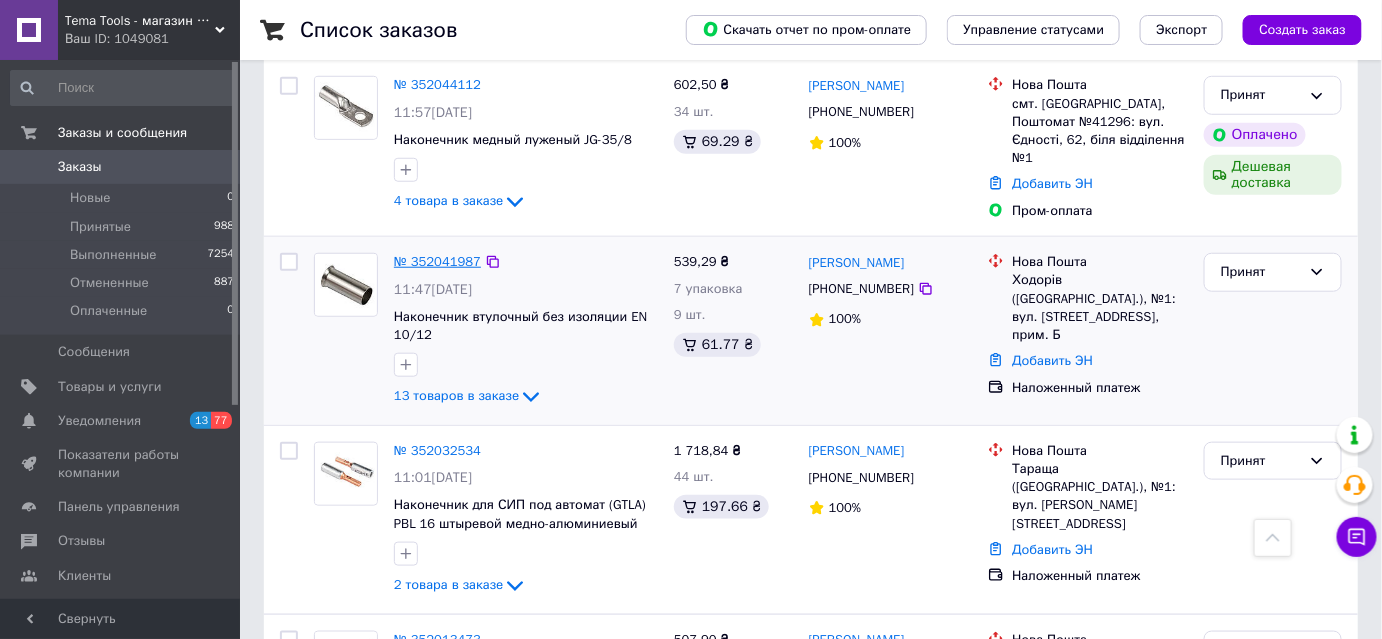 click on "№ 352041987" at bounding box center [437, 261] 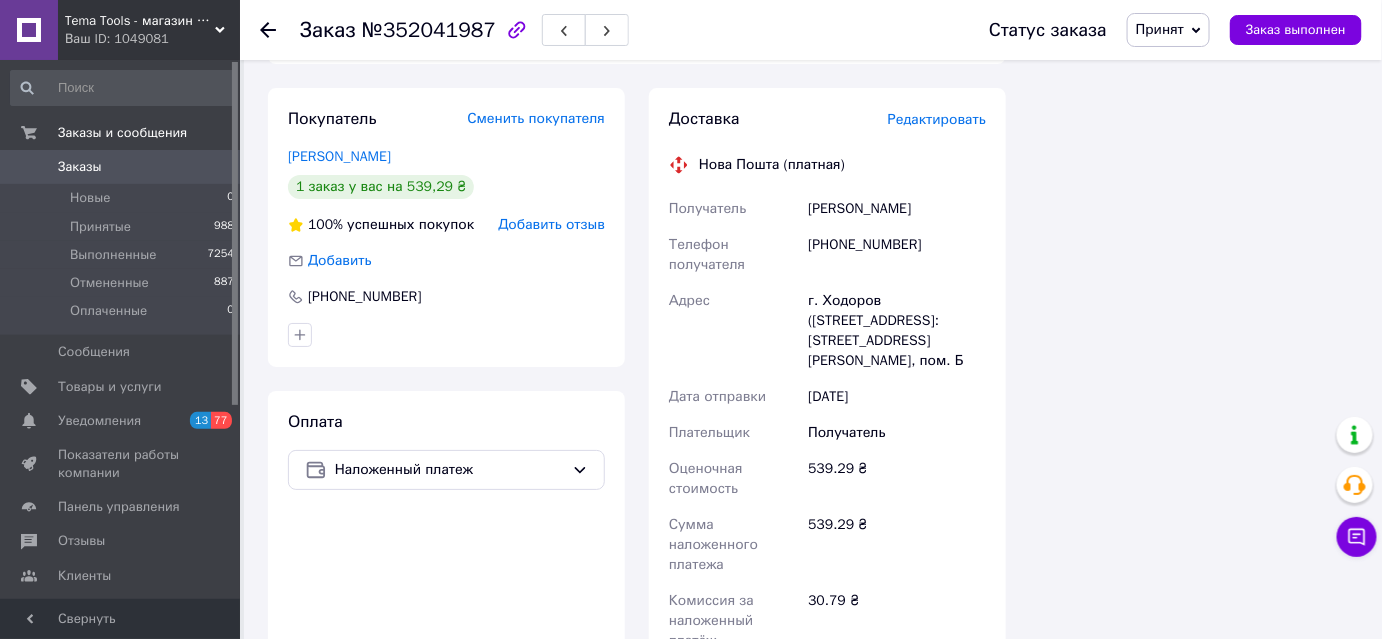 scroll, scrollTop: 2363, scrollLeft: 0, axis: vertical 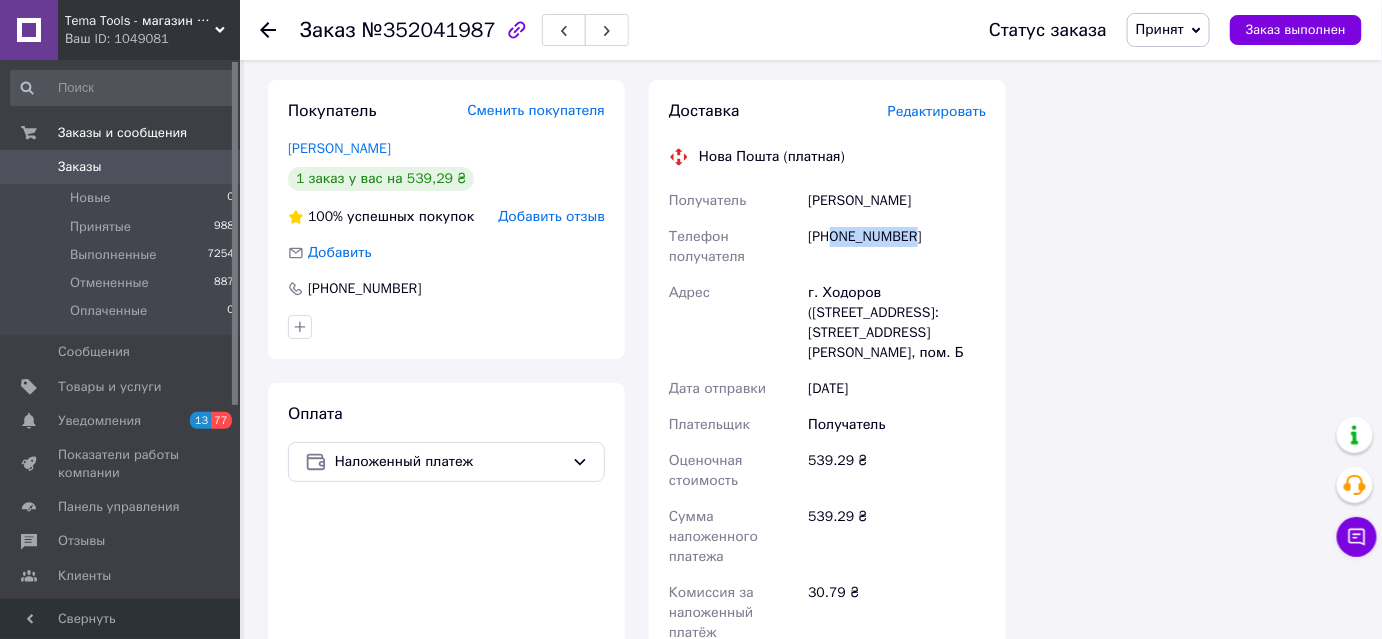 drag, startPoint x: 832, startPoint y: 218, endPoint x: 907, endPoint y: 217, distance: 75.00667 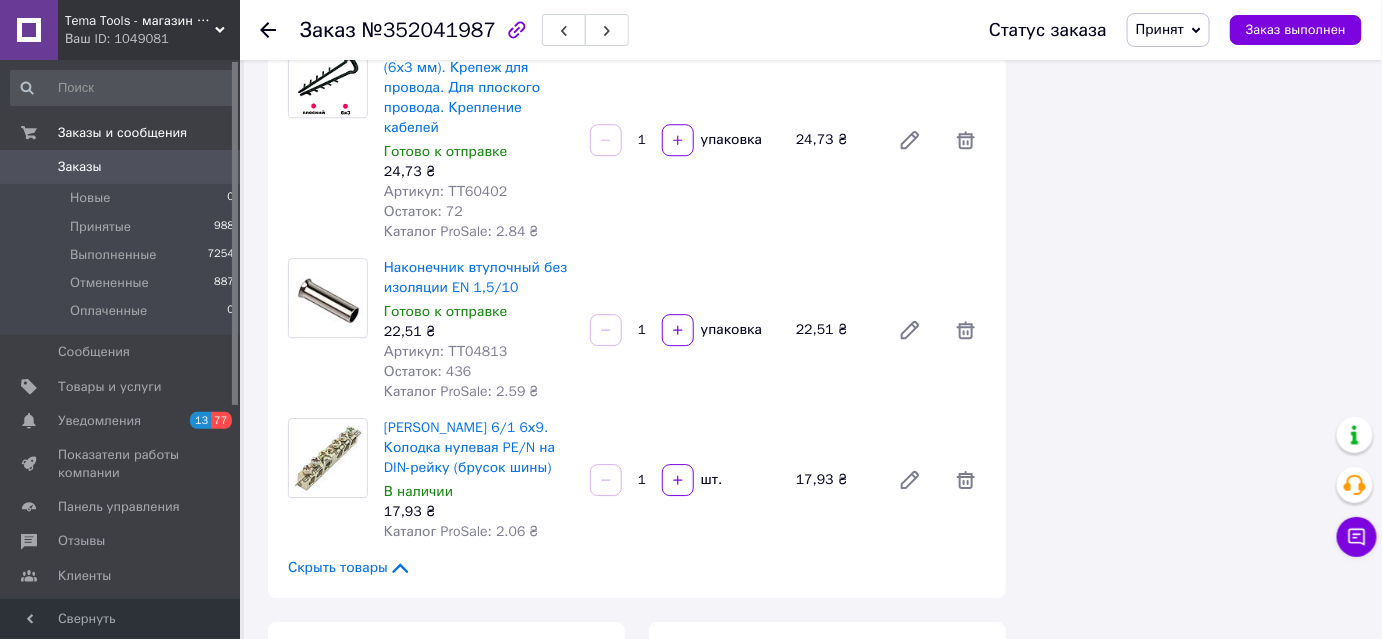 scroll, scrollTop: 1818, scrollLeft: 0, axis: vertical 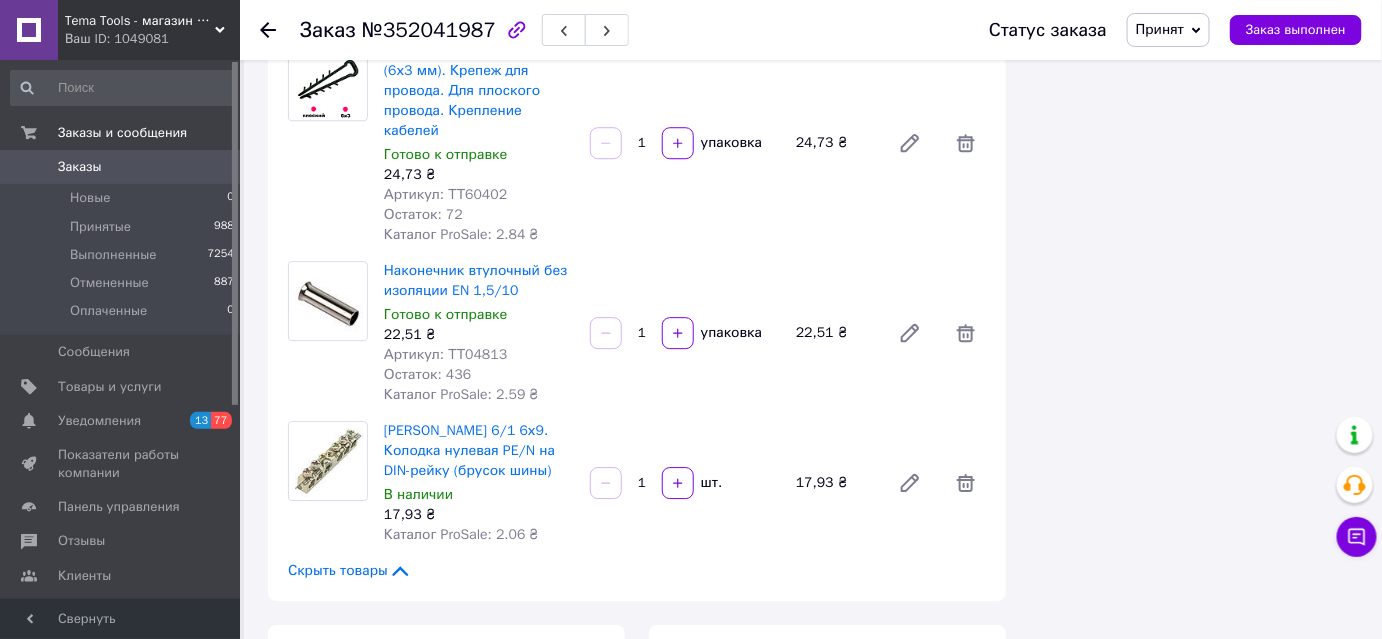click 